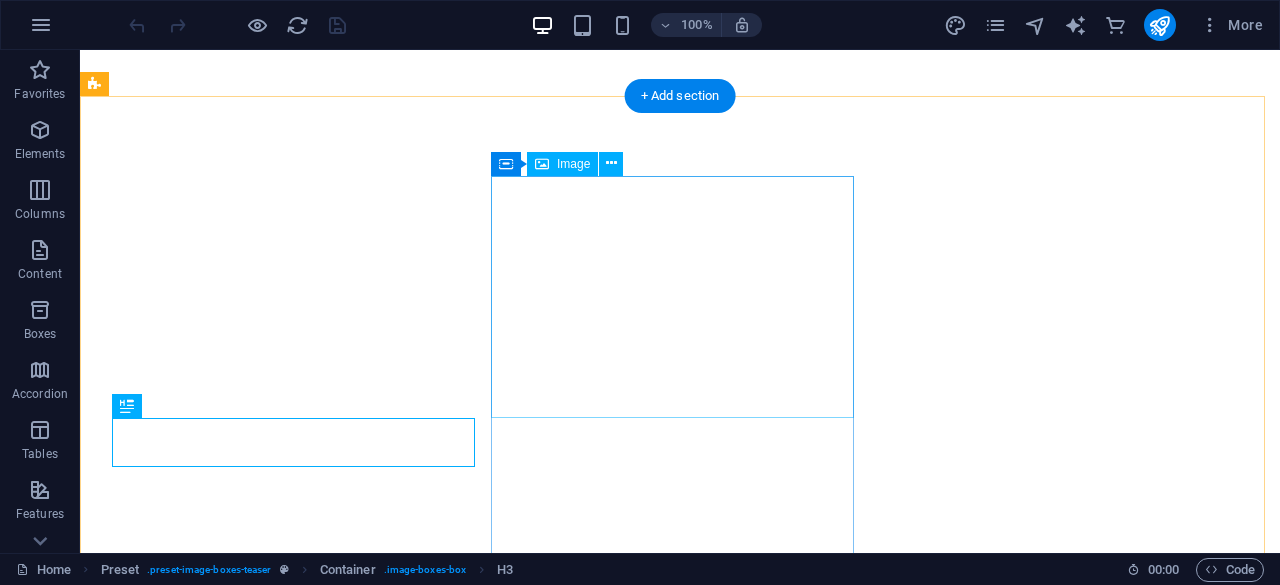 scroll, scrollTop: 0, scrollLeft: 0, axis: both 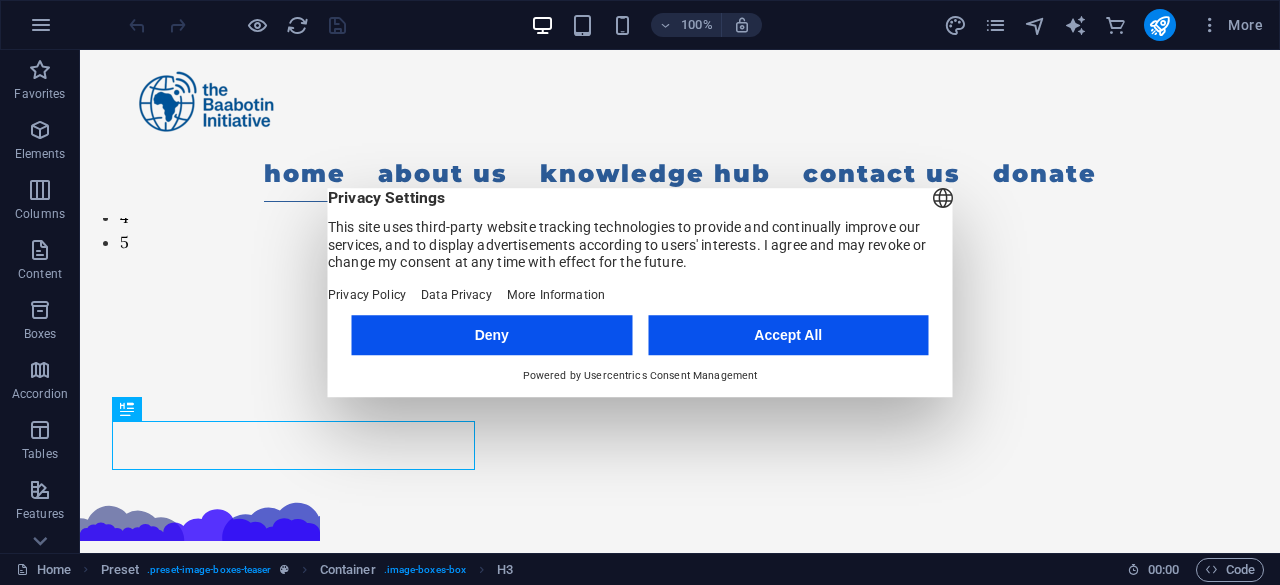 click on "Deny" at bounding box center (492, 335) 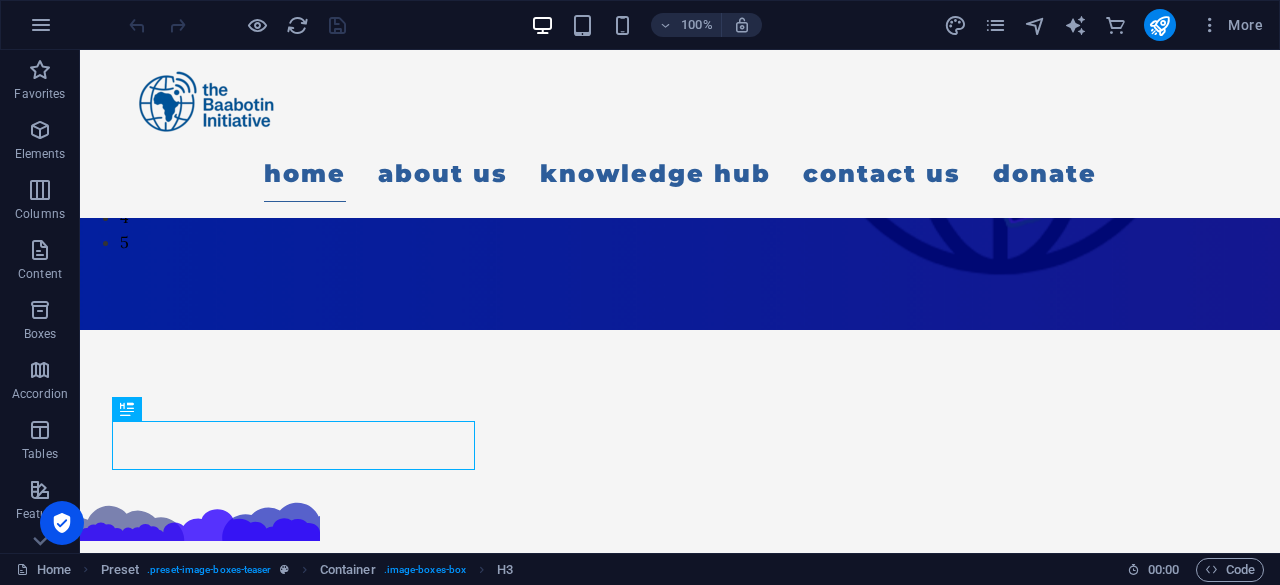 scroll, scrollTop: 0, scrollLeft: 0, axis: both 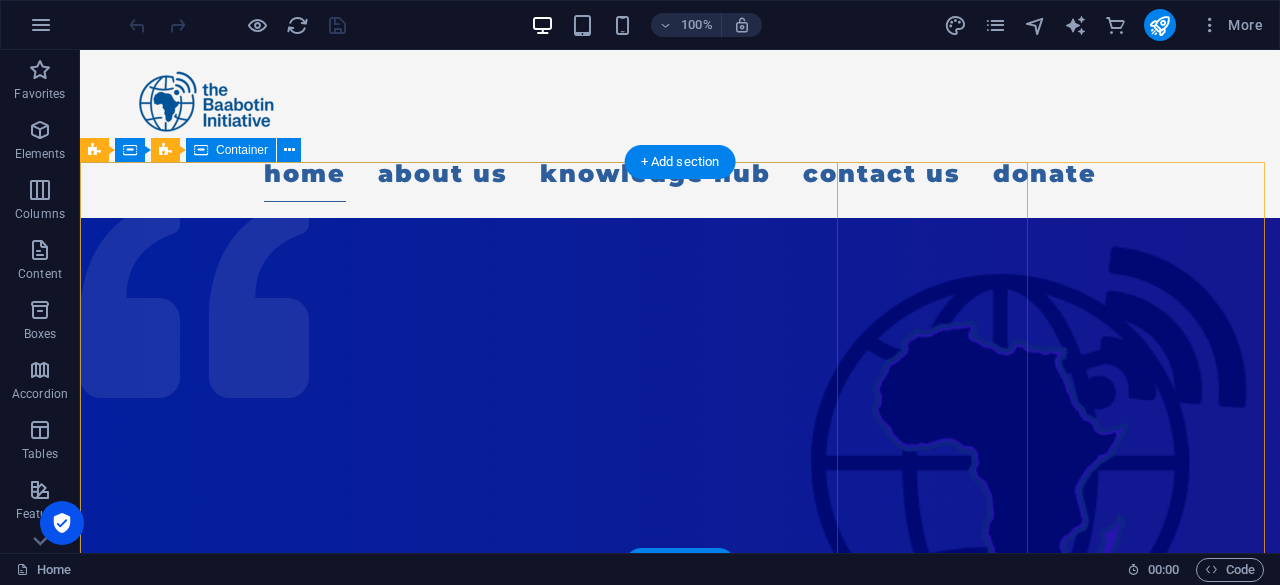 click at bounding box center [565, 1073] 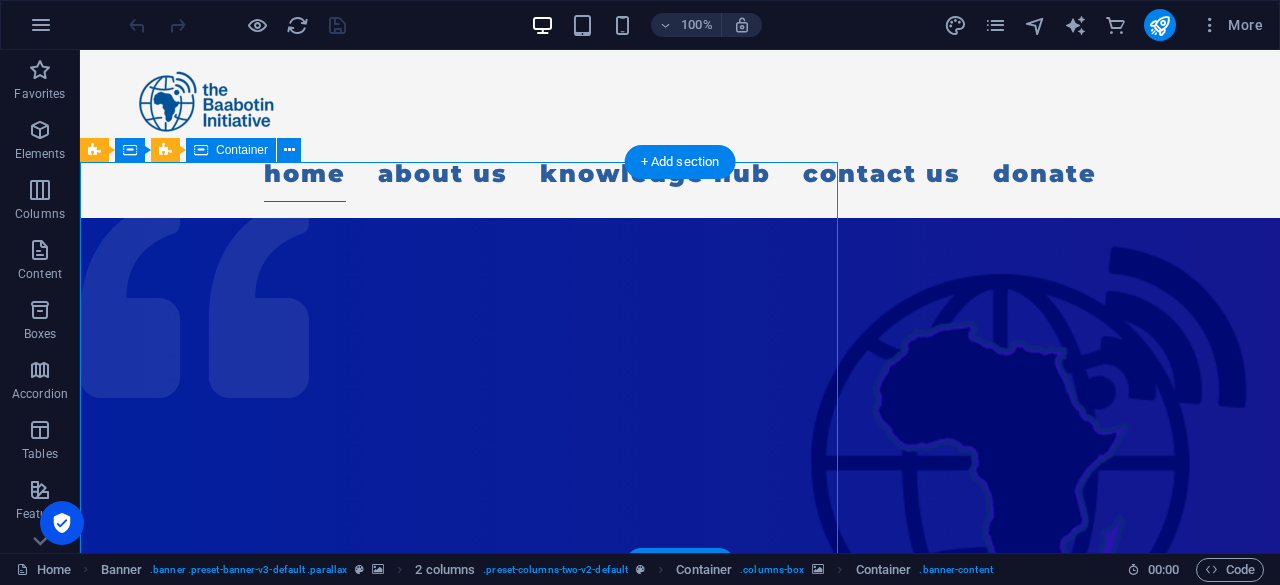 click at bounding box center [565, 1073] 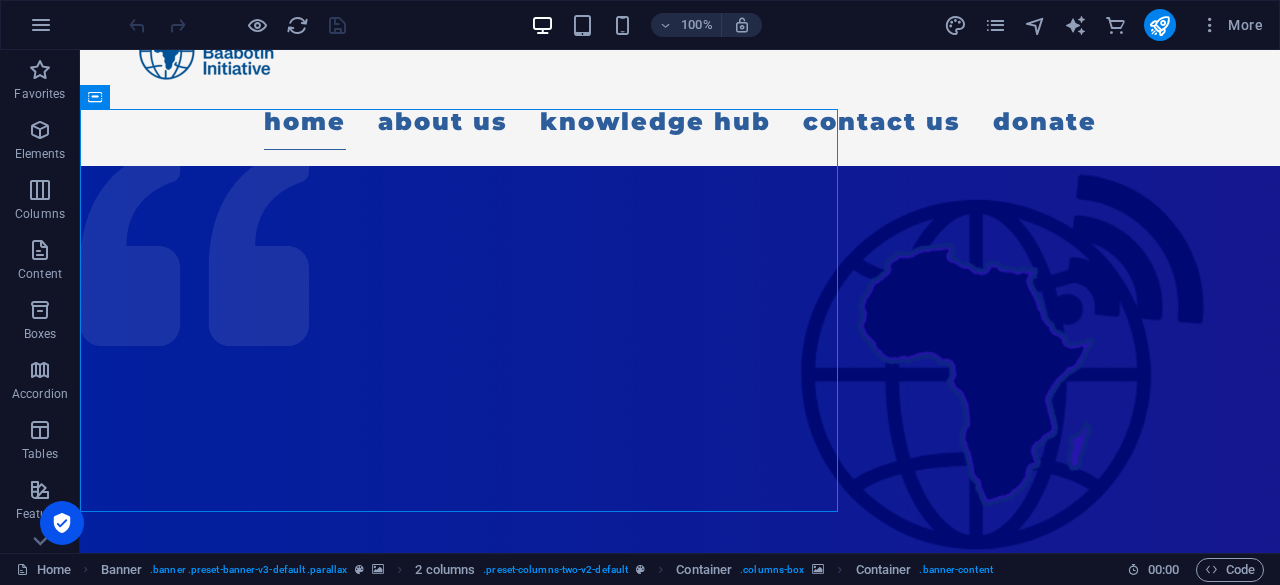 scroll, scrollTop: 46, scrollLeft: 0, axis: vertical 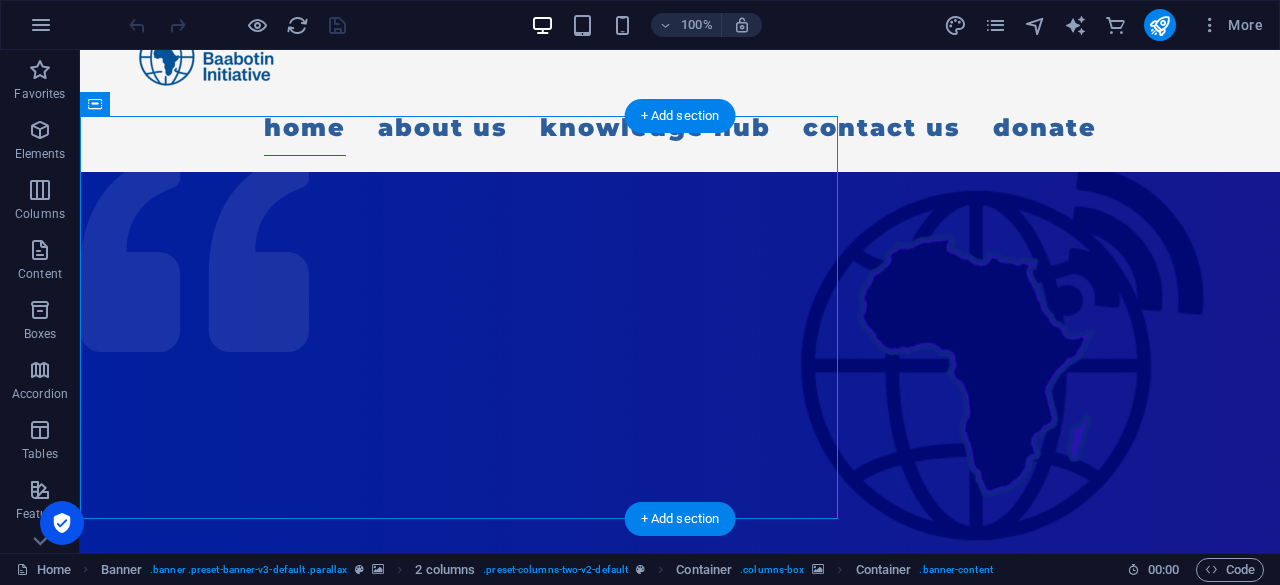 click at bounding box center (-1342, 625) 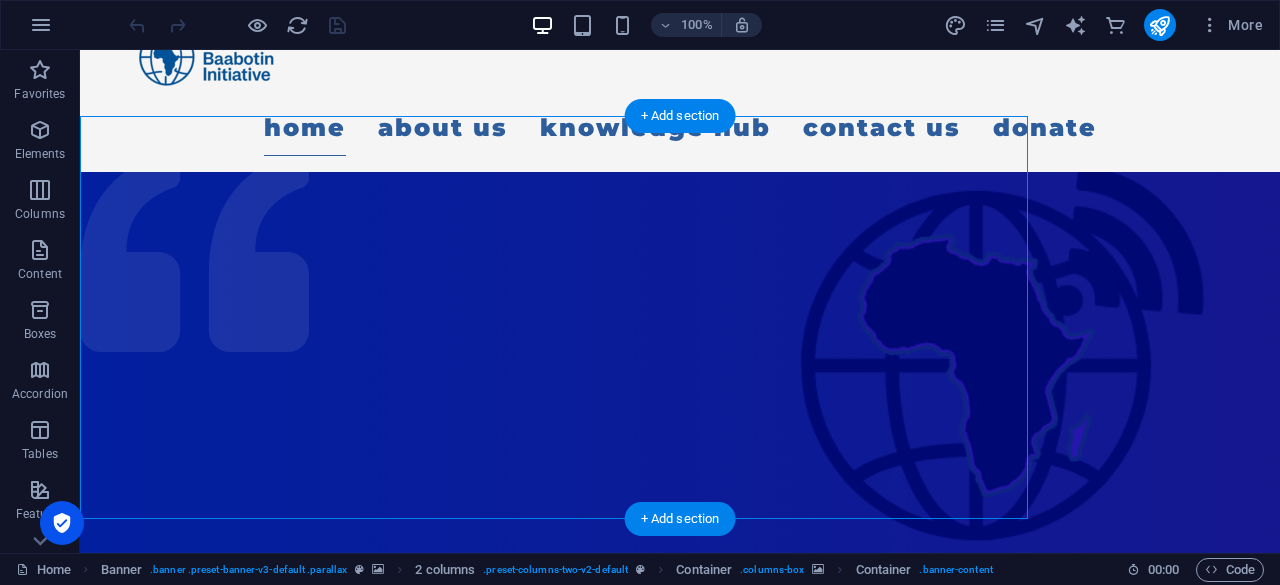 click at bounding box center [-1342, 625] 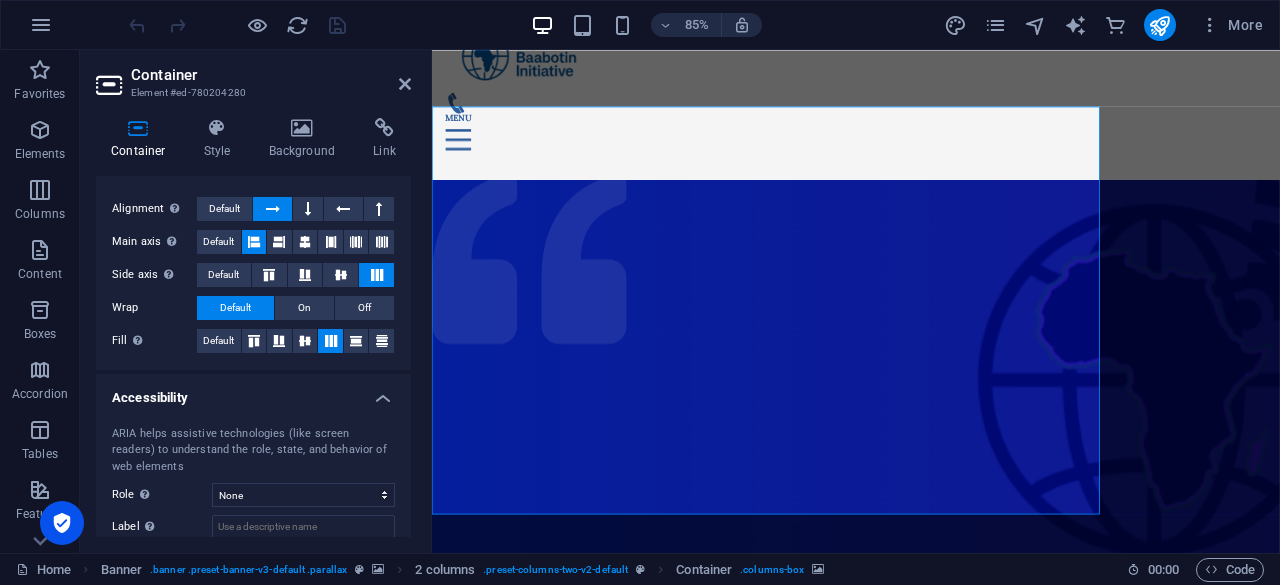 scroll, scrollTop: 412, scrollLeft: 0, axis: vertical 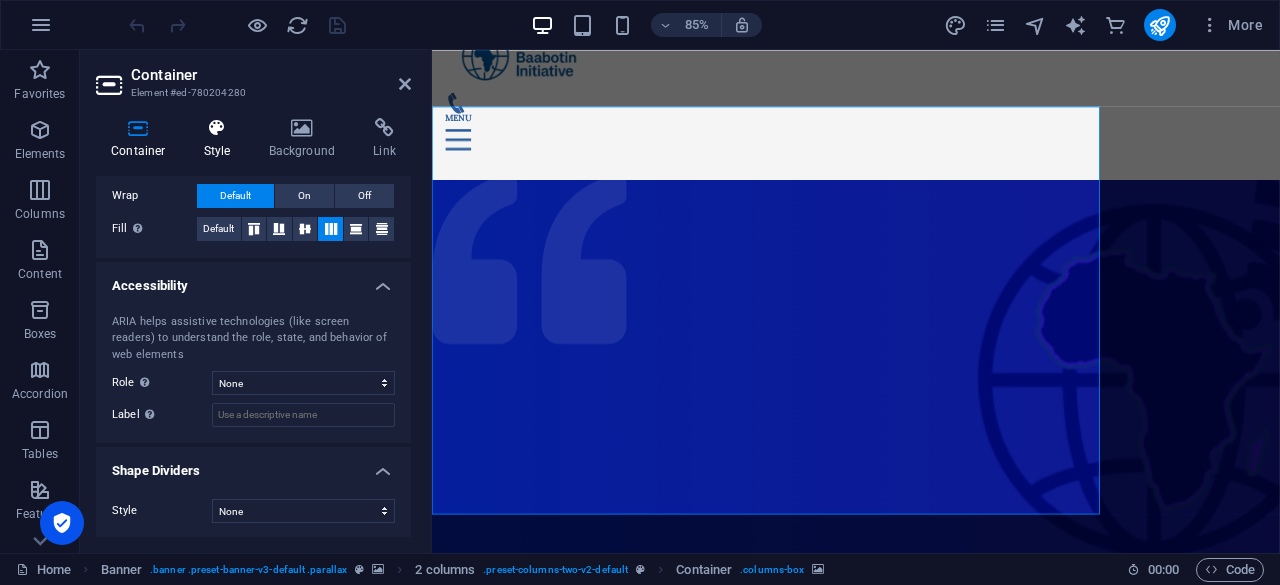 click on "Style" at bounding box center (221, 139) 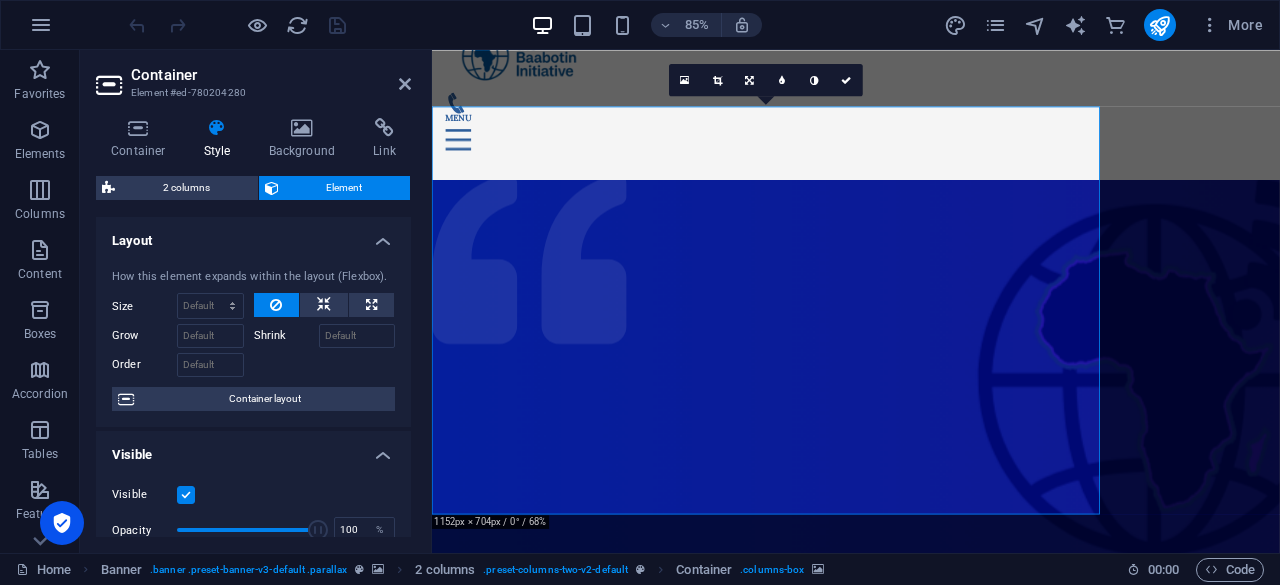 click at bounding box center (-747, 739) 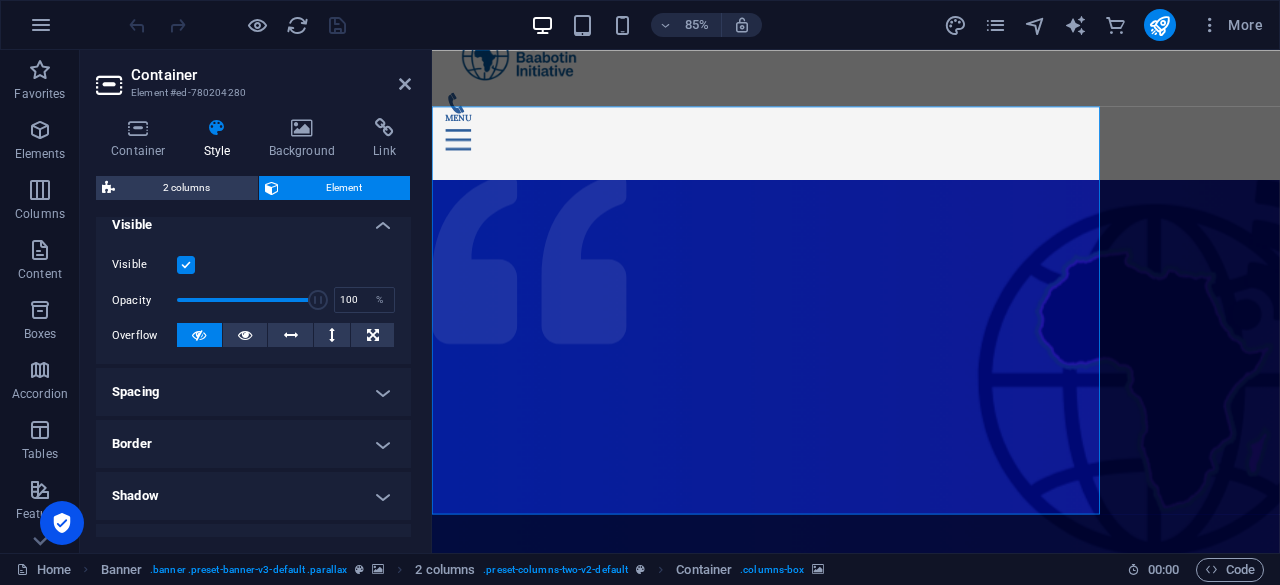 scroll, scrollTop: 248, scrollLeft: 0, axis: vertical 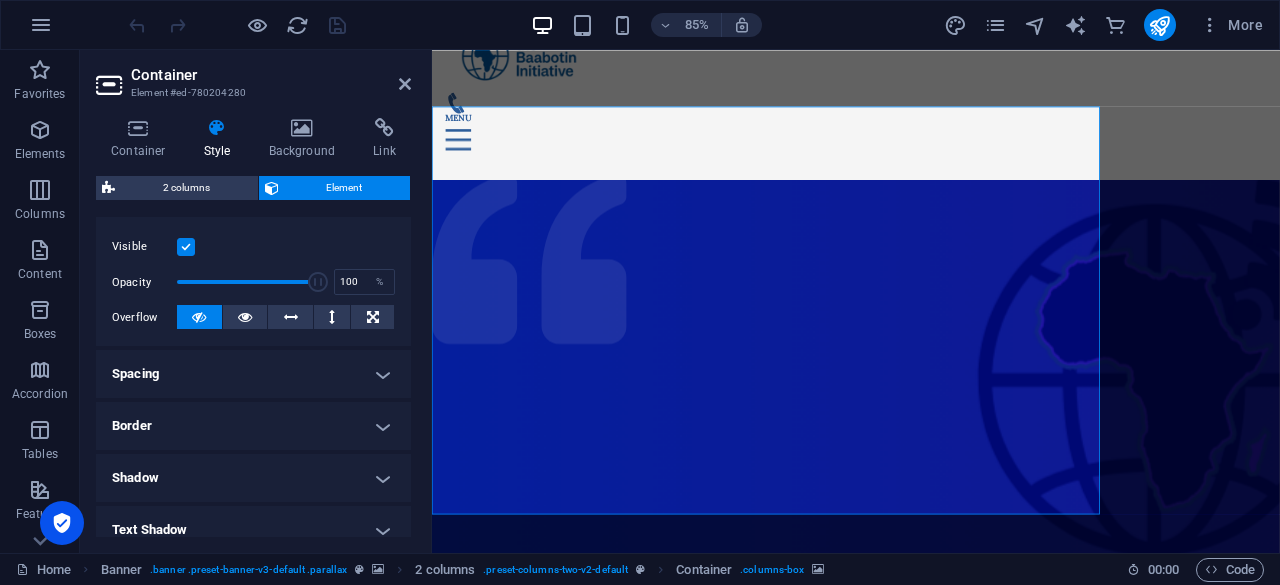 drag, startPoint x: 409, startPoint y: 282, endPoint x: 7, endPoint y: 383, distance: 414.49365 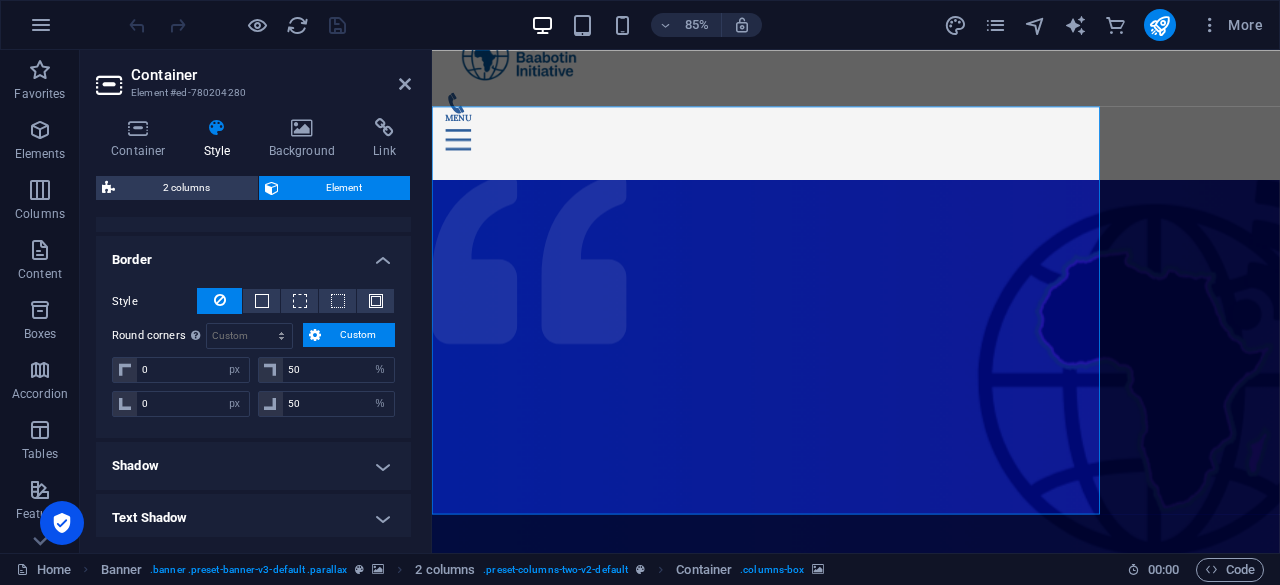 scroll, scrollTop: 418, scrollLeft: 0, axis: vertical 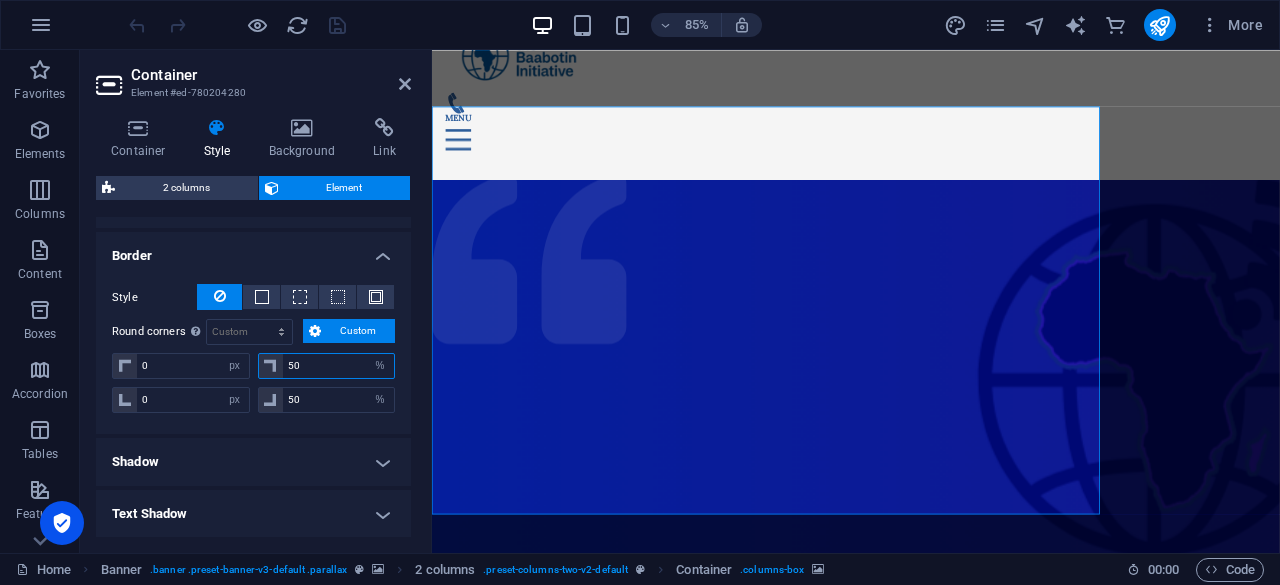 click on "50" at bounding box center [339, 366] 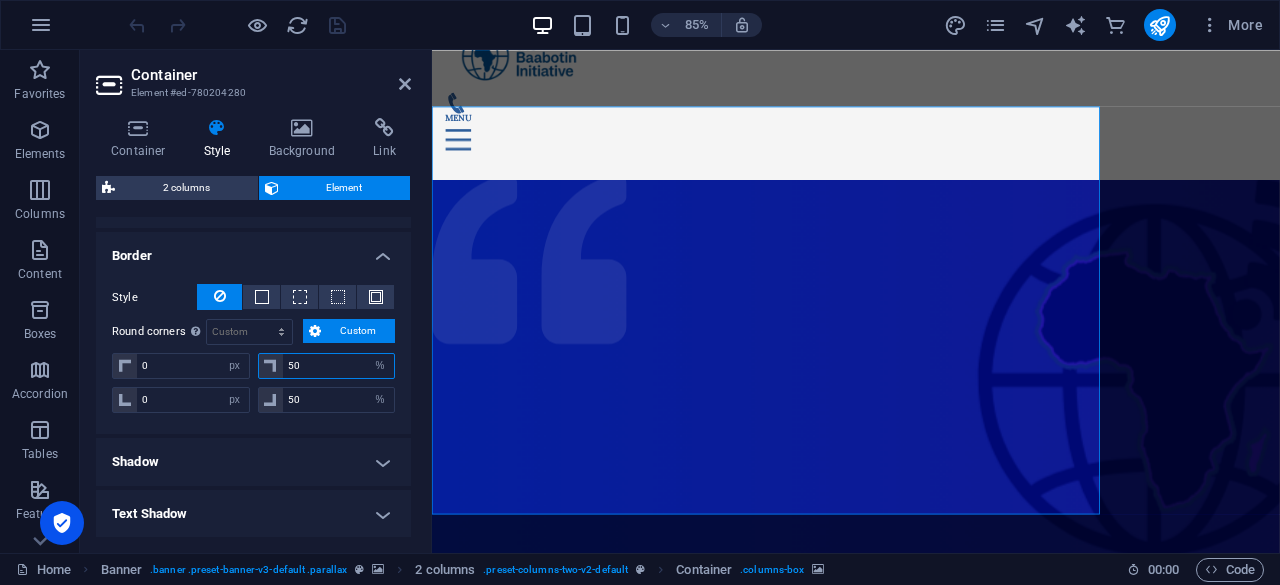type on "5" 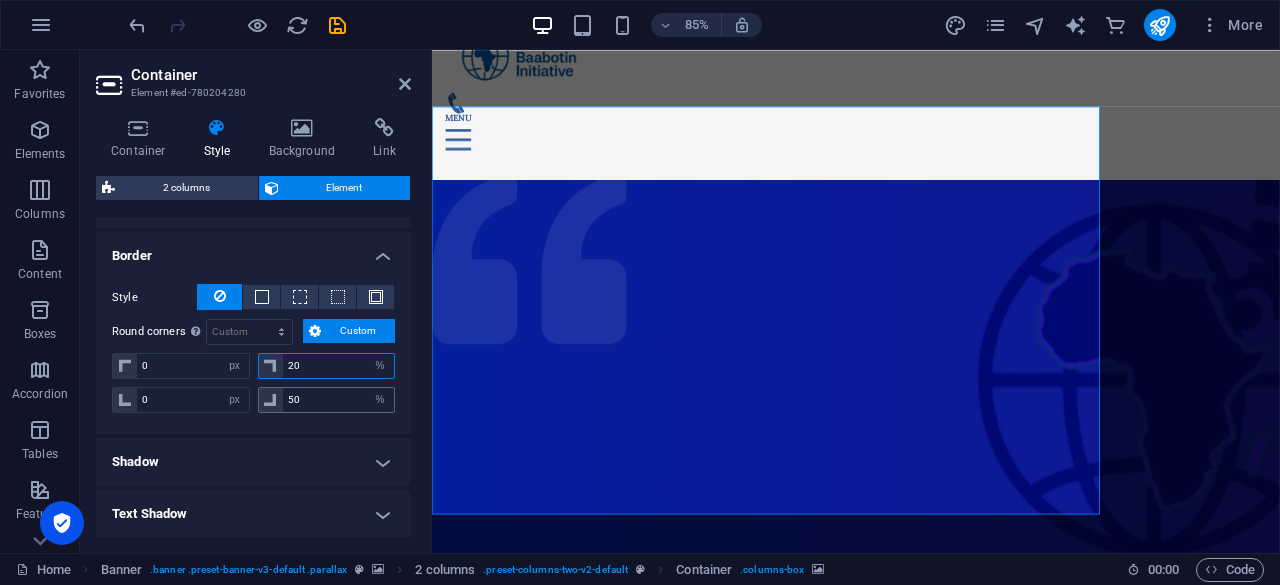 type on "20" 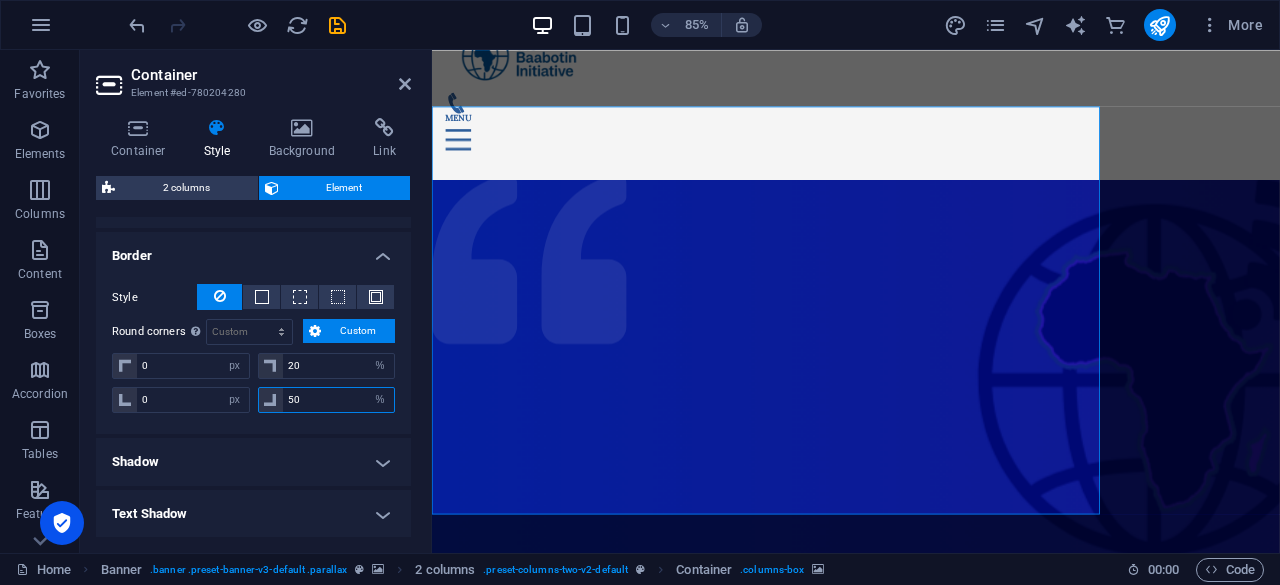 click on "50" at bounding box center (339, 400) 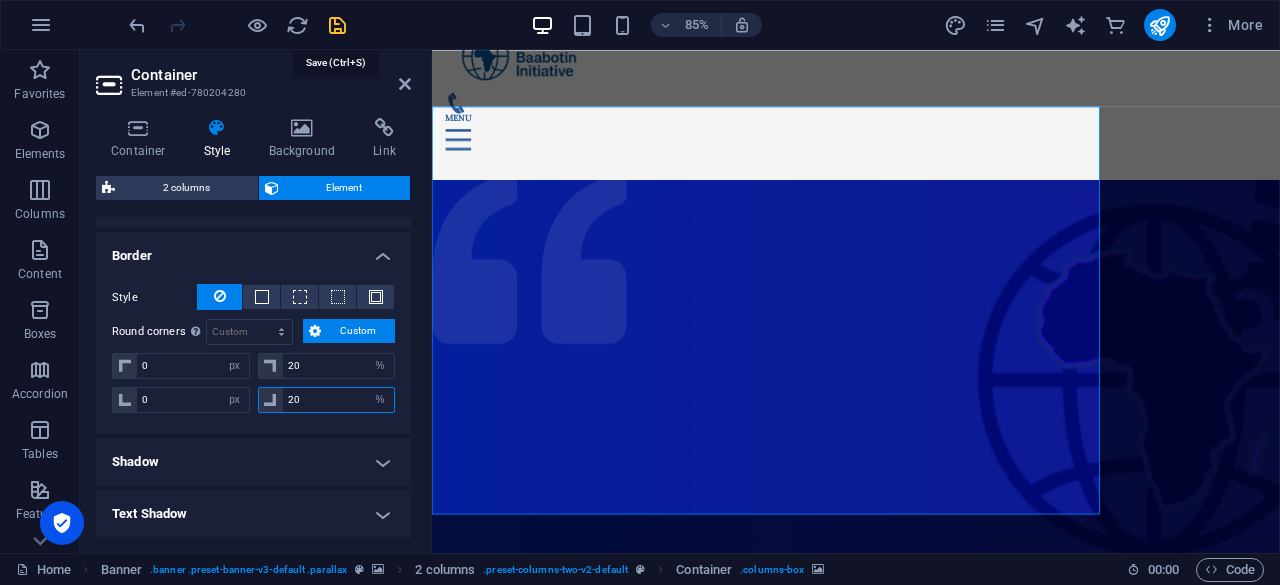 type on "20" 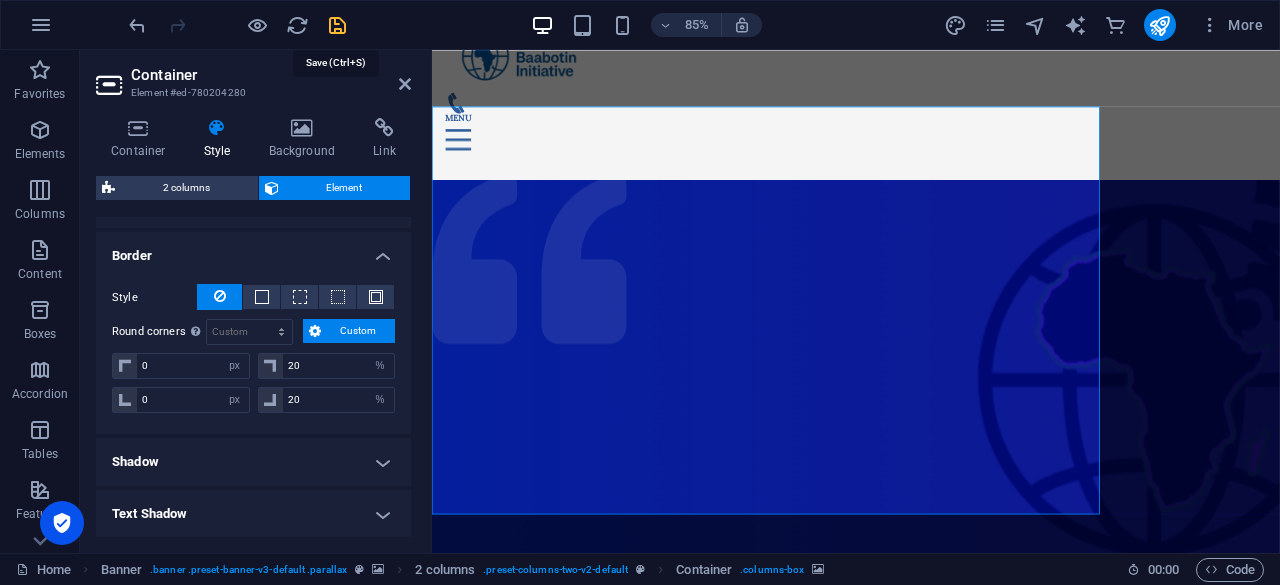 click at bounding box center [337, 25] 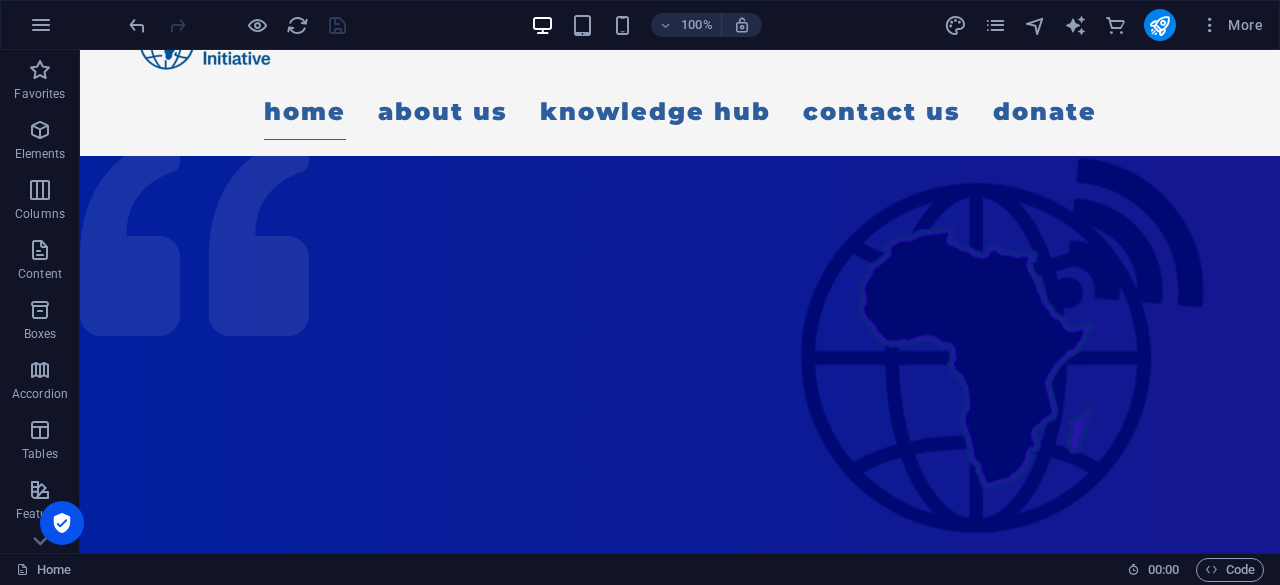 scroll, scrollTop: 0, scrollLeft: 0, axis: both 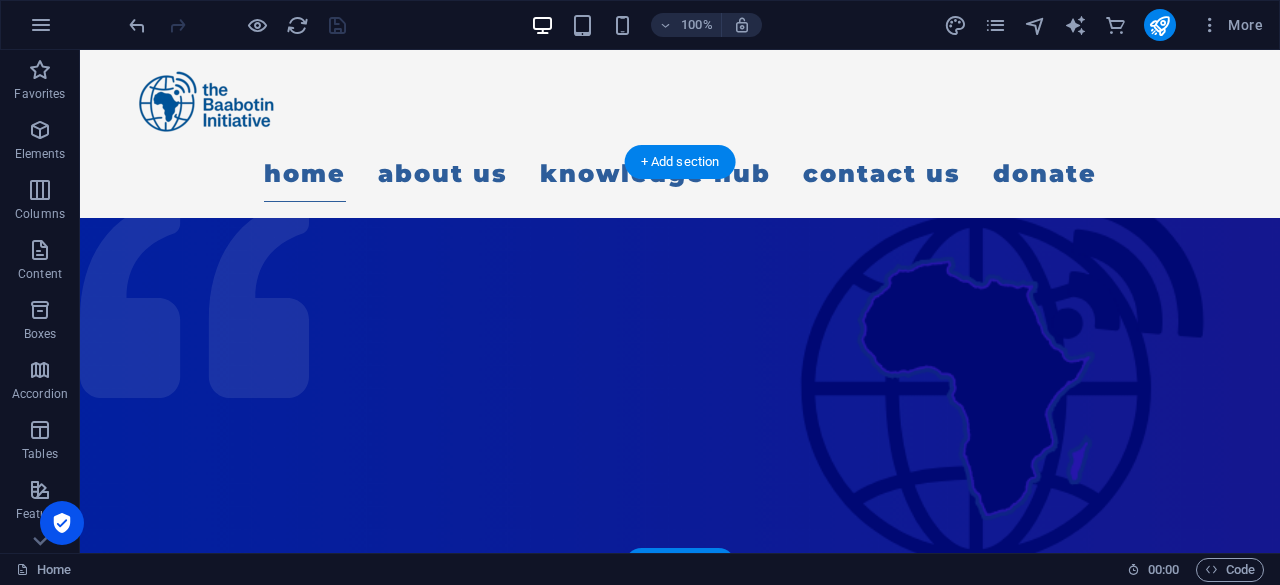click at bounding box center [-2290, 671] 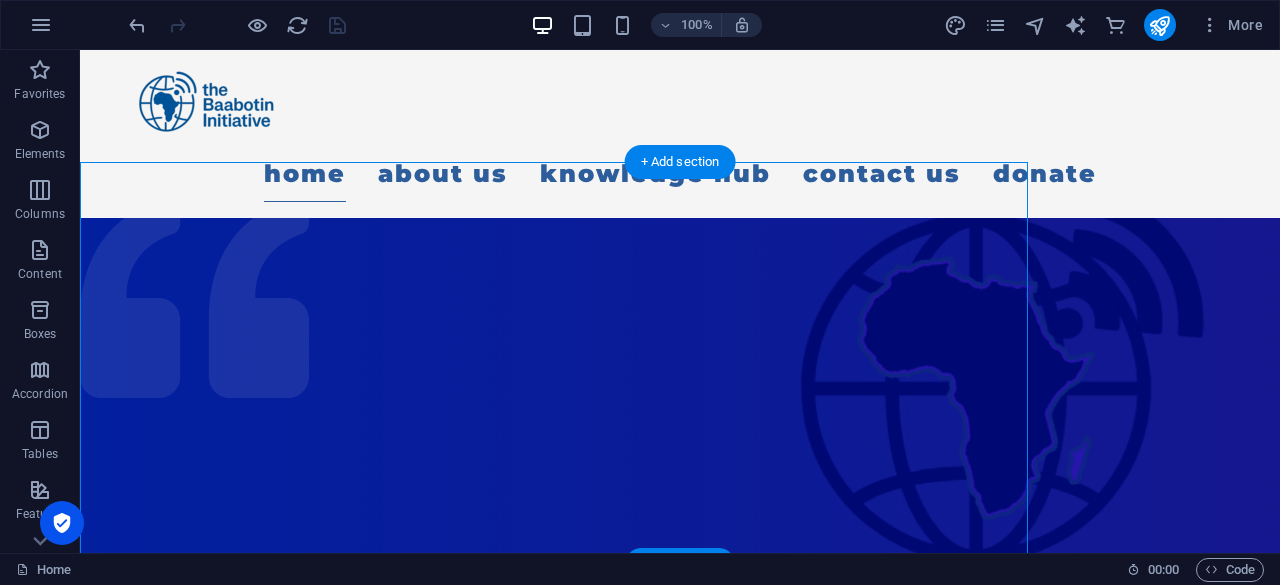 click at bounding box center (-2290, 671) 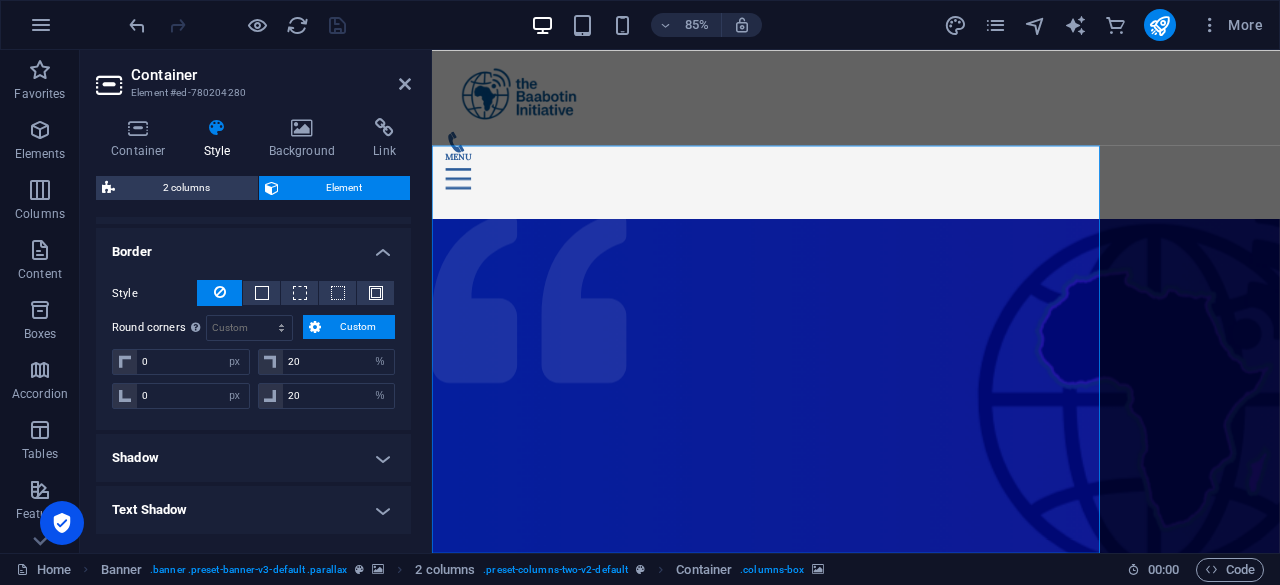 scroll, scrollTop: 399, scrollLeft: 0, axis: vertical 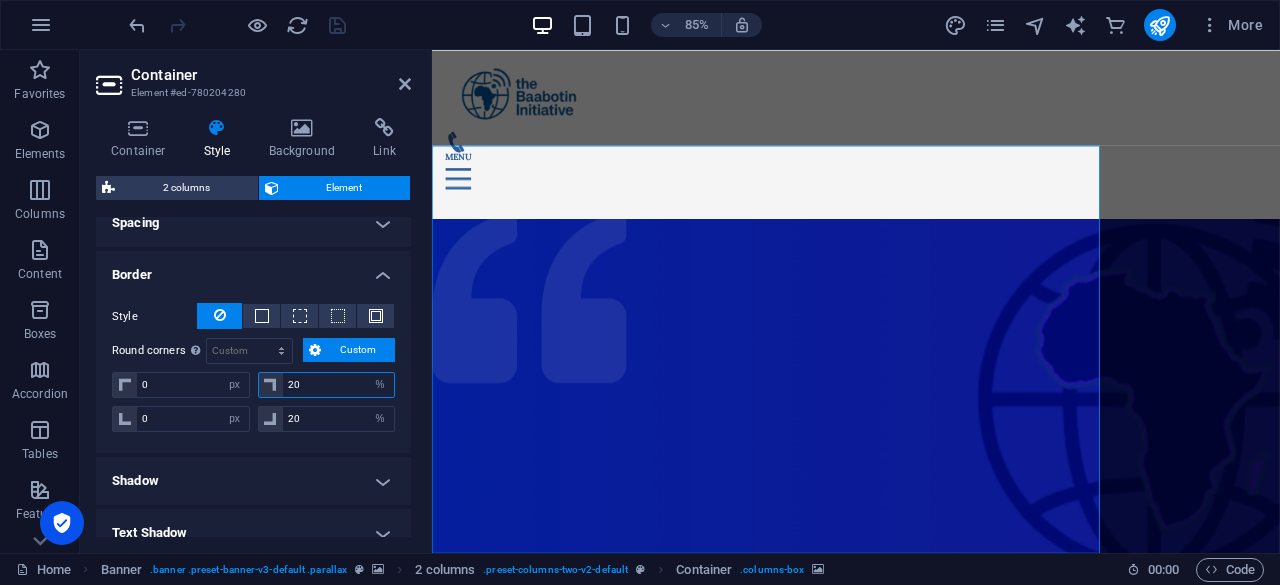 click on "20" at bounding box center [339, 385] 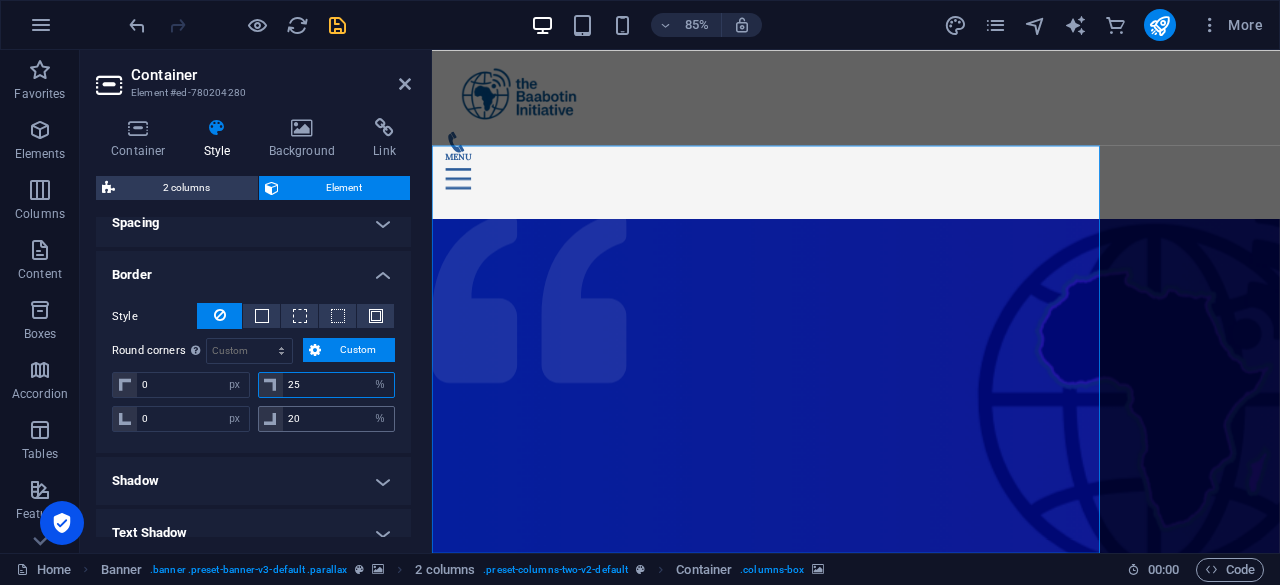 type on "25" 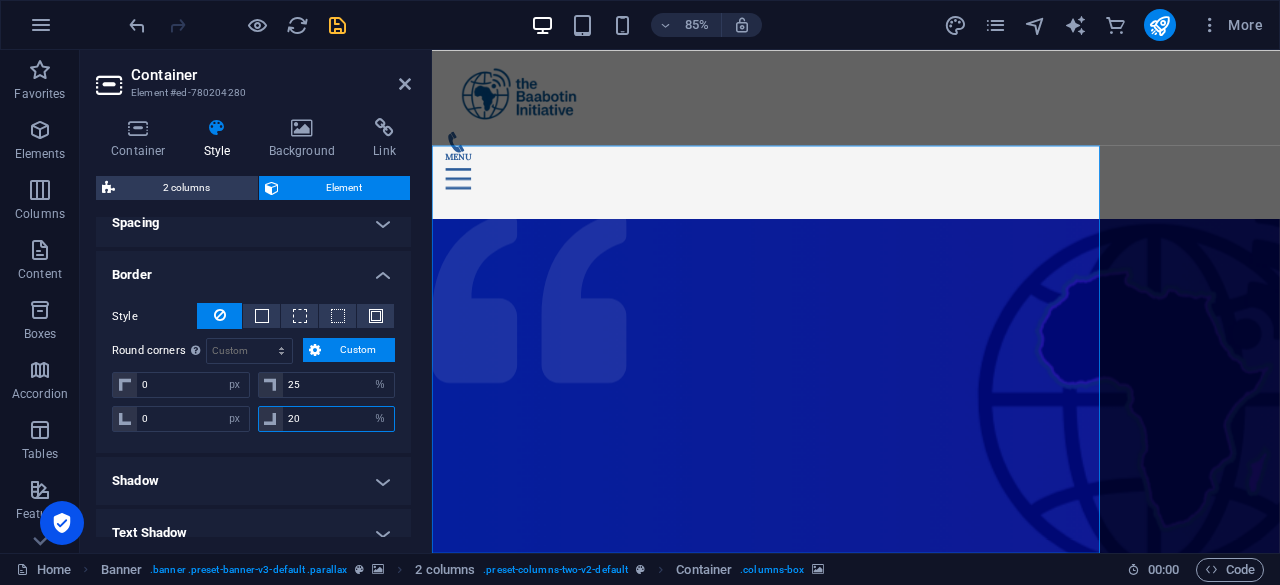 click on "20" at bounding box center (339, 419) 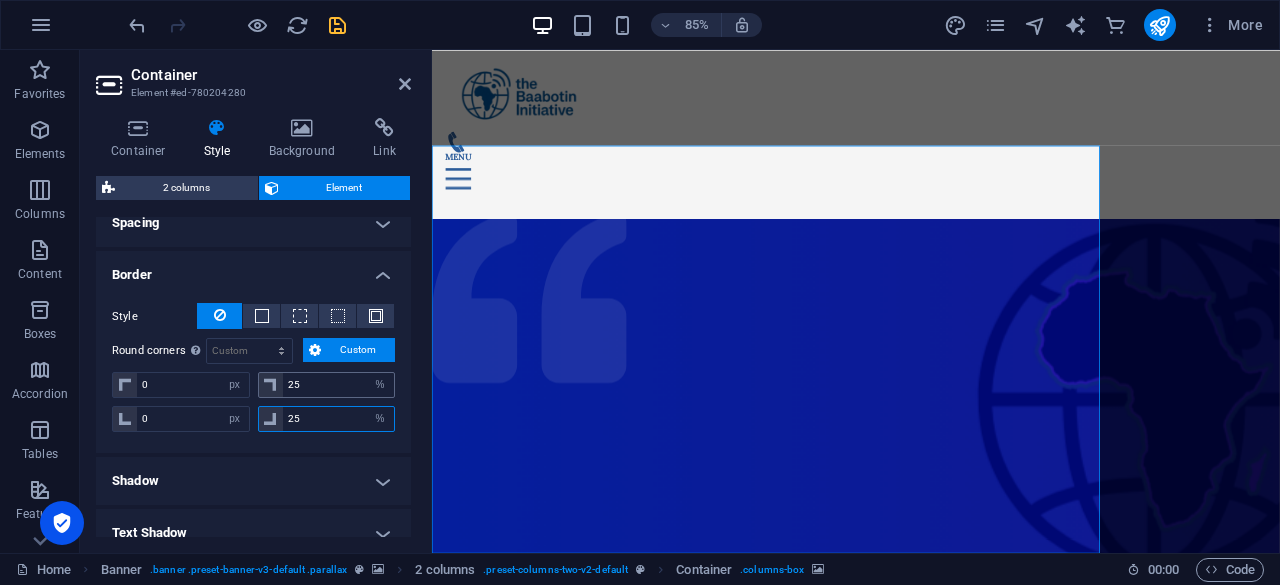 type on "25" 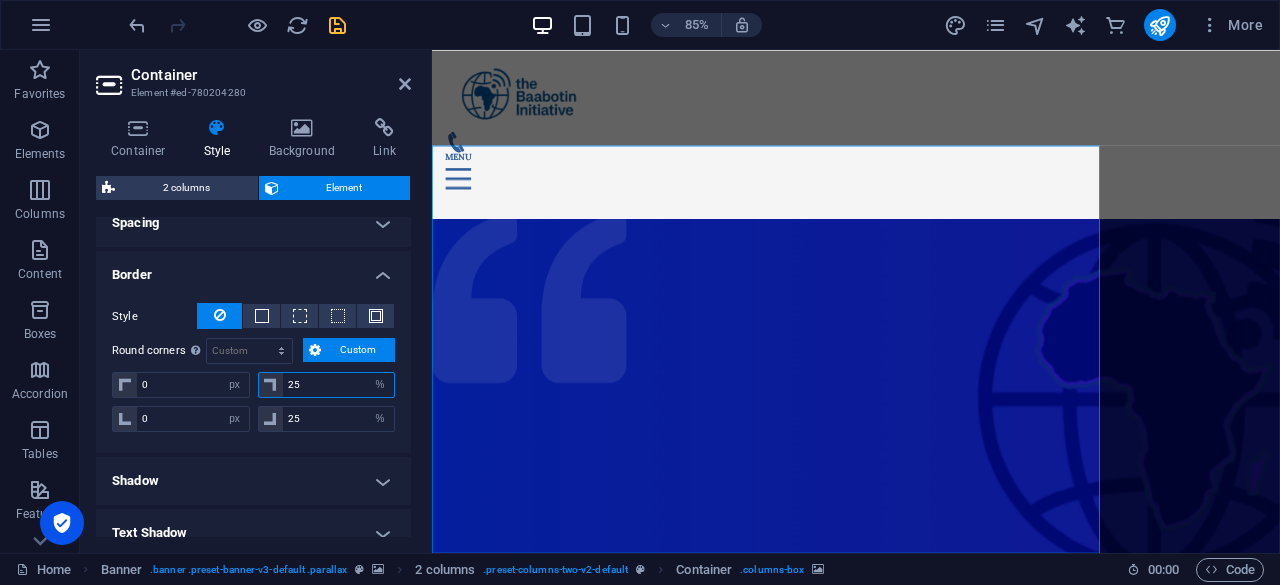 click on "25" at bounding box center [339, 385] 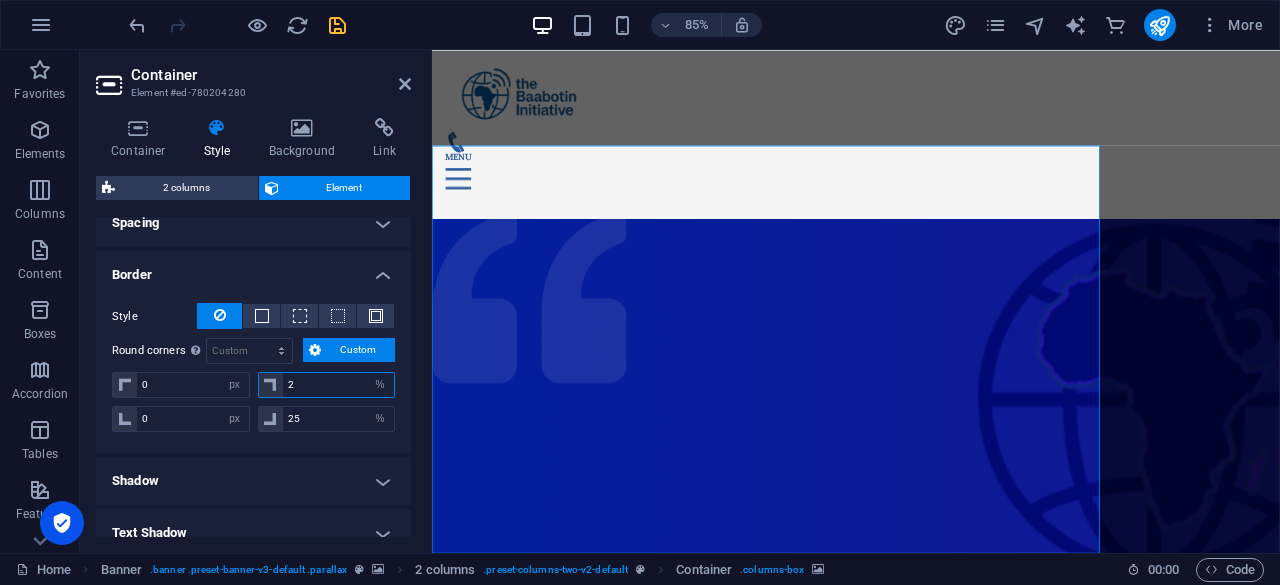 type on "25" 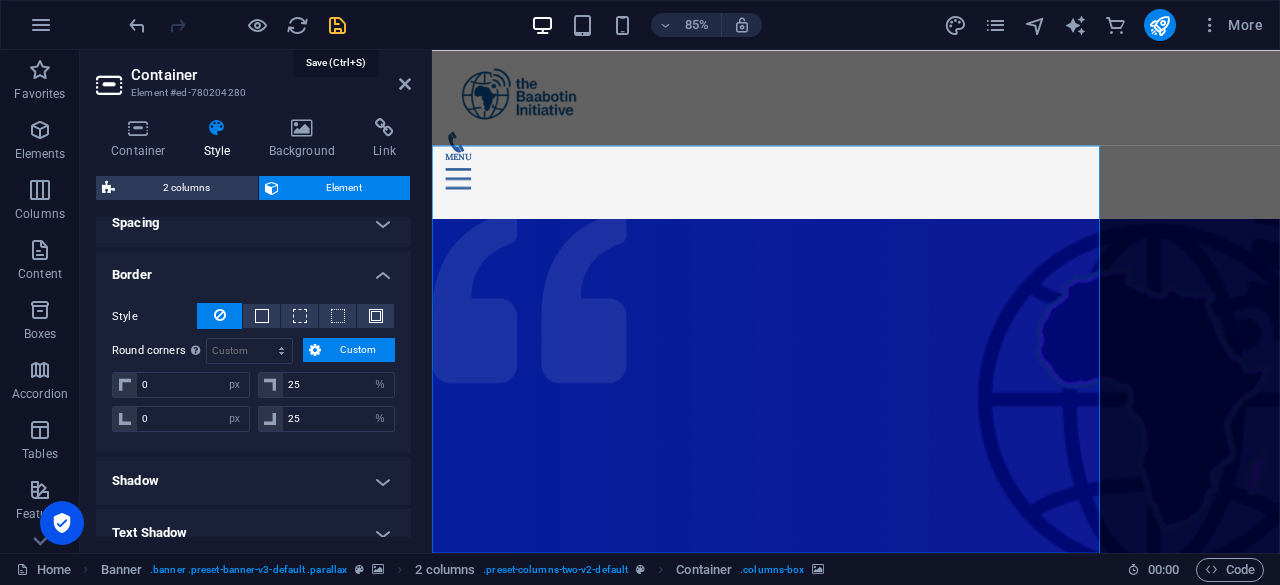 click at bounding box center (337, 25) 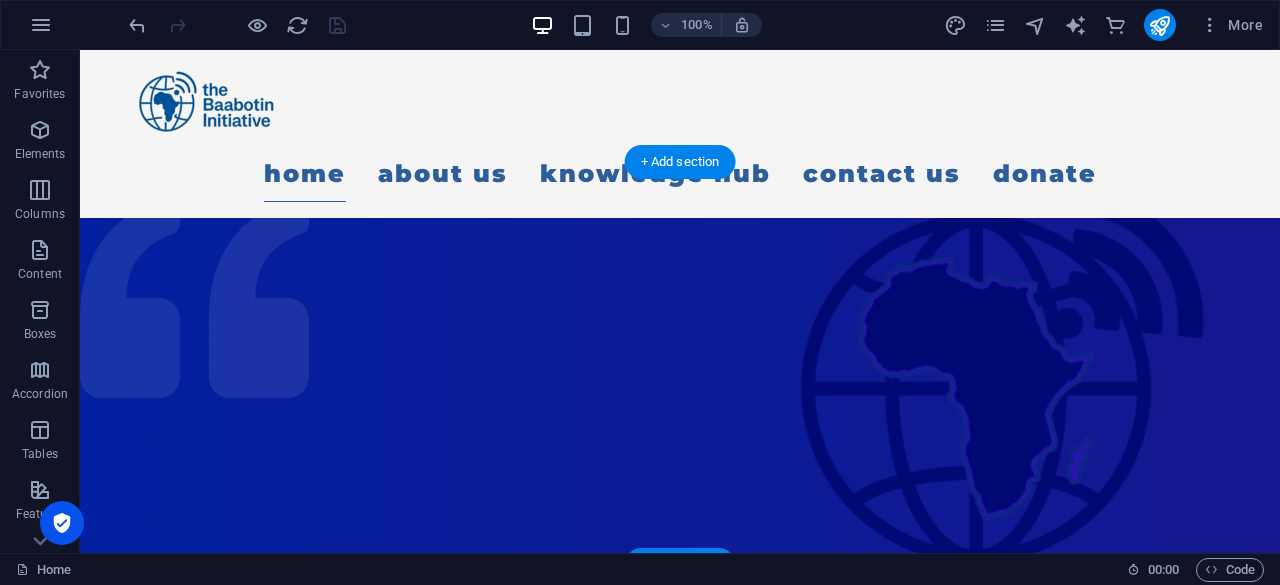 click at bounding box center (-2290, 671) 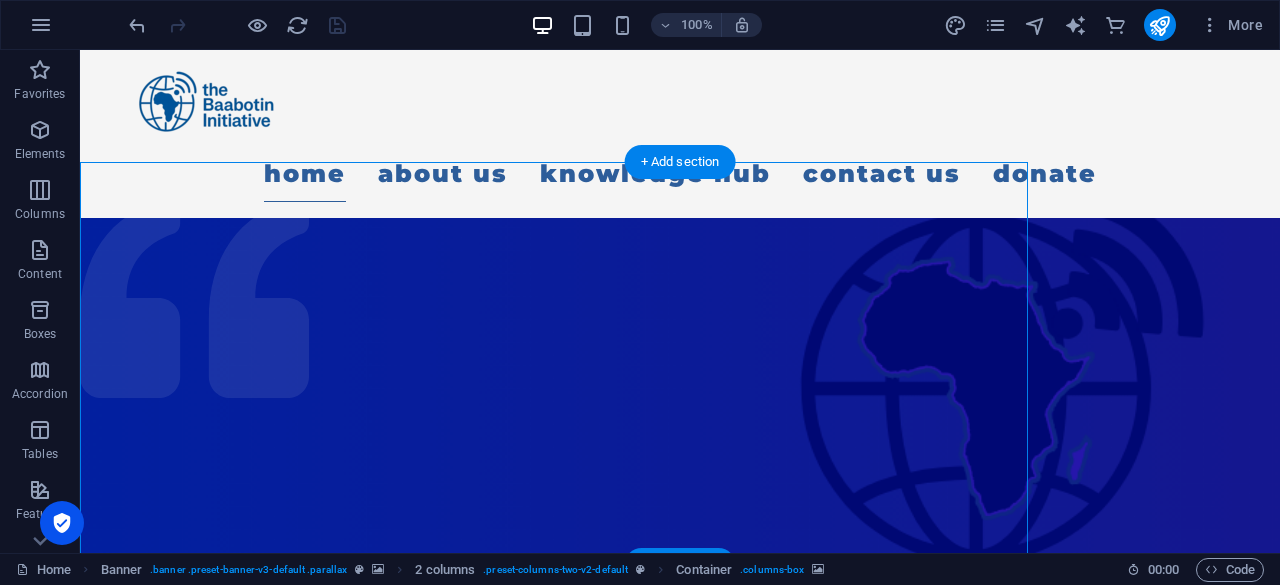 click at bounding box center (-2290, 671) 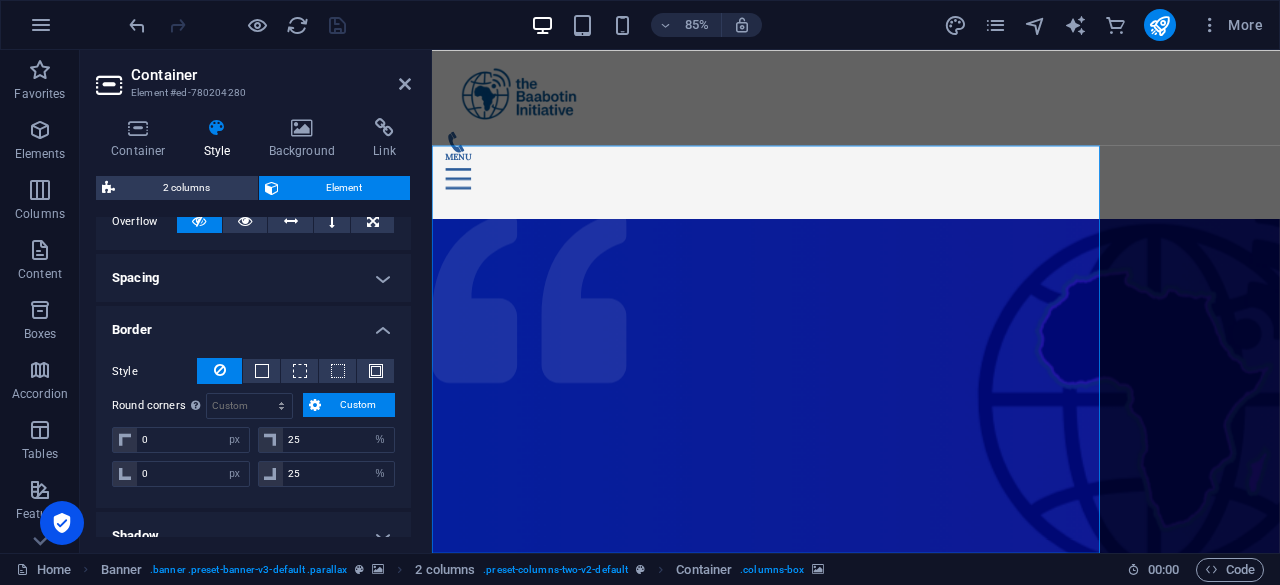 scroll, scrollTop: 346, scrollLeft: 0, axis: vertical 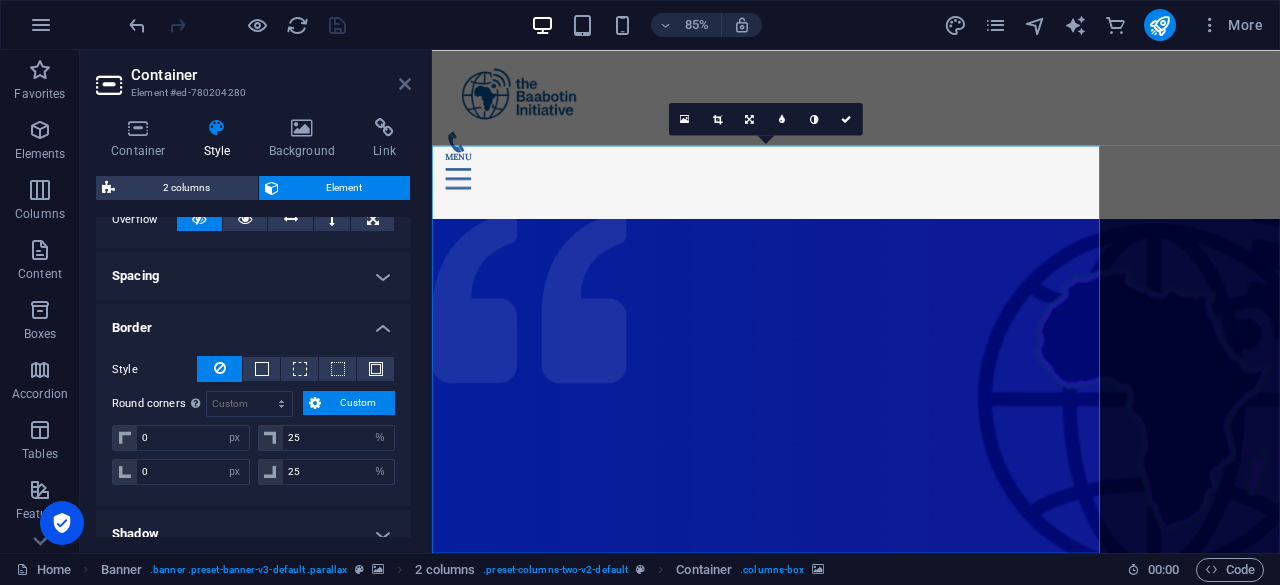 click at bounding box center (405, 84) 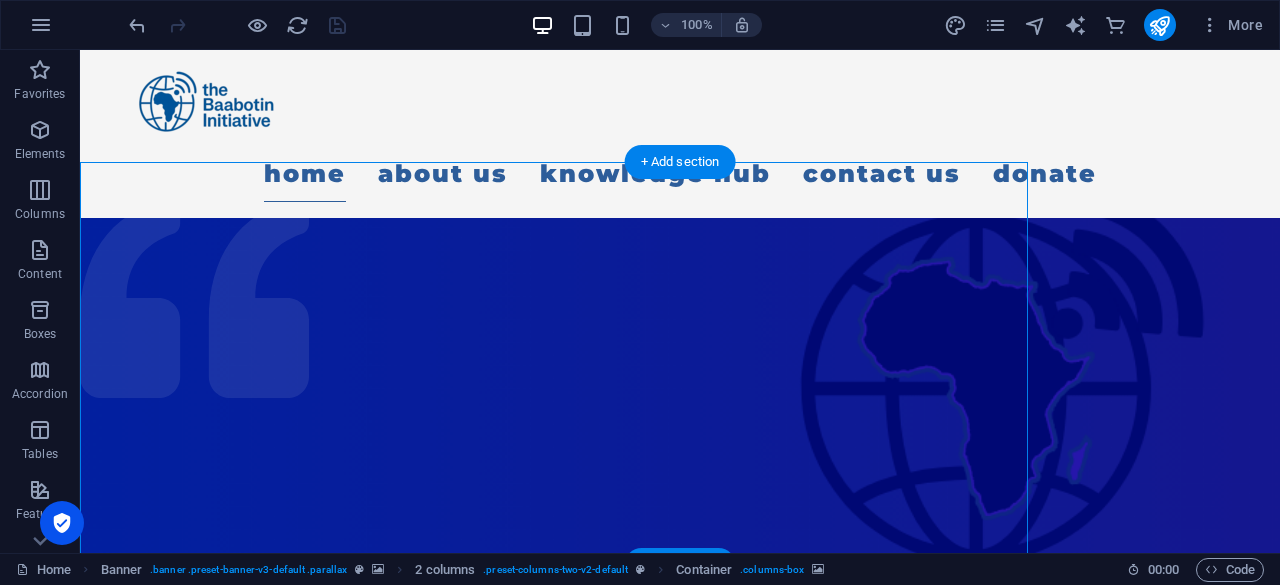click at bounding box center [-2290, 671] 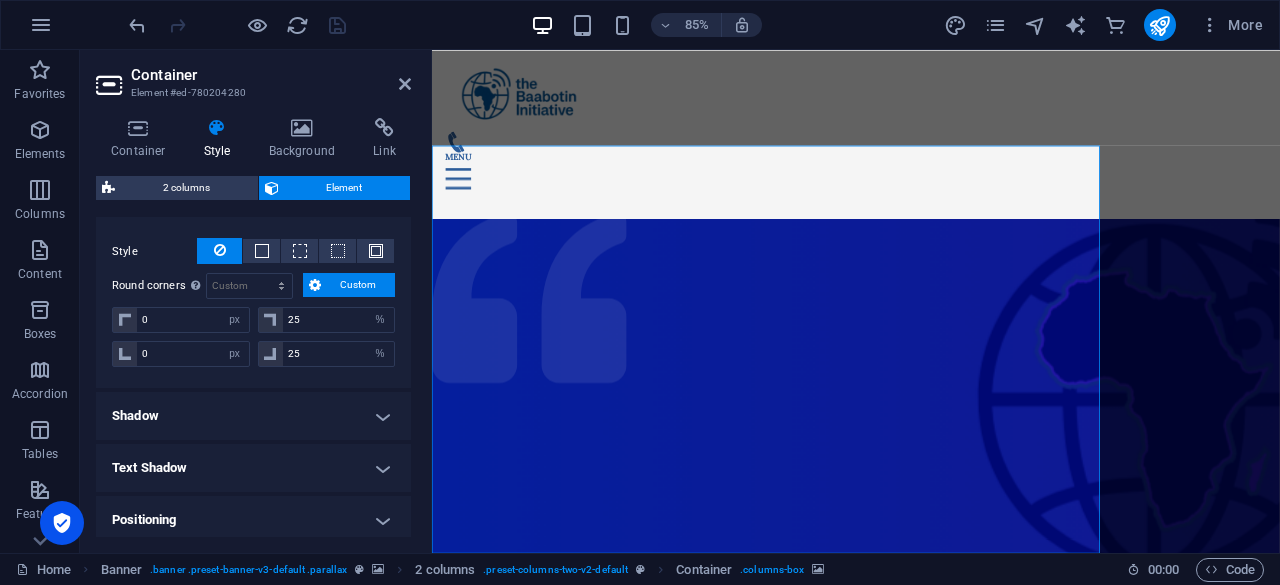 scroll, scrollTop: 466, scrollLeft: 0, axis: vertical 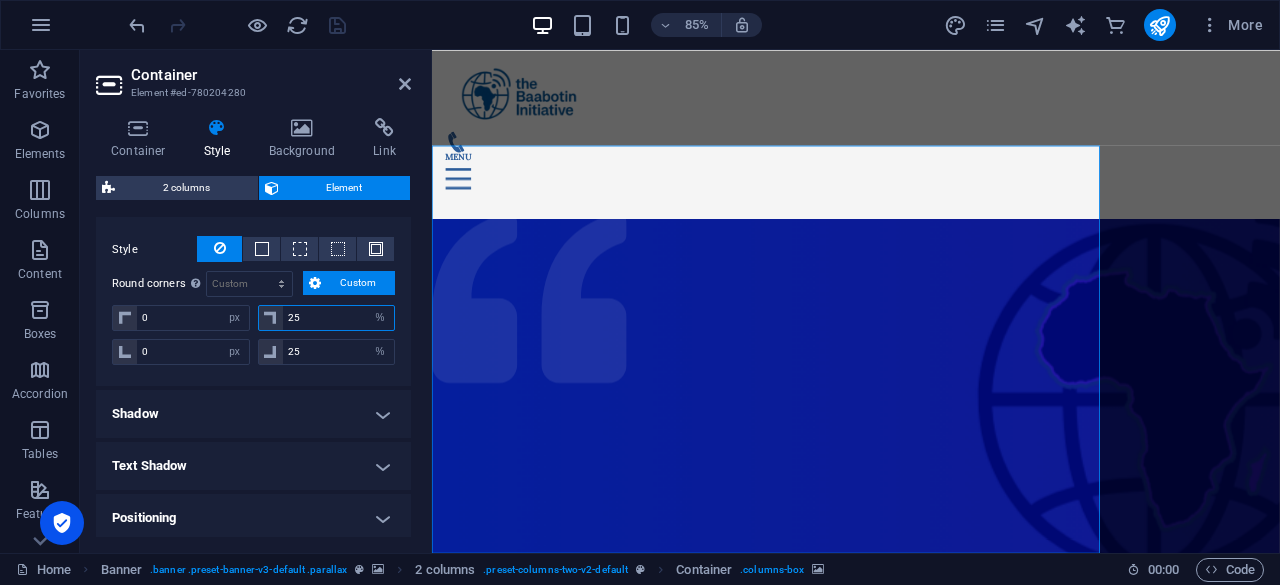 click on "25" at bounding box center [339, 318] 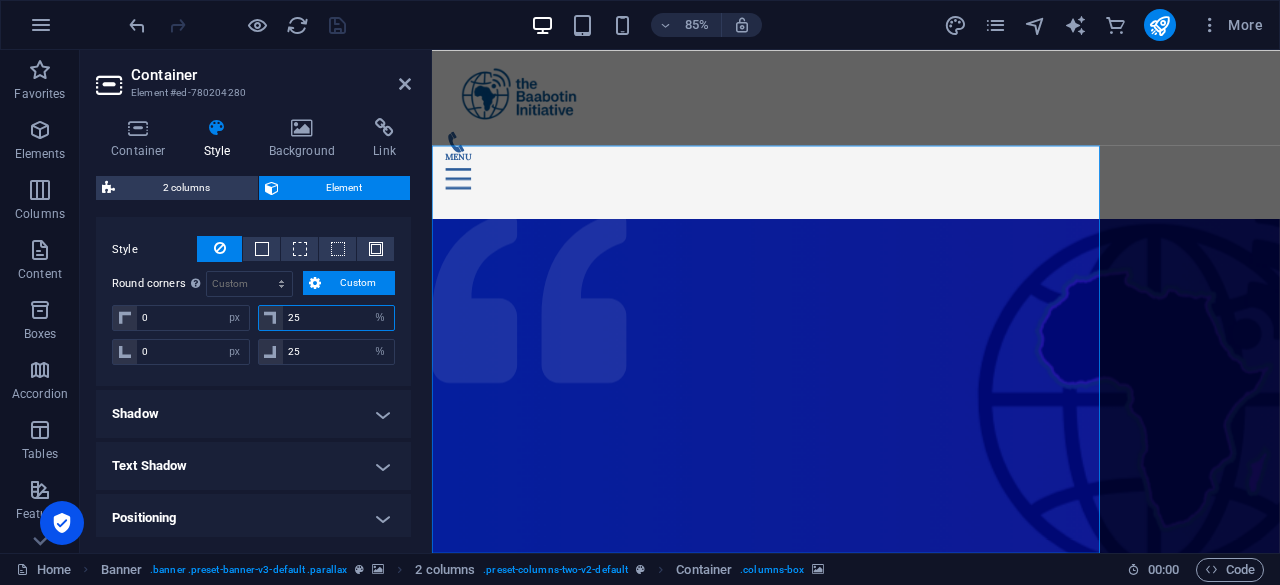 type on "2" 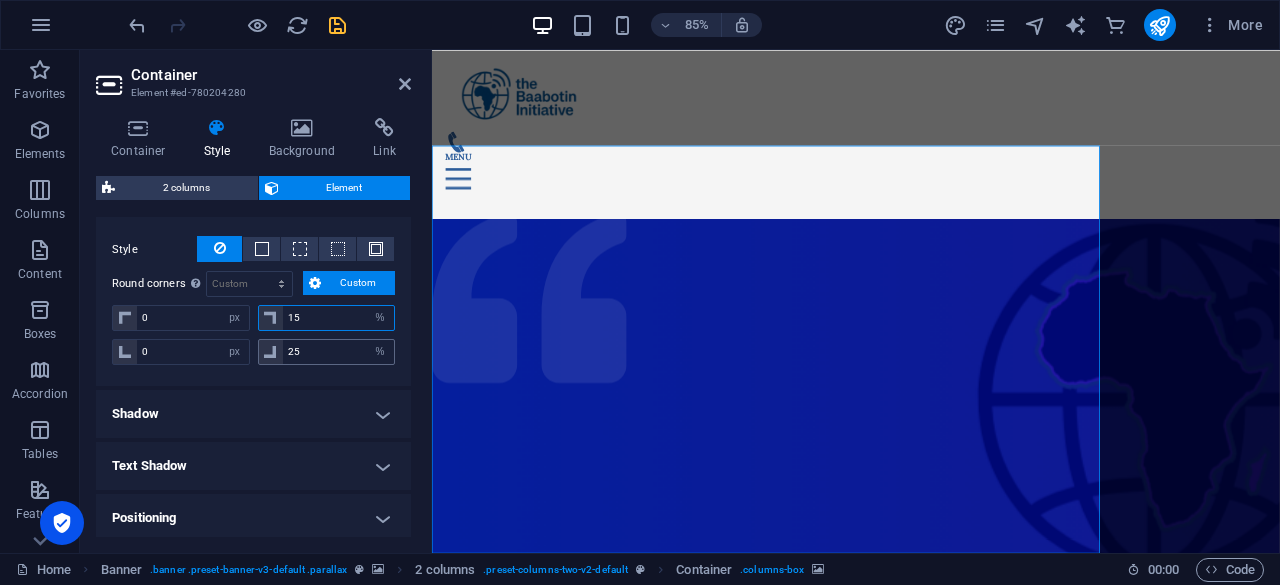 type on "15" 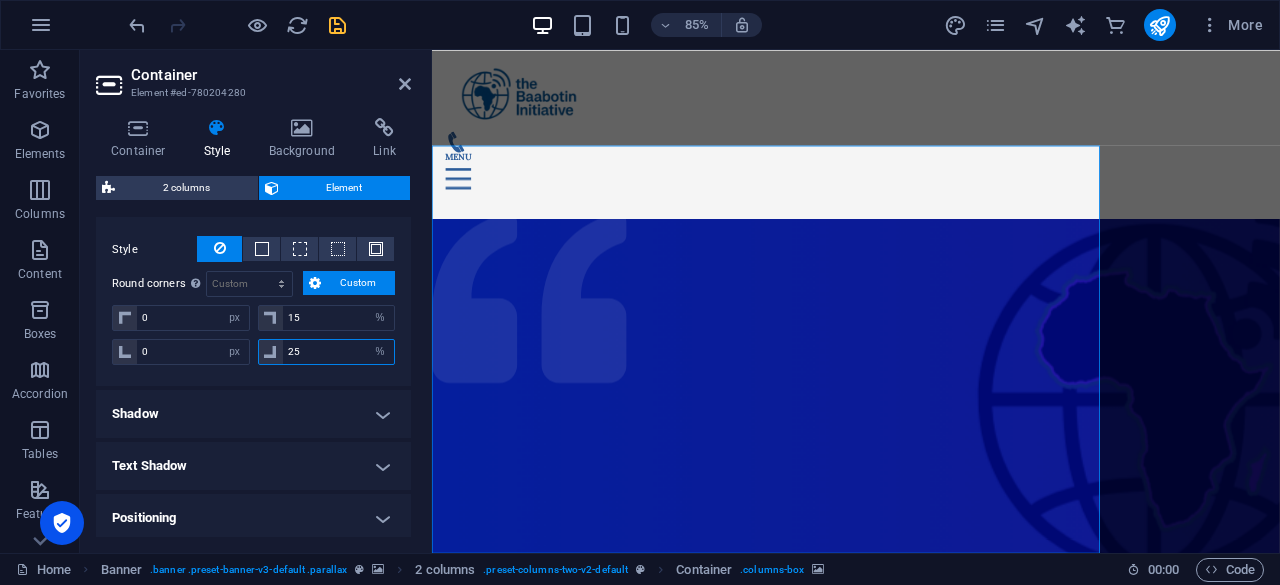 click on "25" at bounding box center (339, 352) 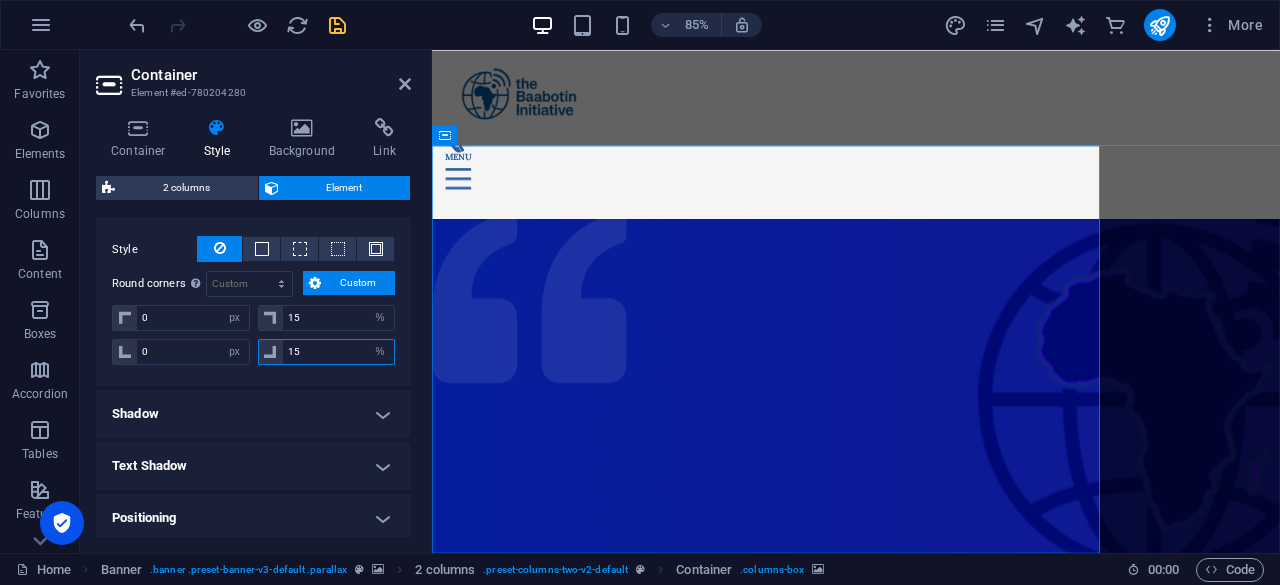 type on "15" 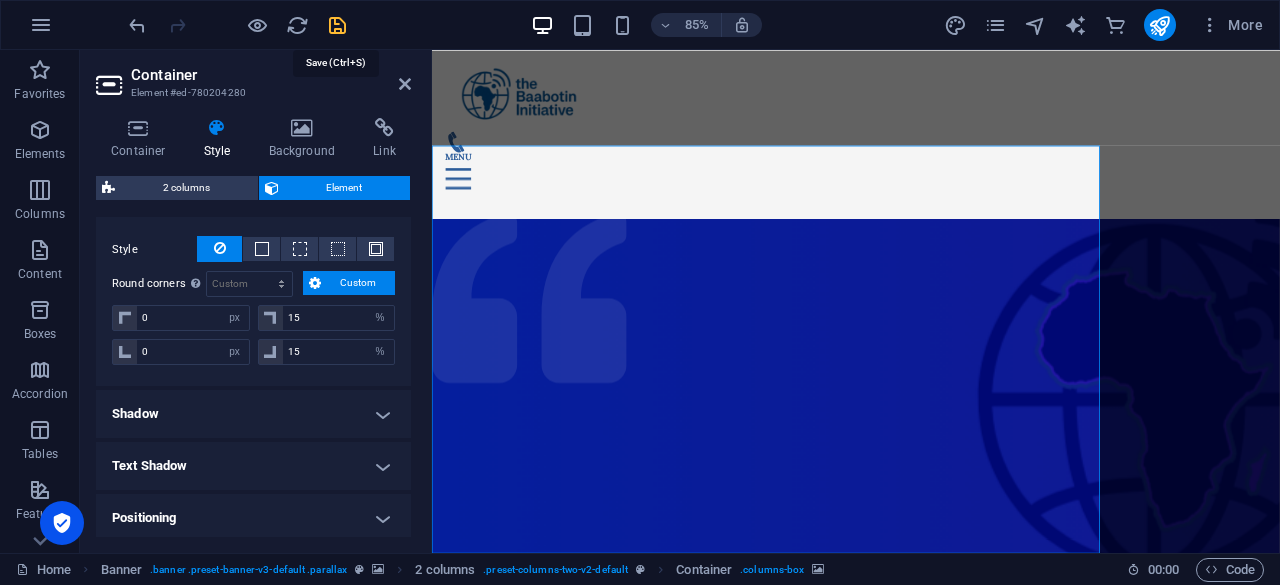 click at bounding box center [337, 25] 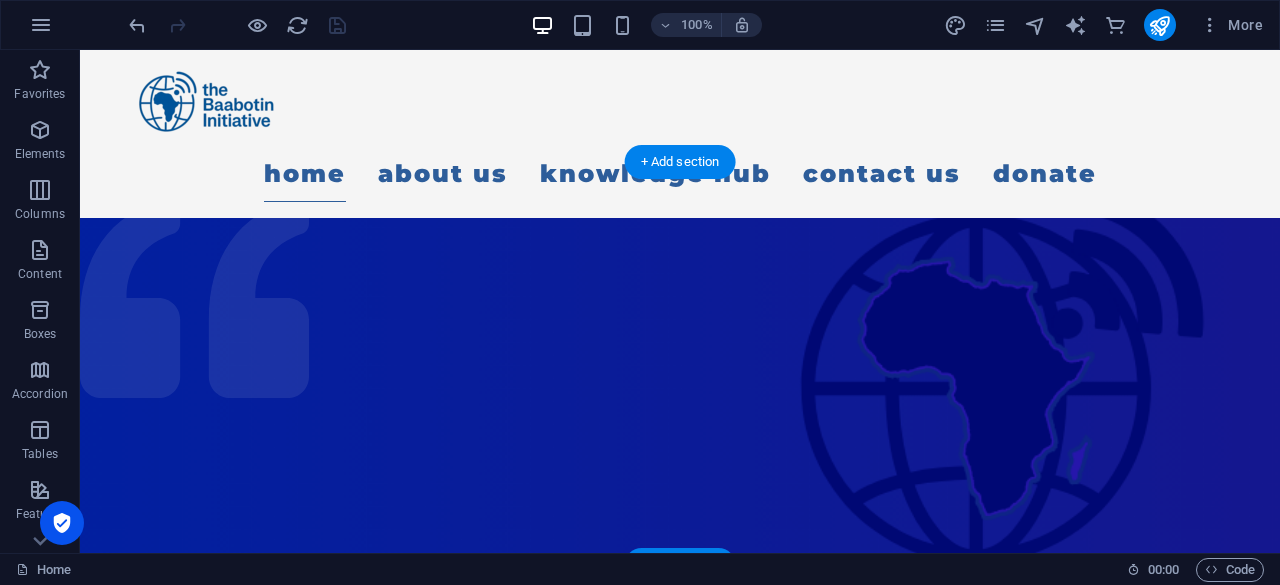 click at bounding box center [-2290, 671] 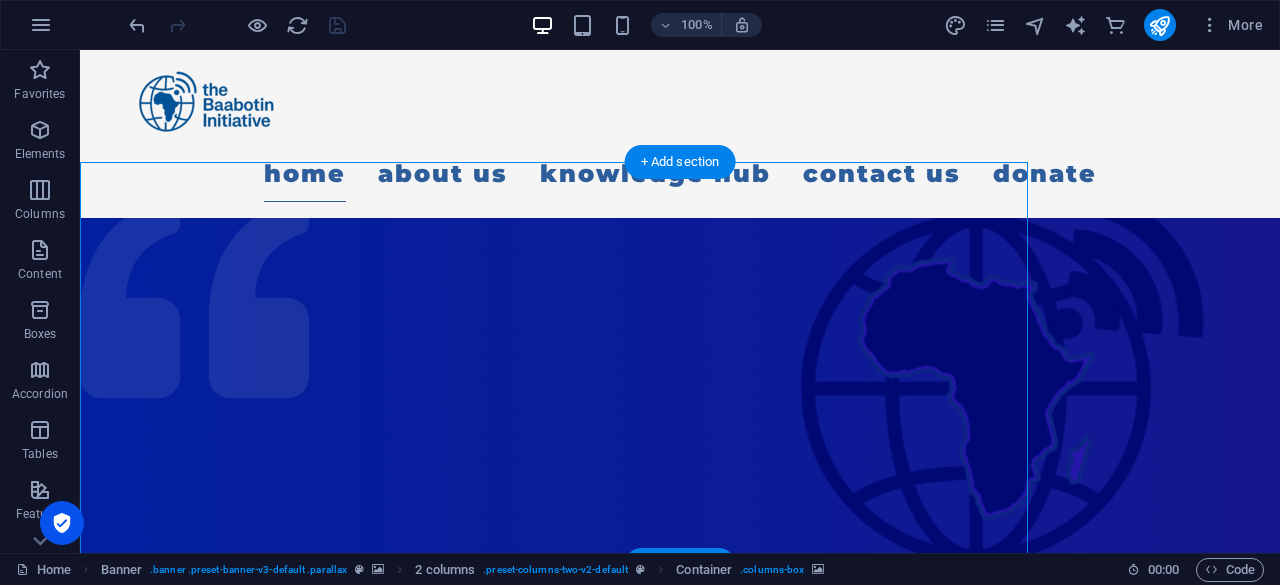 click at bounding box center (-2290, 671) 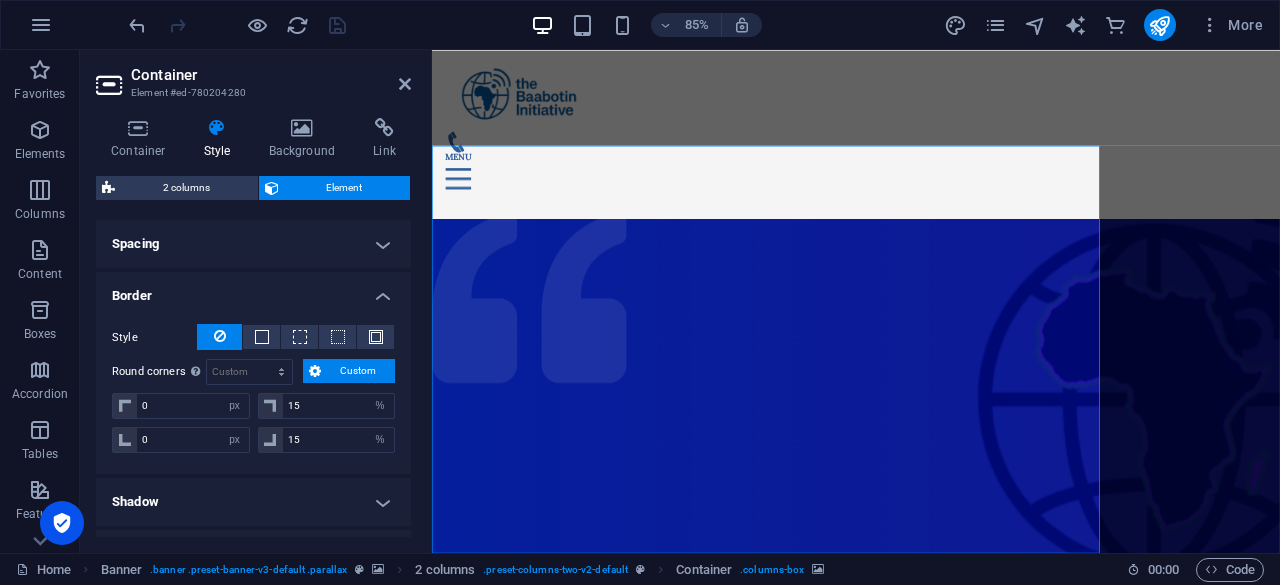 scroll, scrollTop: 0, scrollLeft: 0, axis: both 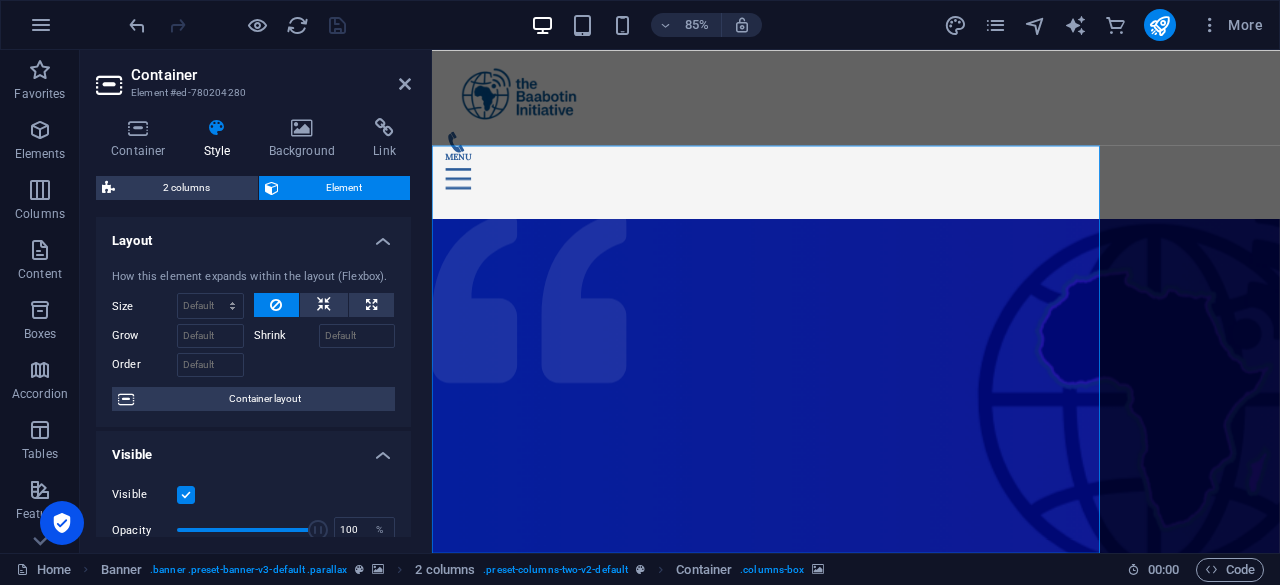 click on "Container Element #ed-780204280
Container Style Background Link Size Height Default px rem % vh vw Min. height None px rem % vh vw Width Default px rem % em vh vw Min. width 7 None px rem % vh vw Content width Default Custom width Width Default px rem % em vh vw Min. width None px rem % vh vw Default padding Custom spacing Default content width and padding can be changed under Design. Edit design Layout (Flexbox) Alignment Determines the flex direction. Default Main axis Determine how elements should behave along the main axis inside this container (justify content). Default Side axis Control the vertical direction of the element inside of the container (align items). Default Wrap Default On Off Fill Controls the distances and direction of elements on the y-axis across several lines (align content). Default Accessibility ARIA helps assistive technologies (like screen readers) to understand the role, state, and behavior of web elements Role The ARIA role defines the purpose of an element.  Fan" at bounding box center [256, 301] 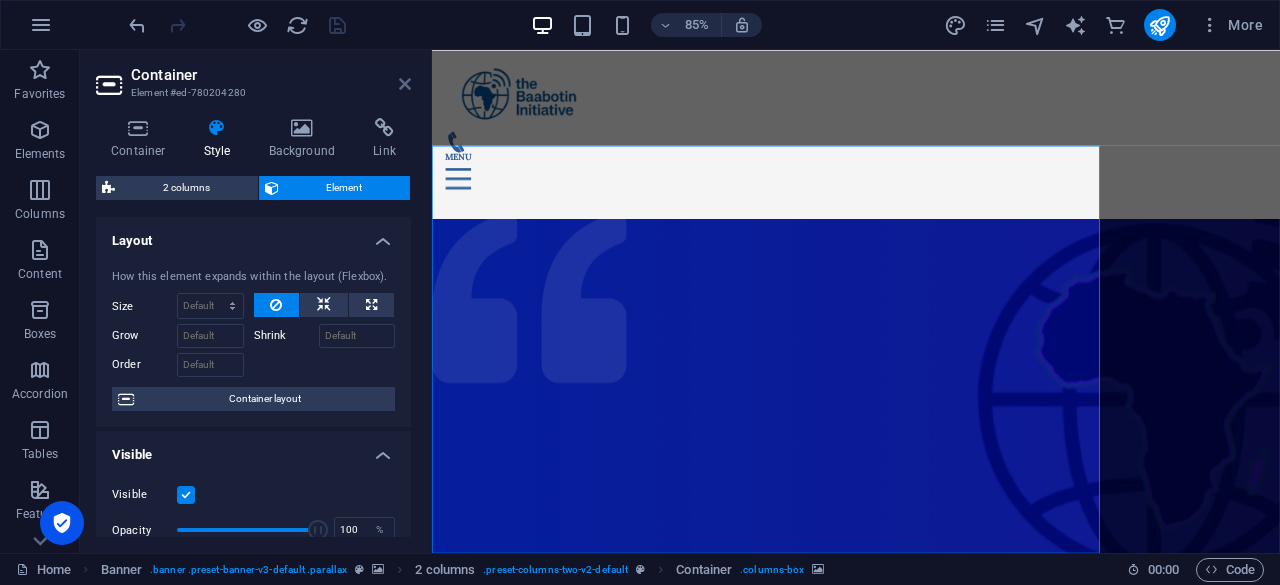 click at bounding box center [405, 84] 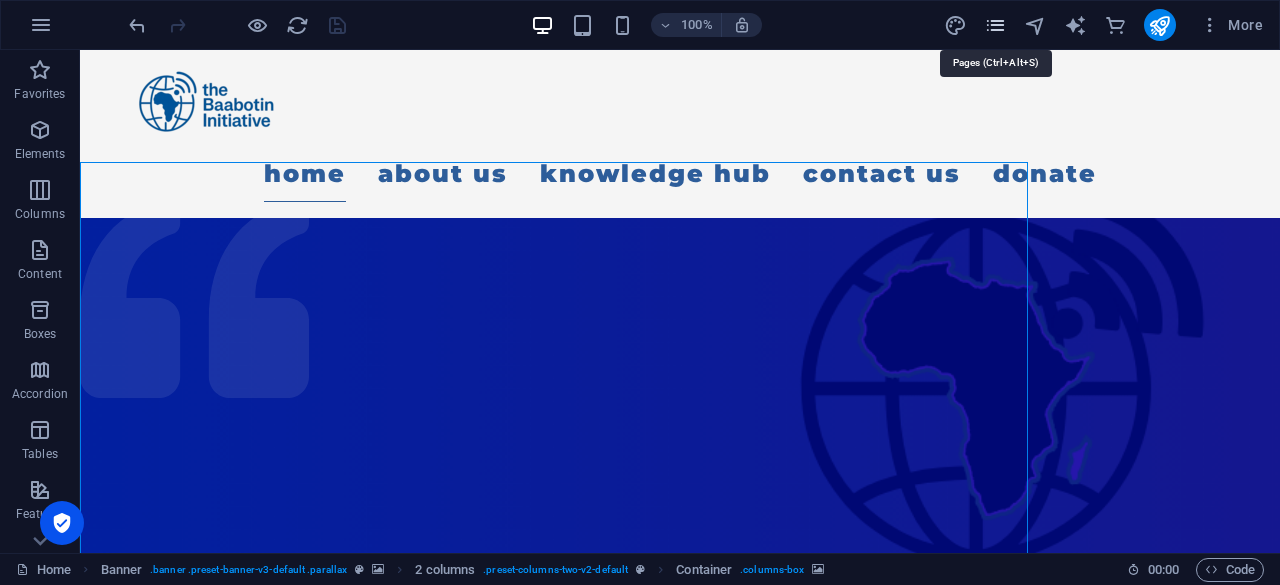 click at bounding box center (995, 25) 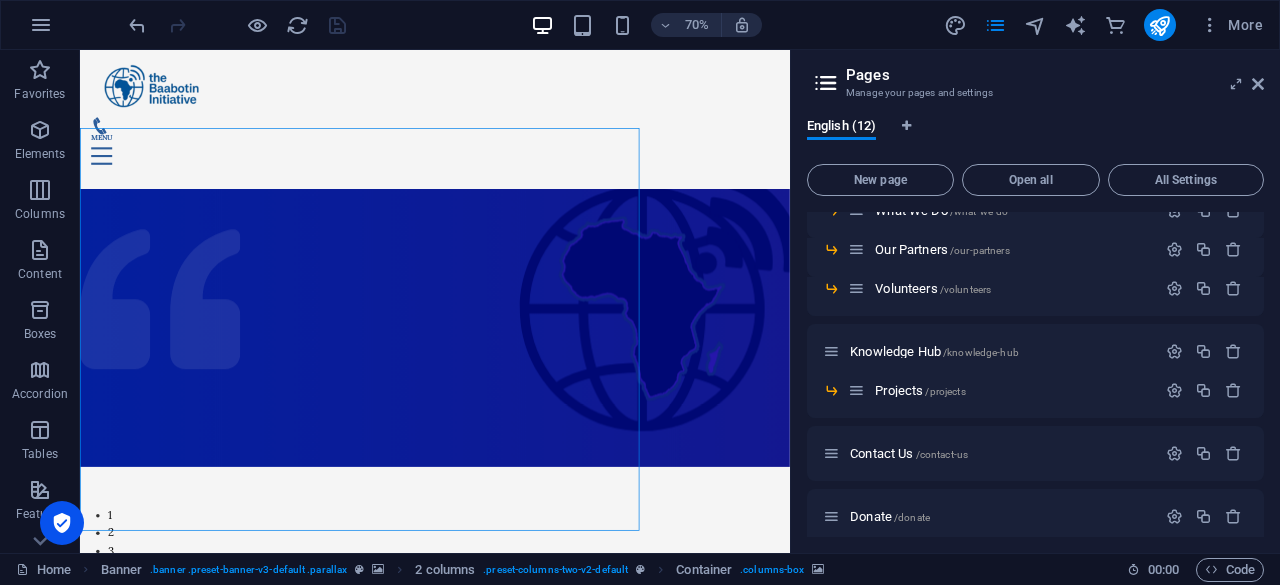 scroll, scrollTop: 177, scrollLeft: 0, axis: vertical 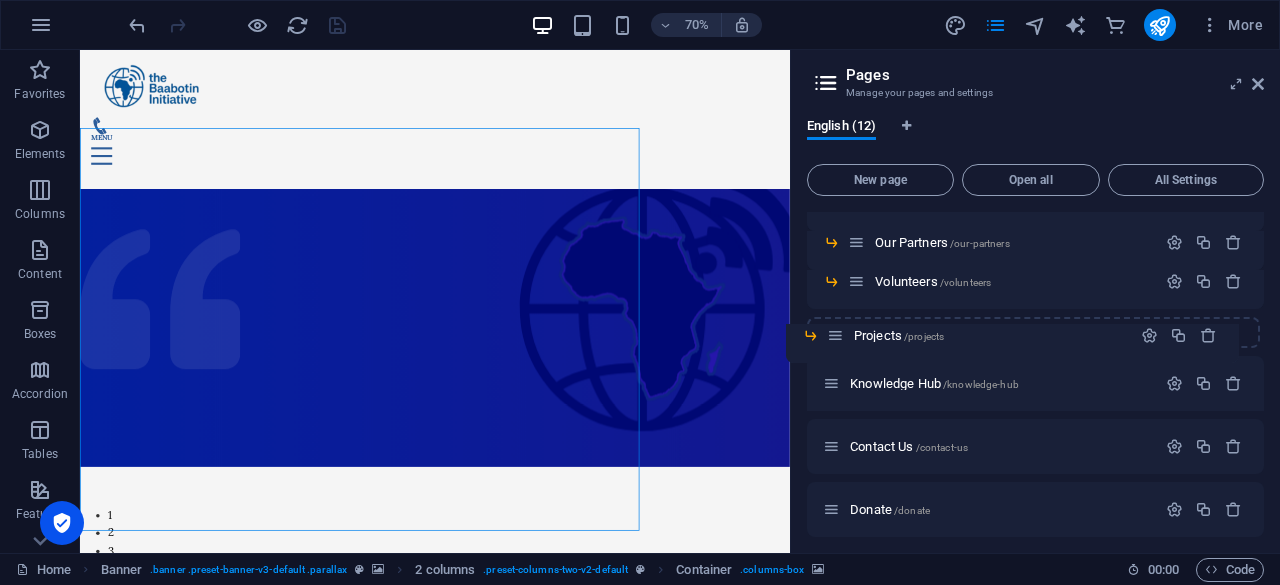 drag, startPoint x: 858, startPoint y: 389, endPoint x: 842, endPoint y: 319, distance: 71.80529 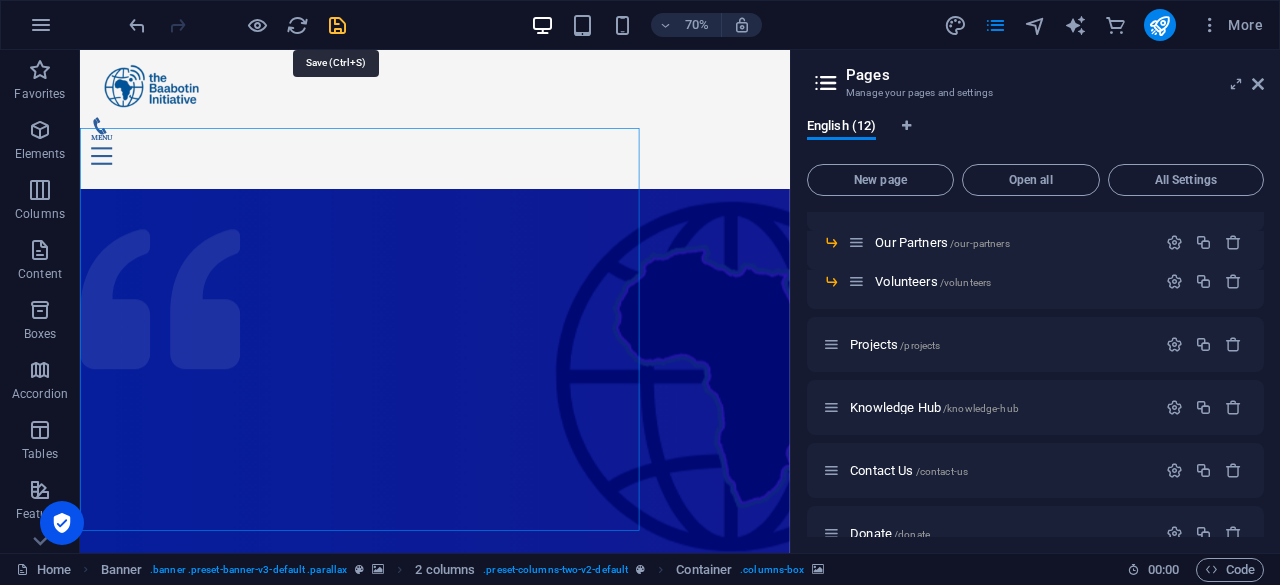 click at bounding box center (337, 25) 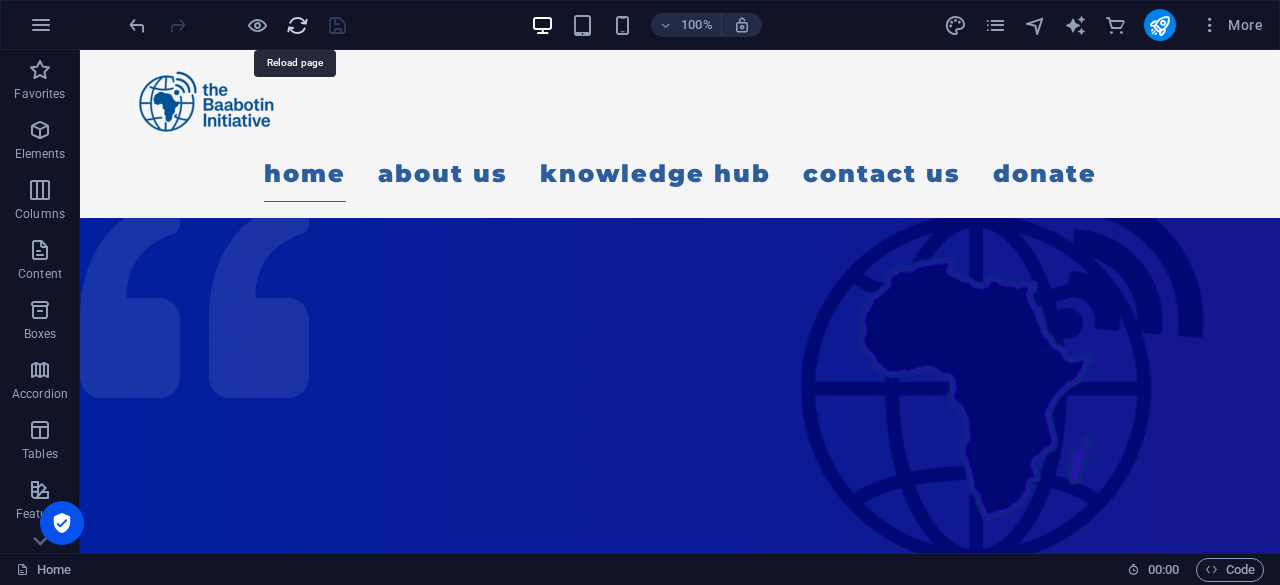 click at bounding box center (297, 25) 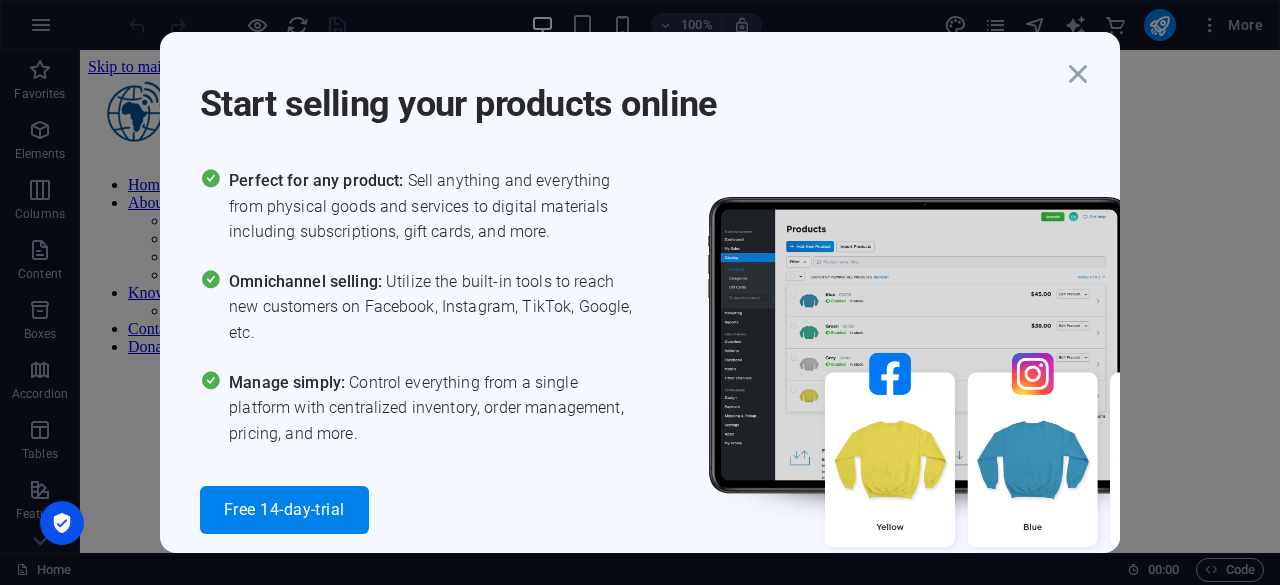 scroll, scrollTop: 0, scrollLeft: 0, axis: both 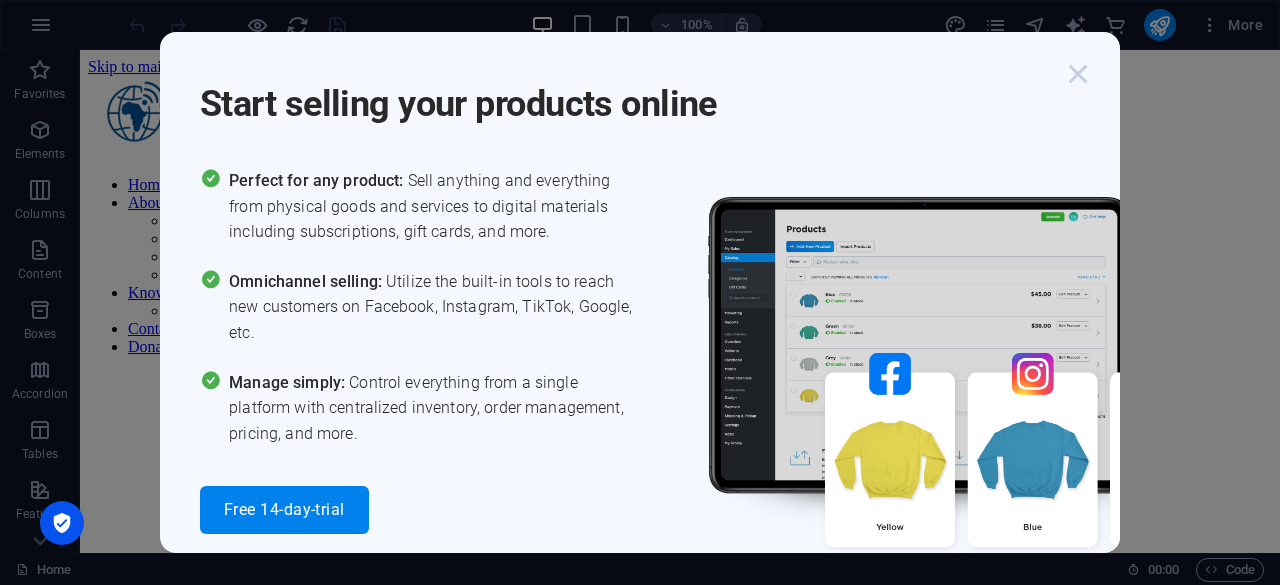 click at bounding box center (1078, 74) 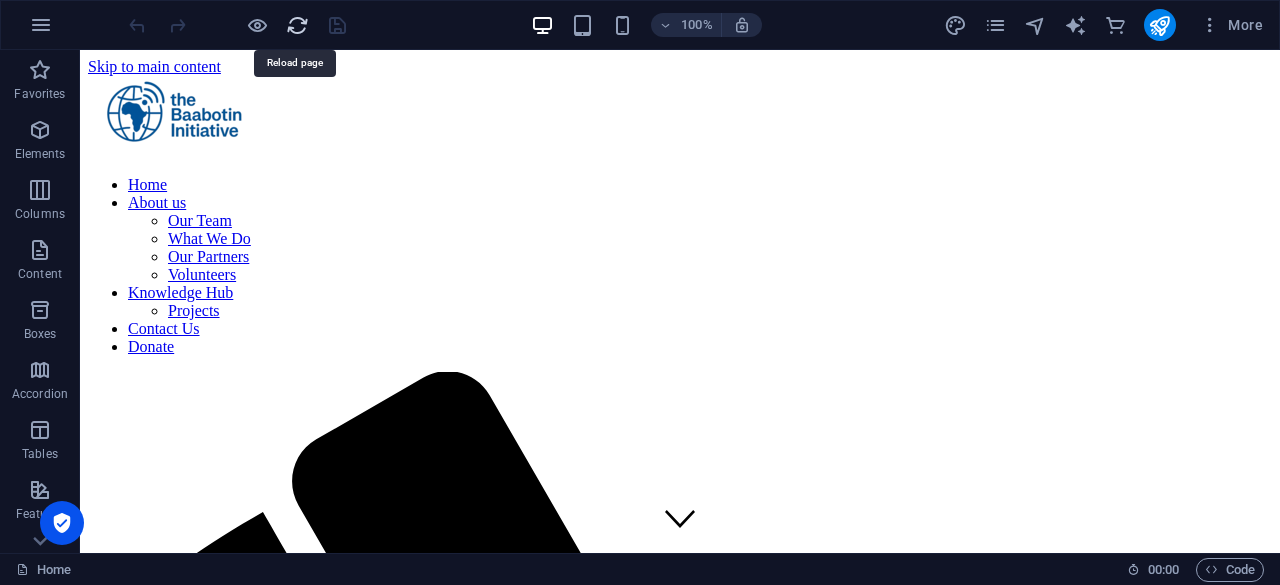 click at bounding box center (297, 25) 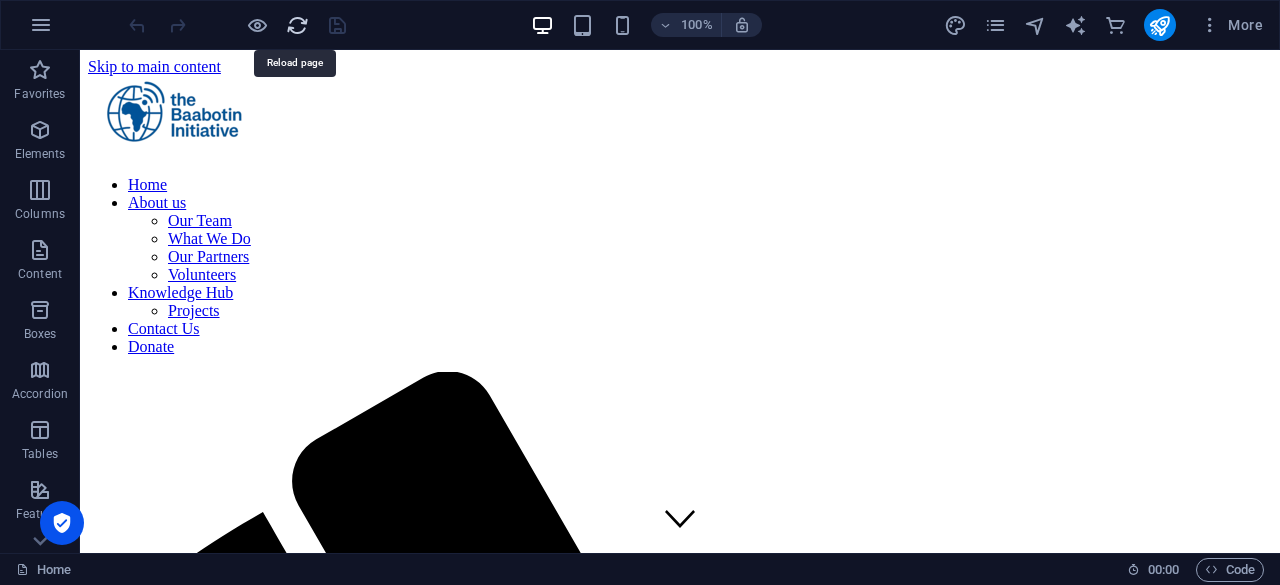 scroll, scrollTop: 0, scrollLeft: 0, axis: both 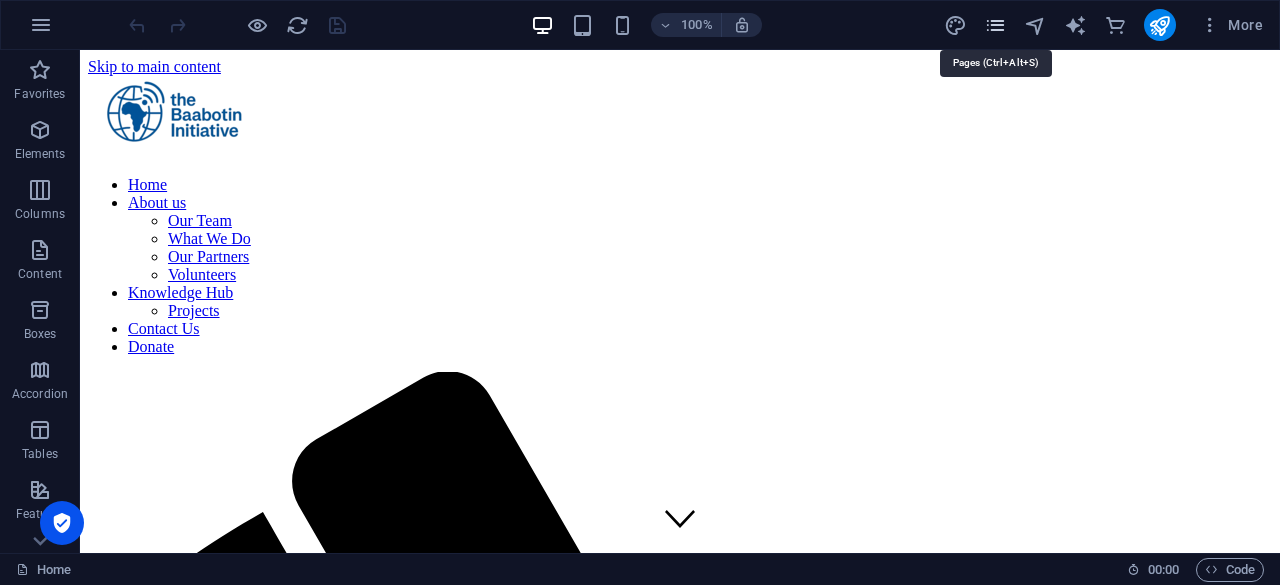 click at bounding box center (995, 25) 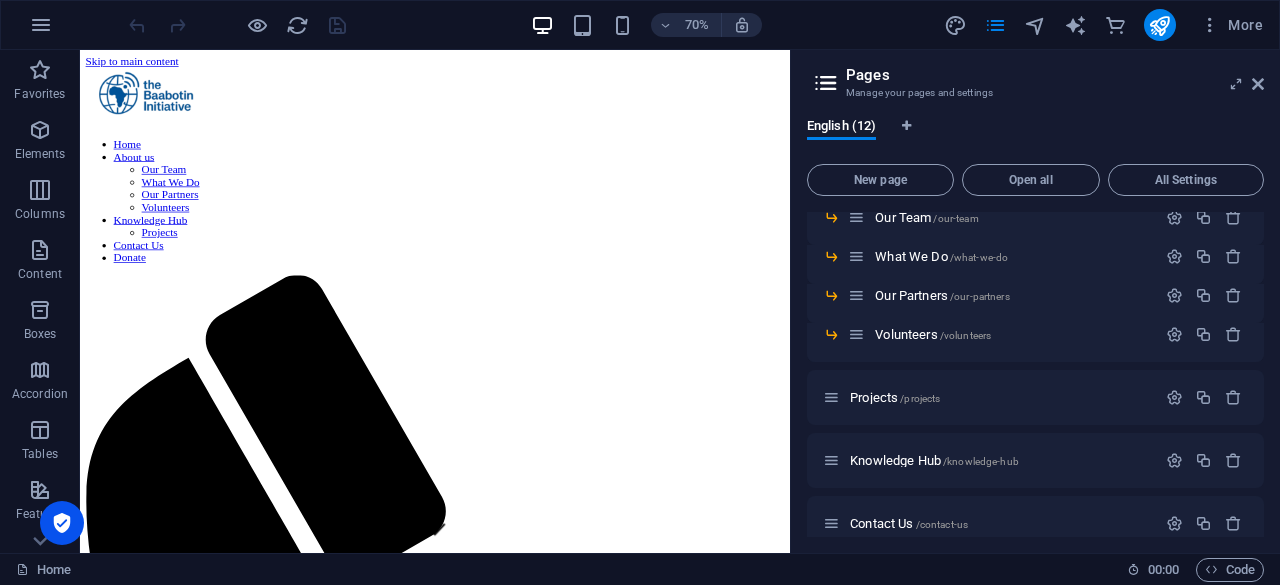 scroll, scrollTop: 136, scrollLeft: 0, axis: vertical 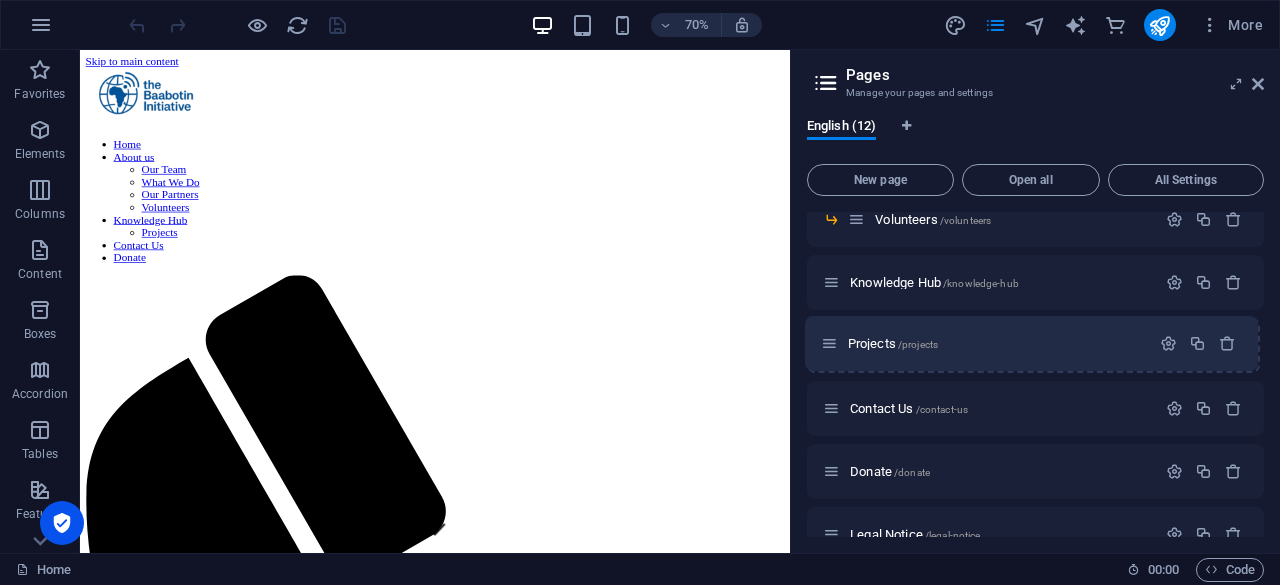 drag, startPoint x: 832, startPoint y: 389, endPoint x: 830, endPoint y: 353, distance: 36.05551 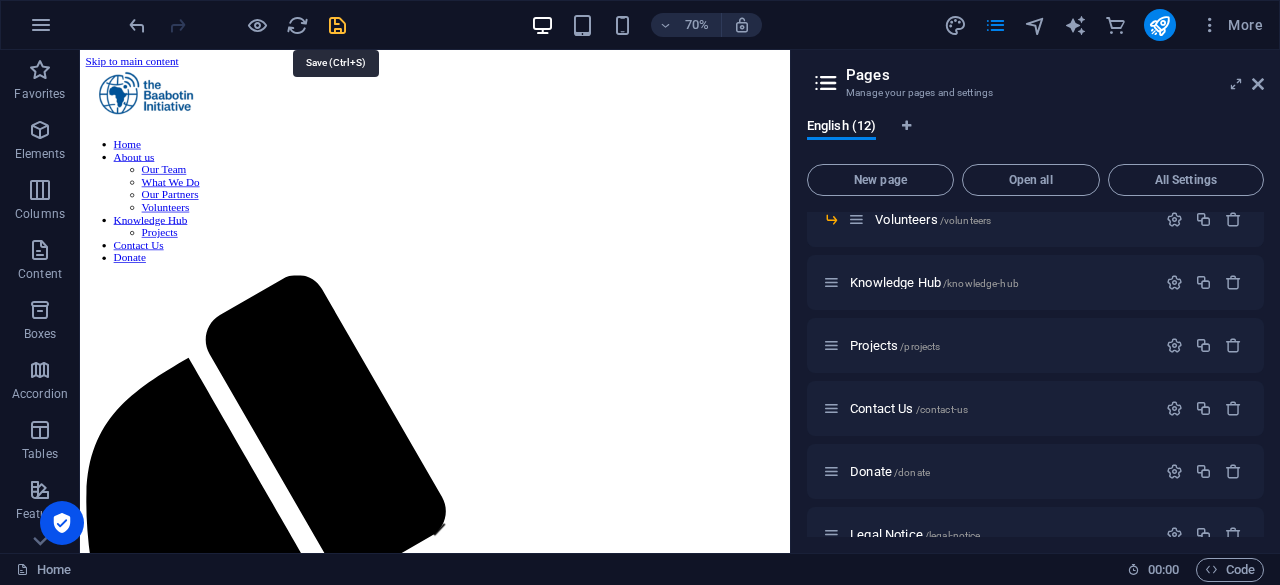 click at bounding box center [337, 25] 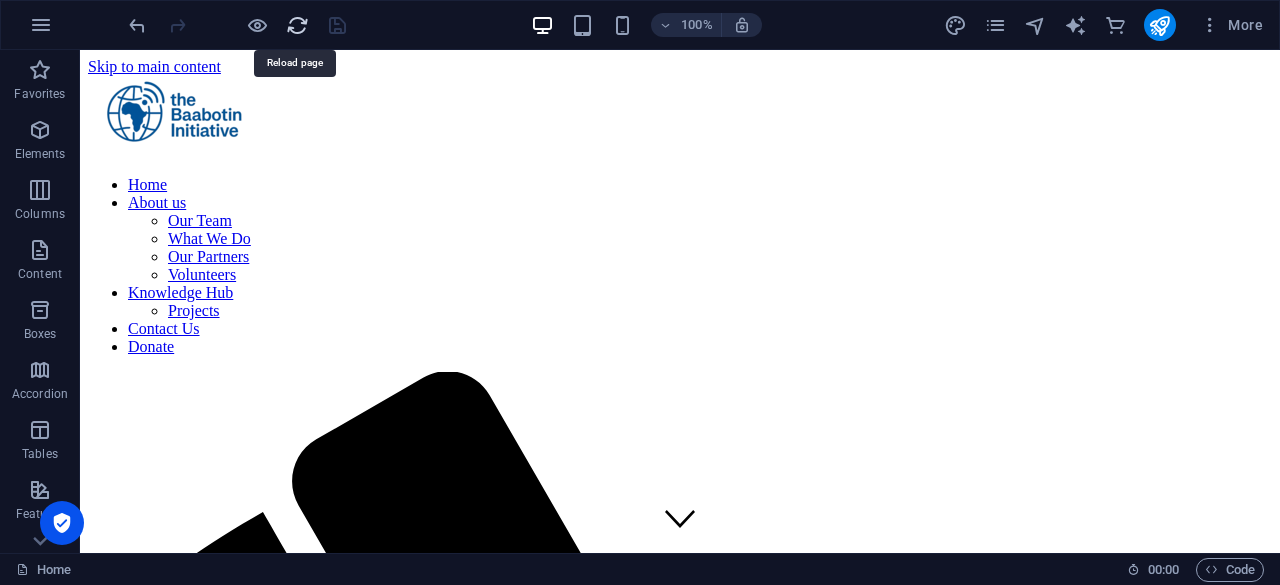 click at bounding box center [297, 25] 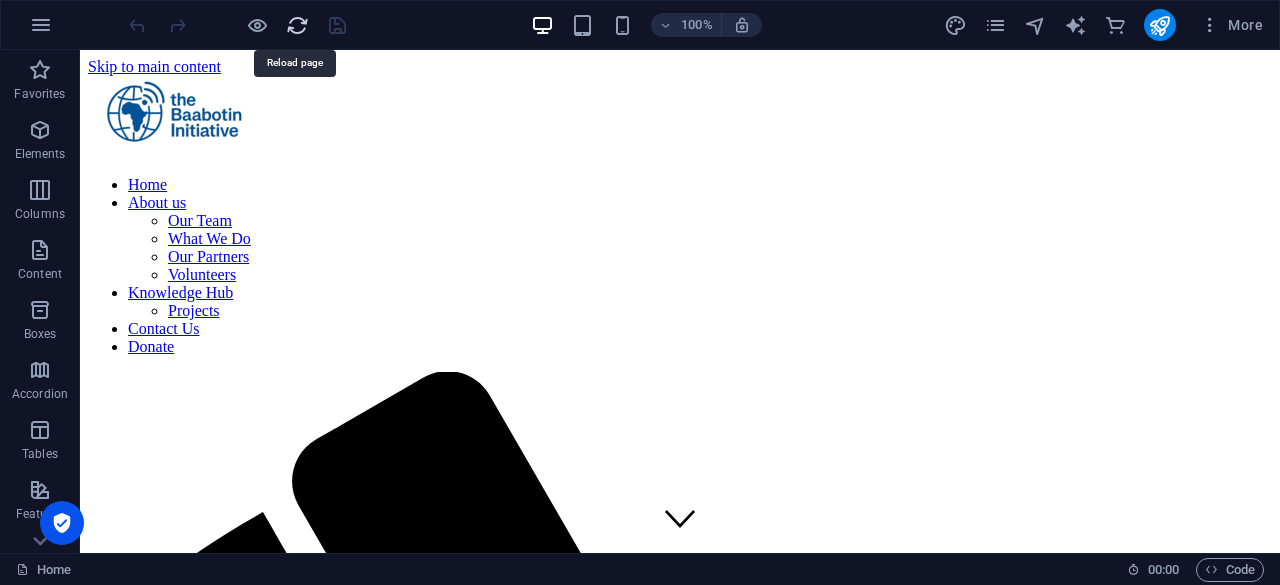 scroll, scrollTop: 0, scrollLeft: 0, axis: both 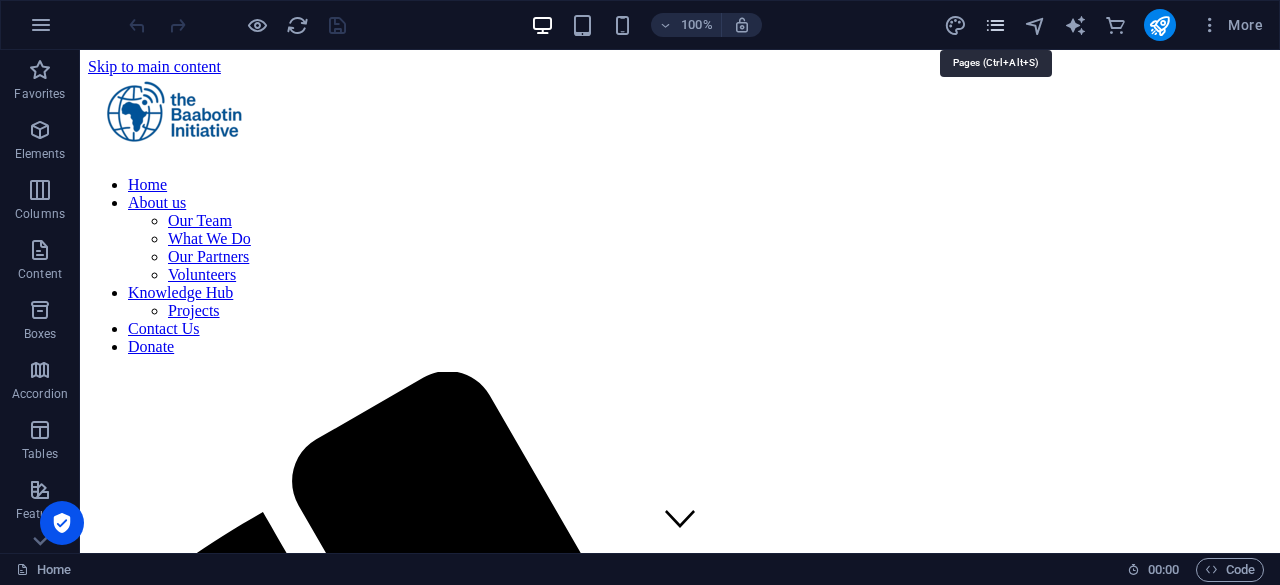 click at bounding box center (995, 25) 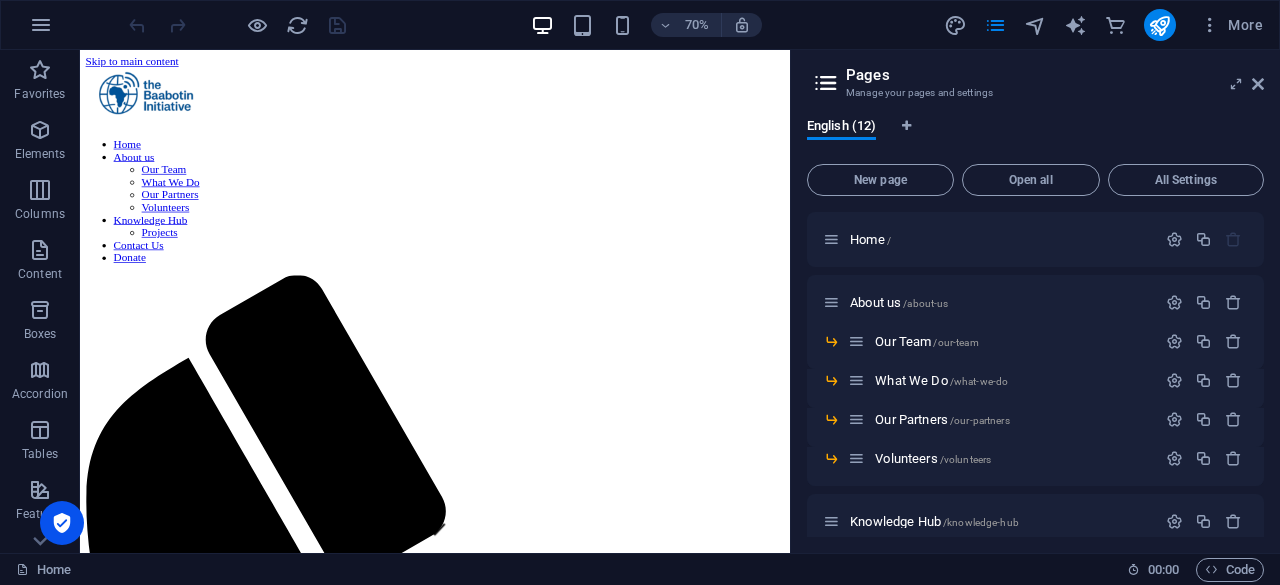 drag, startPoint x: 1258, startPoint y: 329, endPoint x: 1263, endPoint y: 374, distance: 45.276924 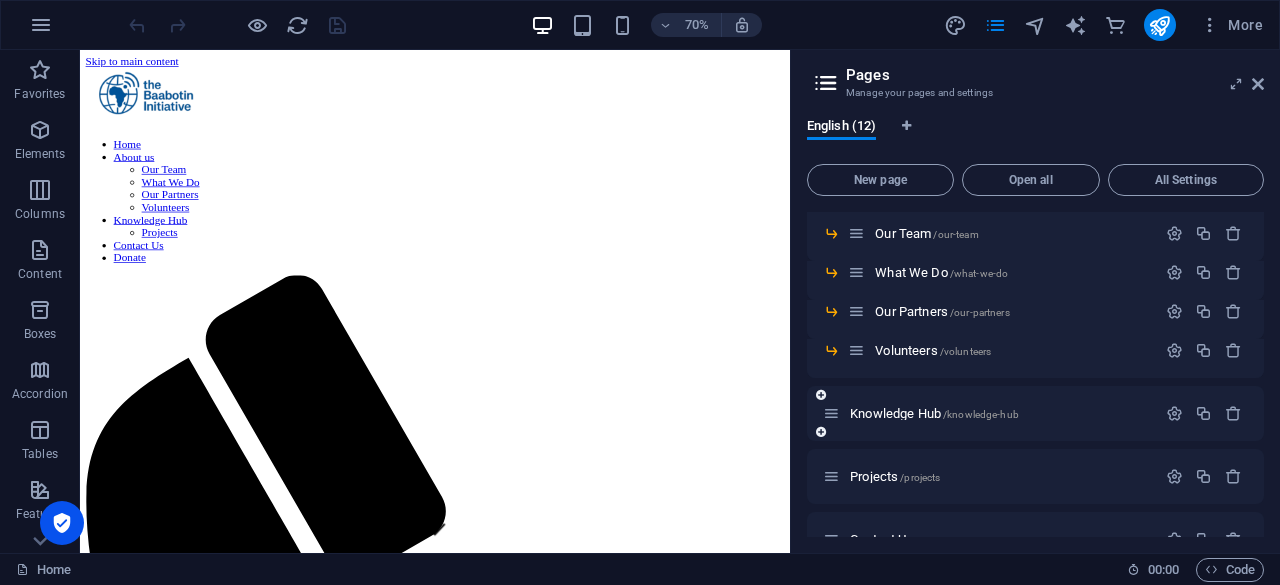 scroll, scrollTop: 110, scrollLeft: 0, axis: vertical 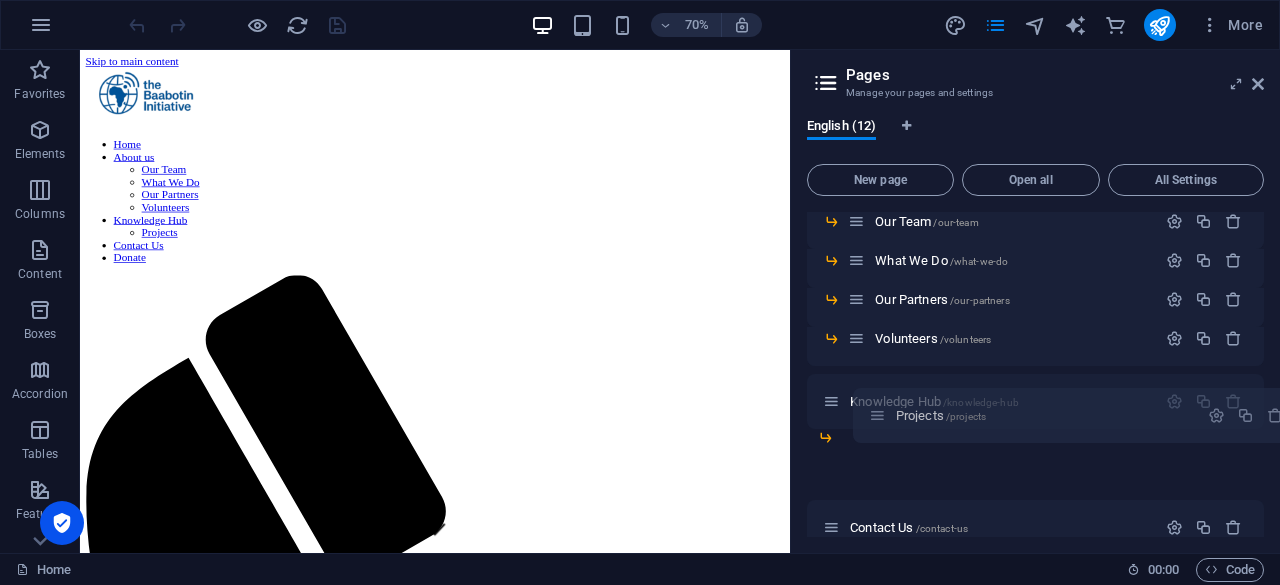 drag, startPoint x: 830, startPoint y: 481, endPoint x: 878, endPoint y: 415, distance: 81.608826 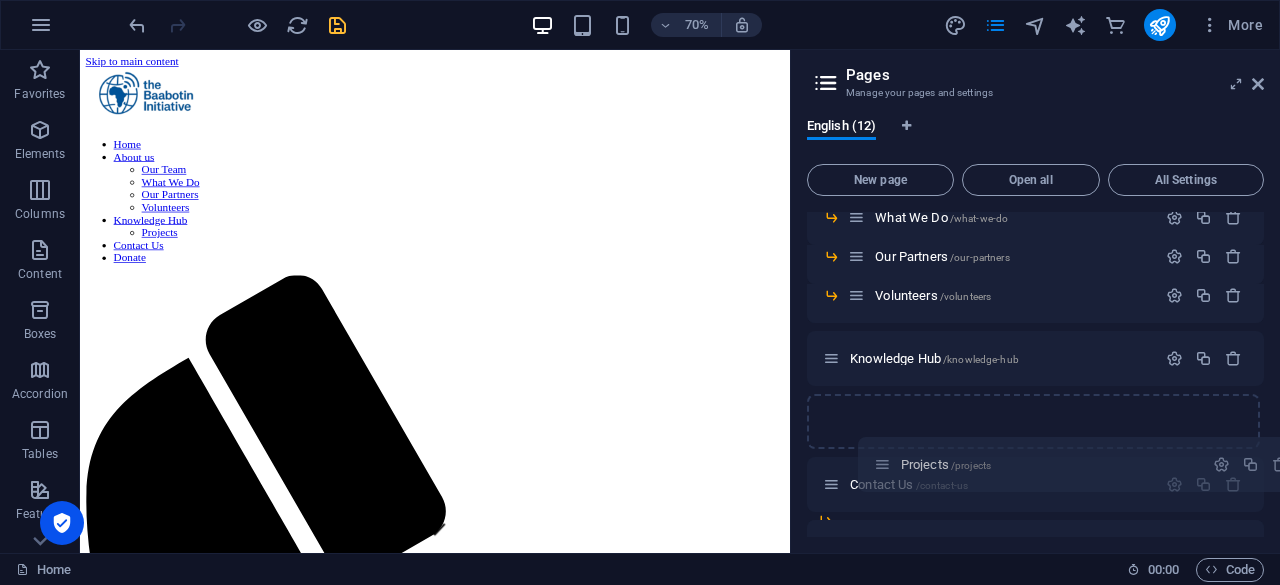 scroll, scrollTop: 164, scrollLeft: 0, axis: vertical 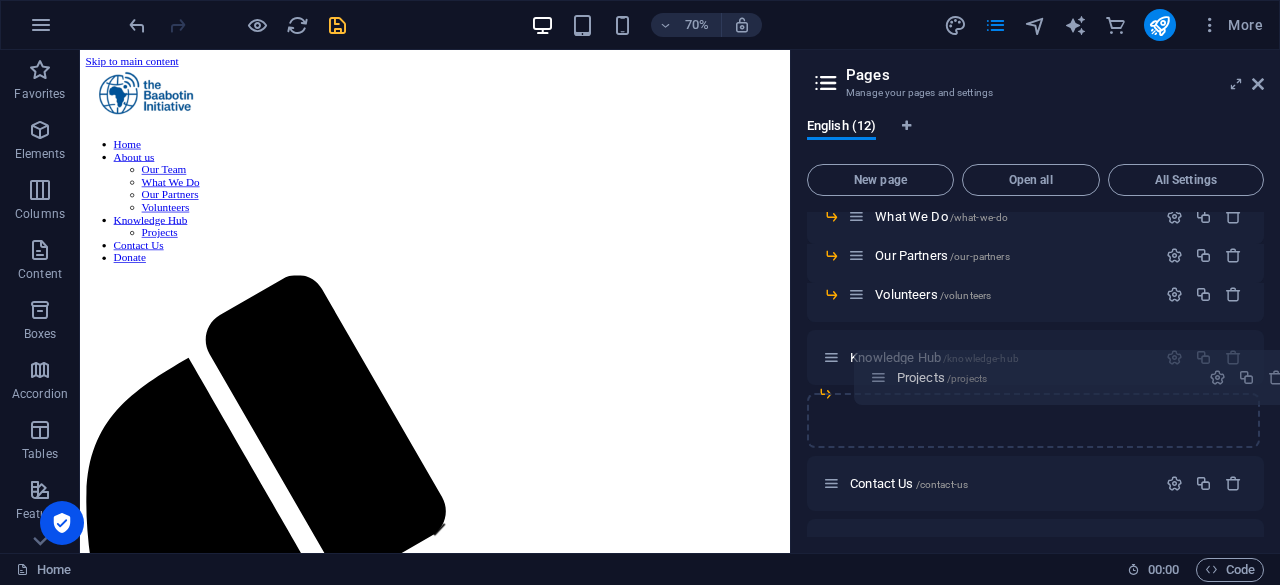 drag, startPoint x: 835, startPoint y: 404, endPoint x: 886, endPoint y: 386, distance: 54.08327 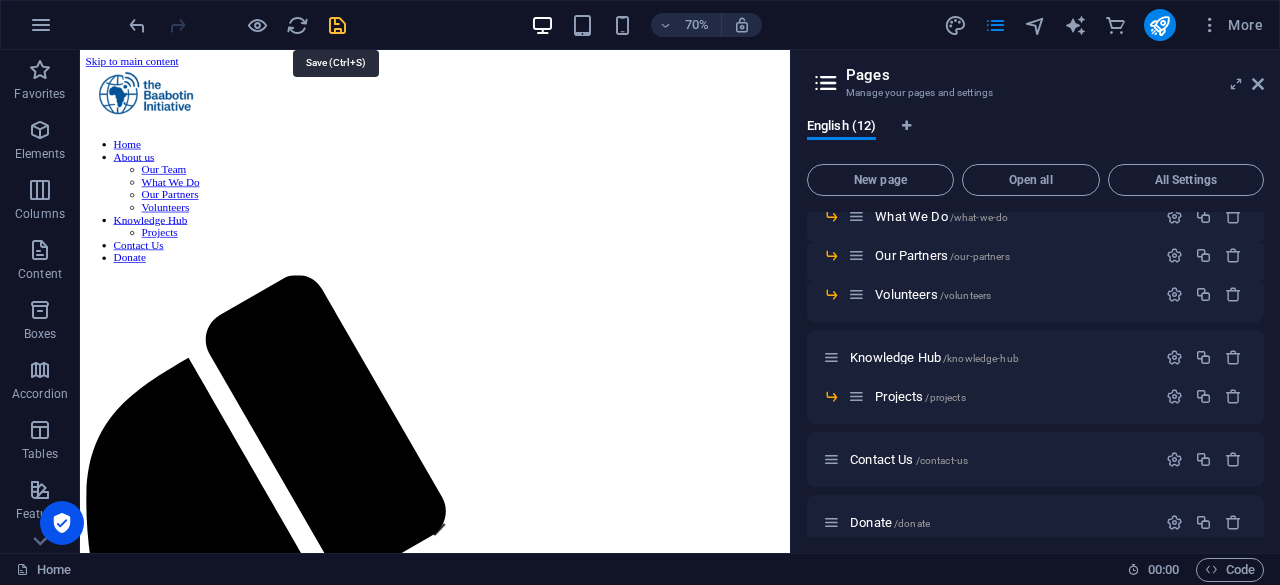 click at bounding box center (337, 25) 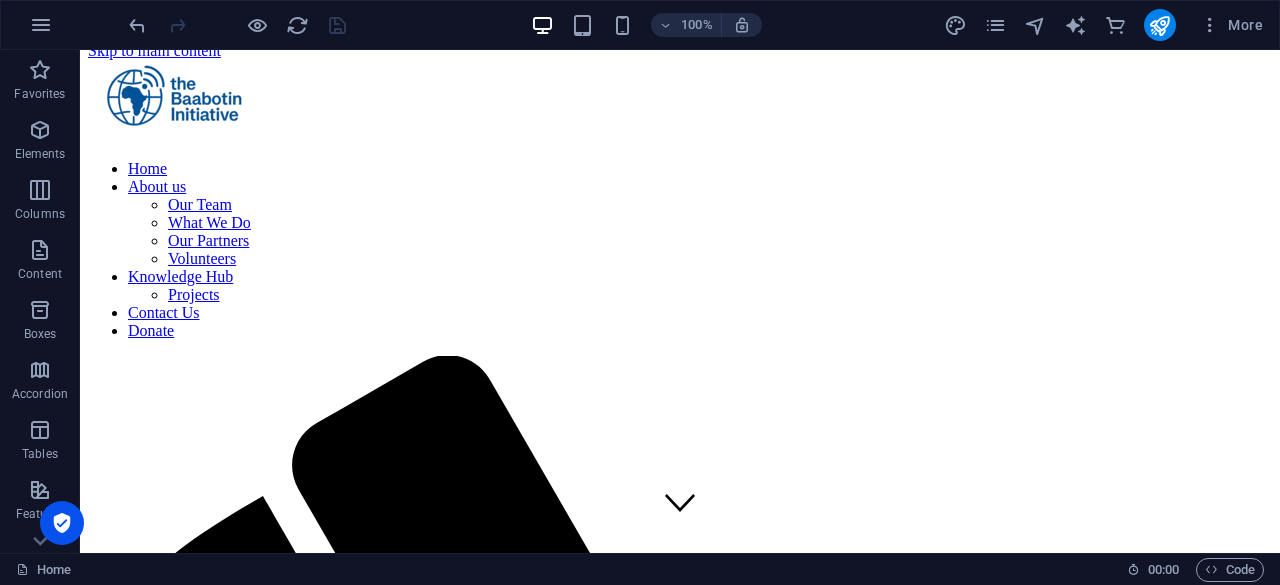 scroll, scrollTop: 0, scrollLeft: 0, axis: both 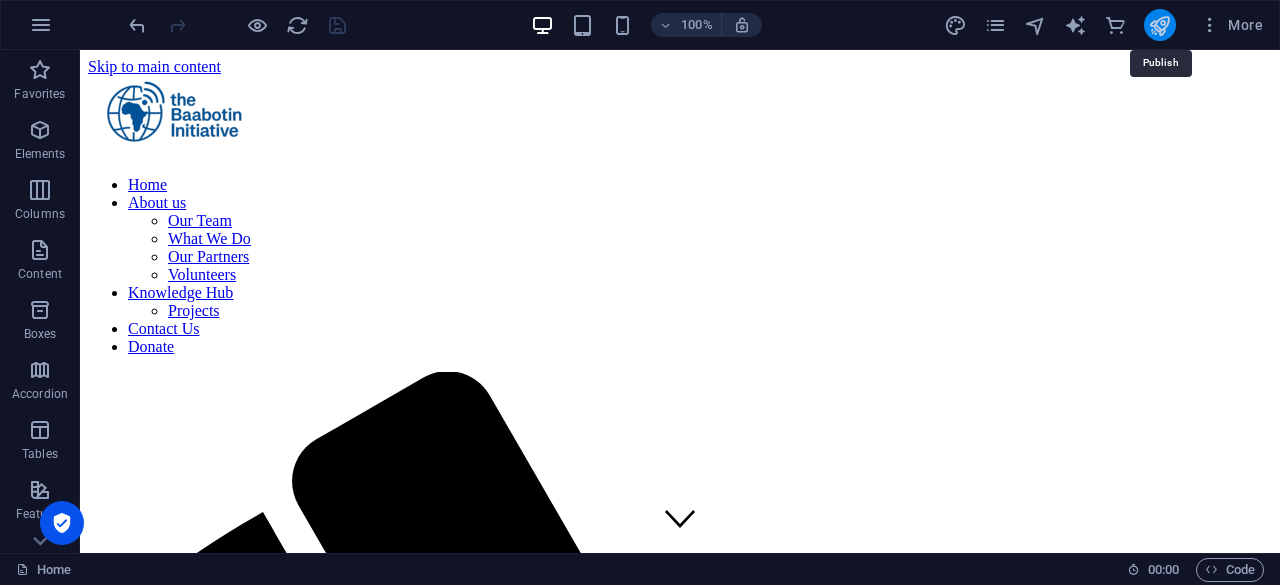 click at bounding box center [1159, 25] 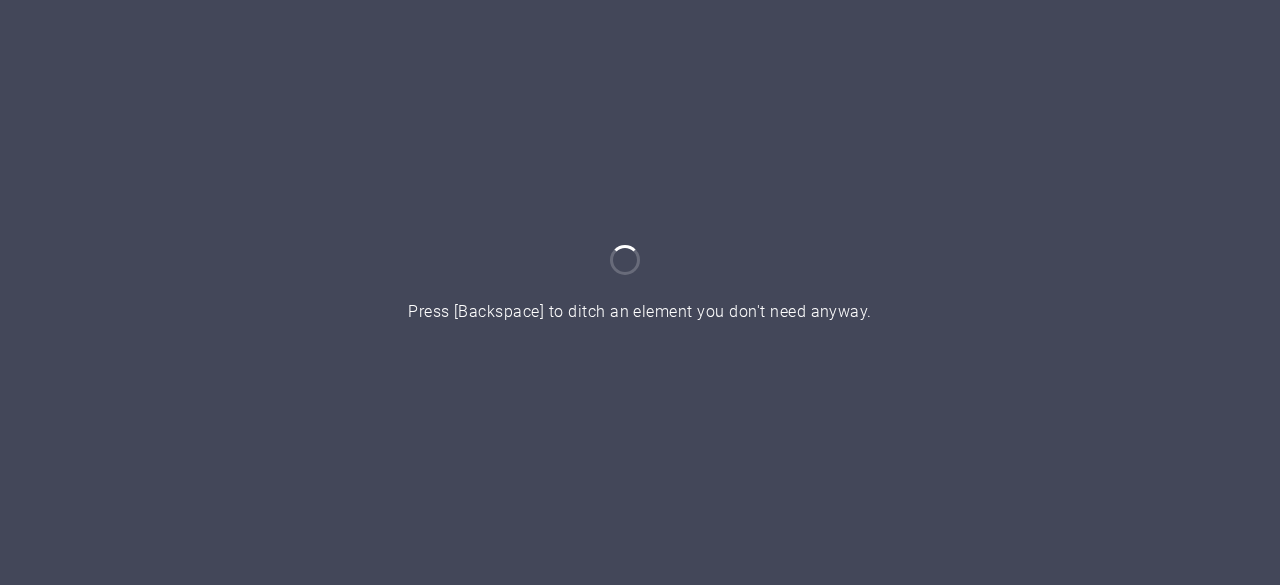 scroll, scrollTop: 0, scrollLeft: 0, axis: both 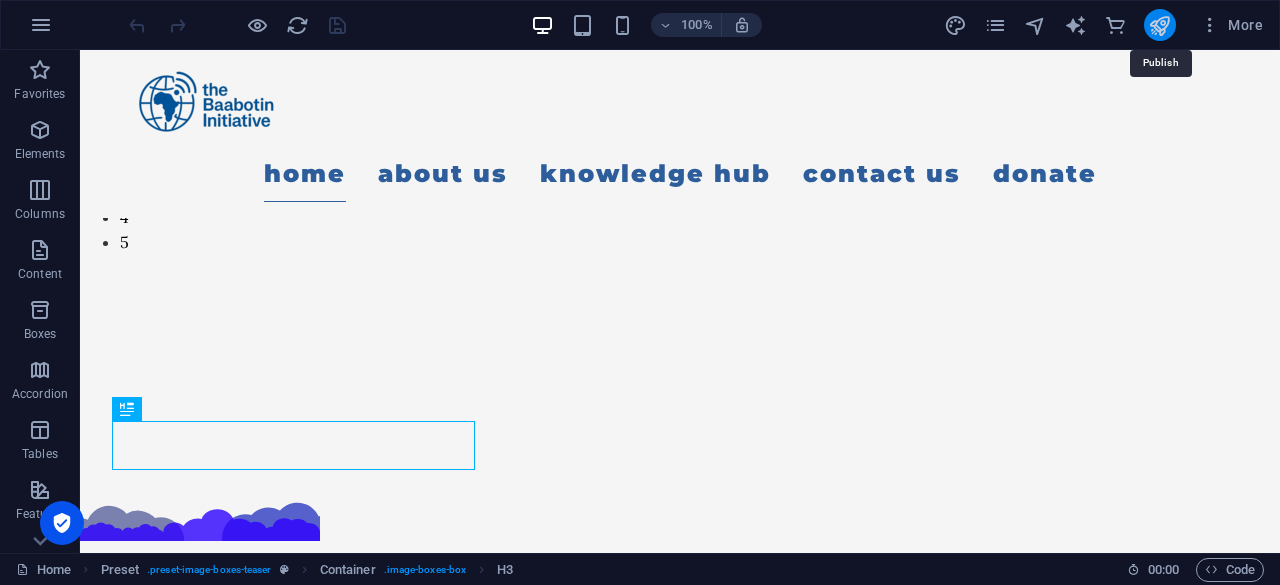 click at bounding box center [1159, 25] 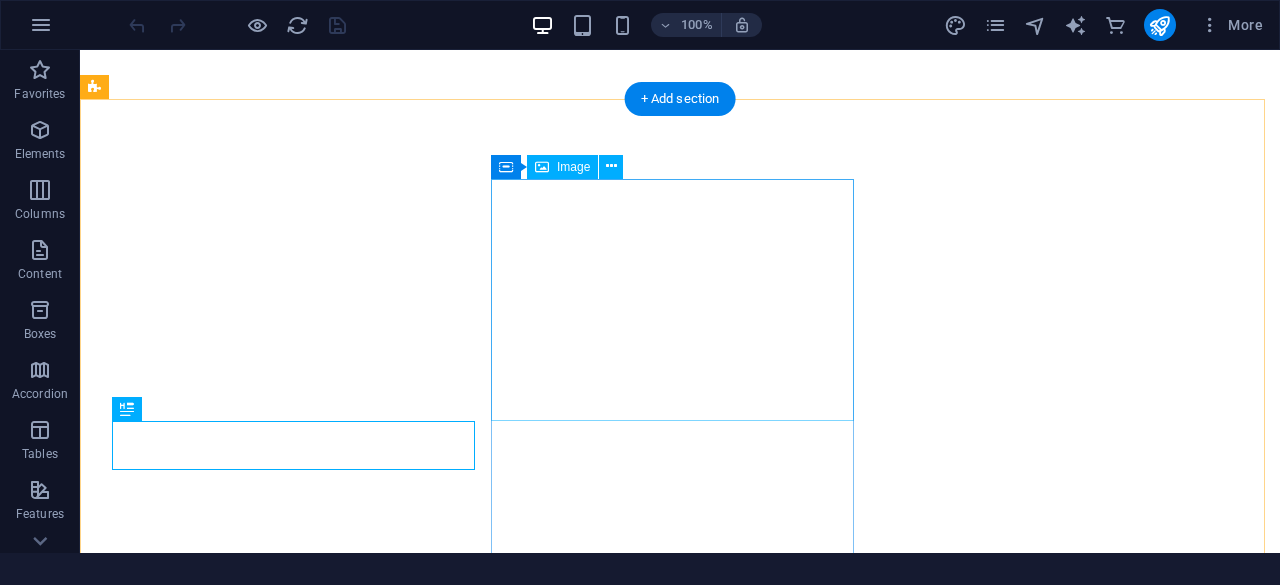 scroll, scrollTop: 0, scrollLeft: 0, axis: both 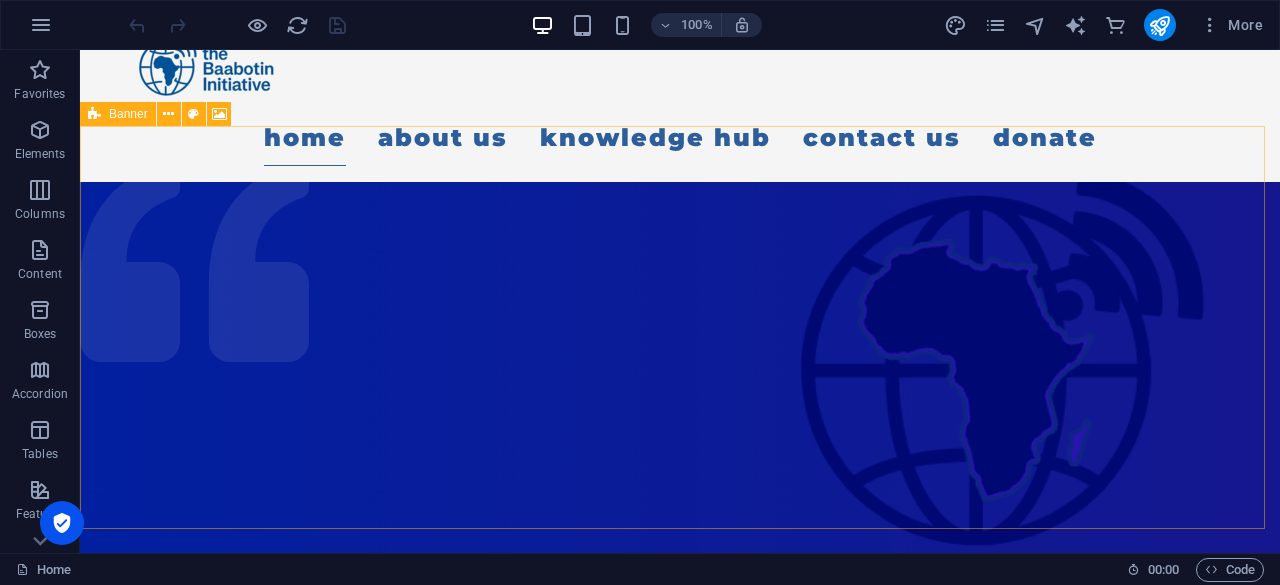 click on "Banner" at bounding box center [128, 114] 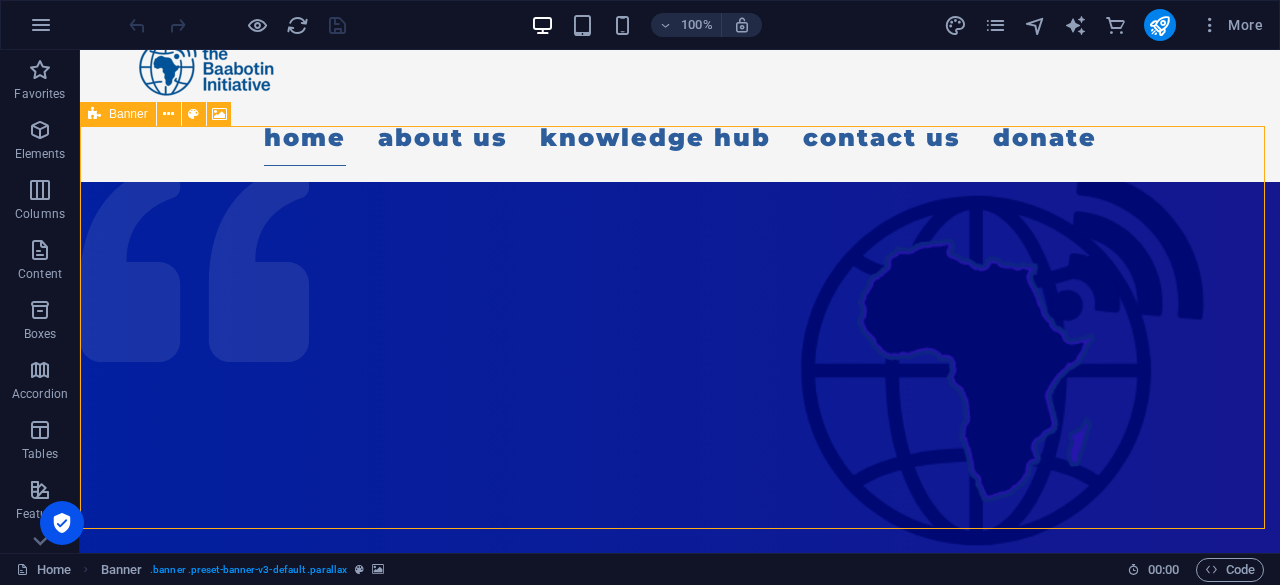 click on "Banner" at bounding box center (128, 114) 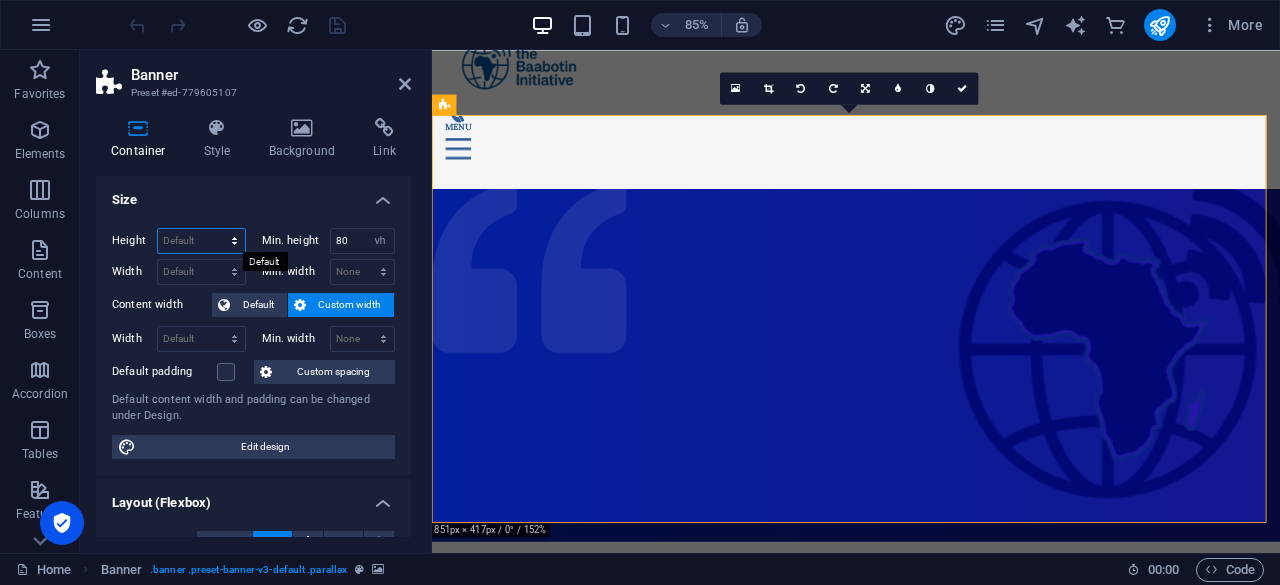 click on "Default px rem % vh vw" at bounding box center [201, 241] 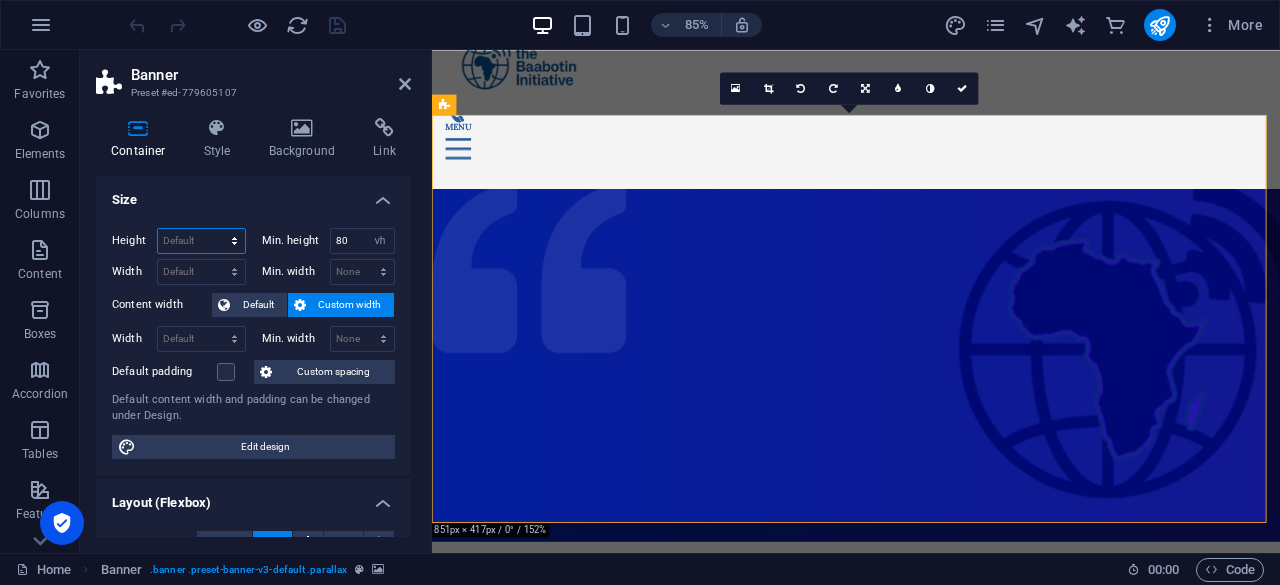 select on "%" 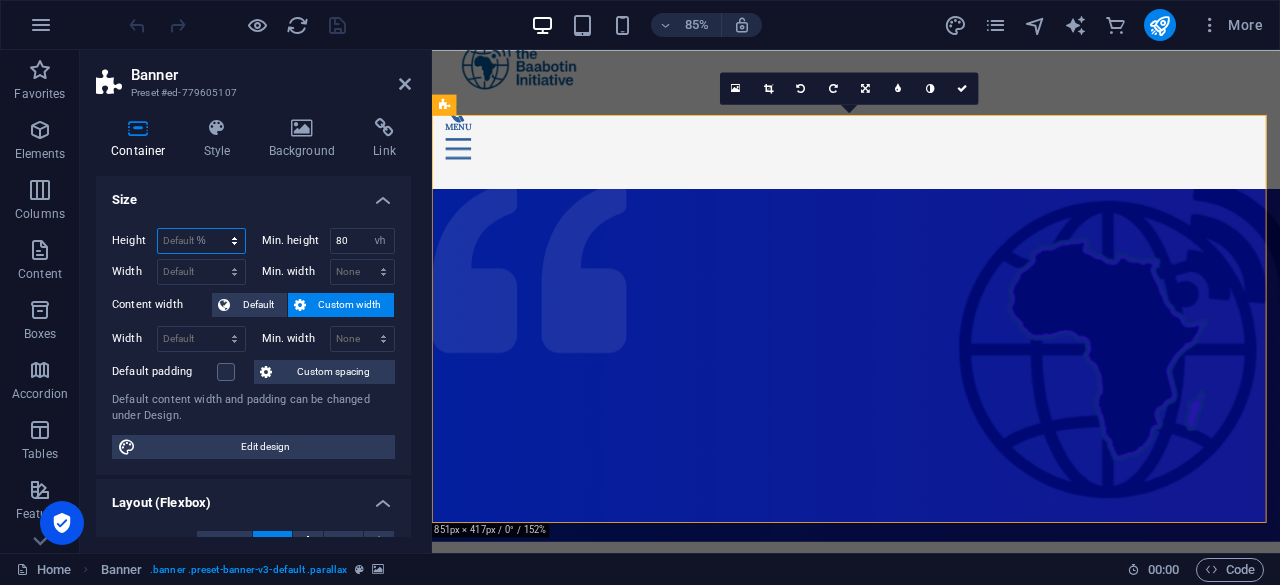 click on "Default px rem % vh vw" at bounding box center (201, 241) 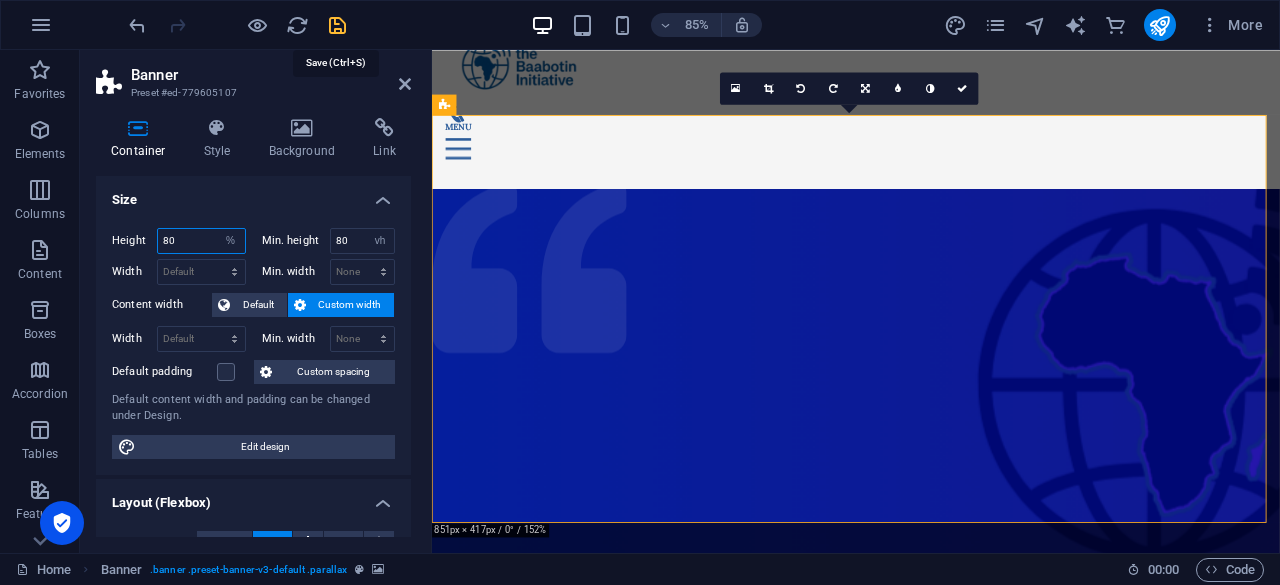 type on "80" 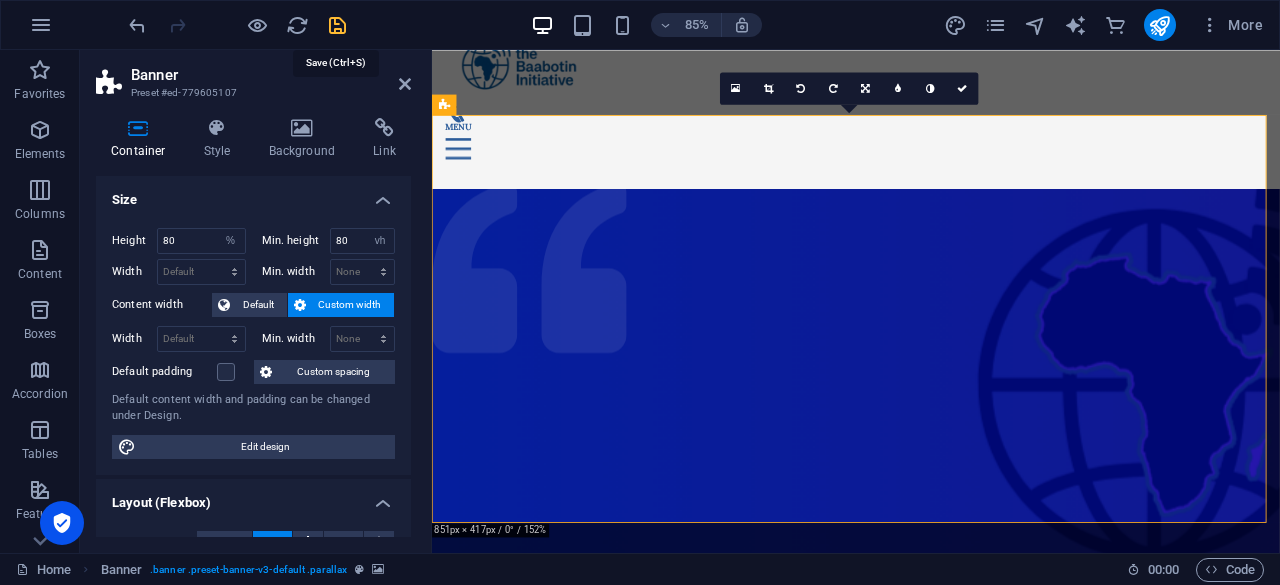 click at bounding box center (337, 25) 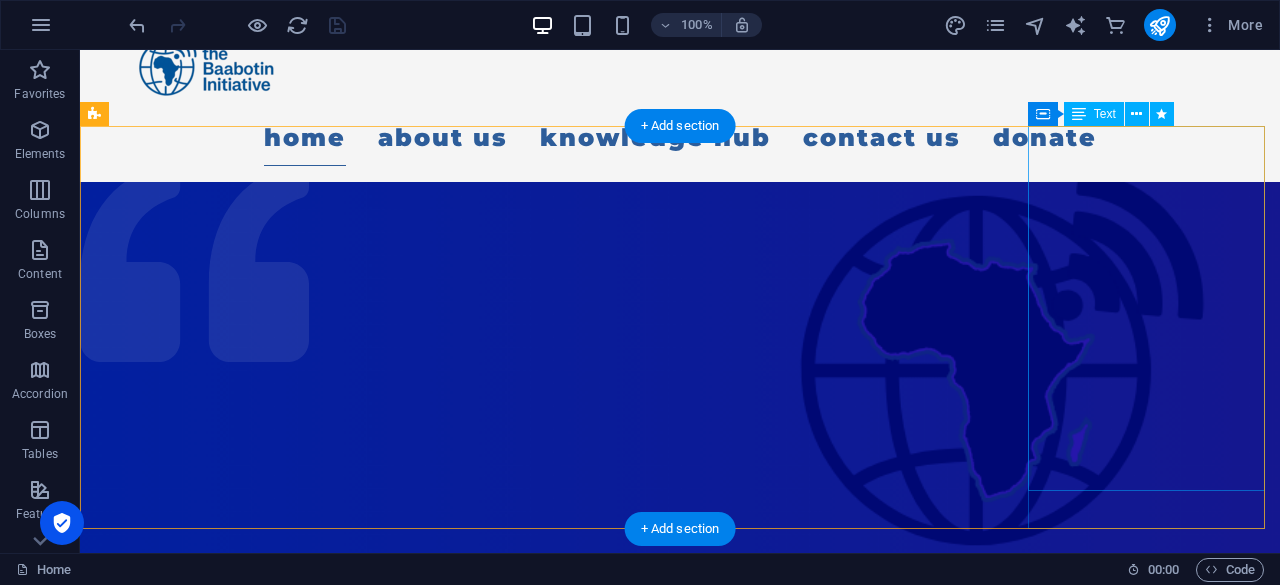 click on "The Baabotin Initiative  champions Internet Governance and Digital Rights by enhancing cybersecurity awareness and fighting cyber fraud. We prioritize digital inclusivity and e-governance, tackling cyberbullying and sextortion to create a safer online community. Join us!" at bounding box center [200, 1276] 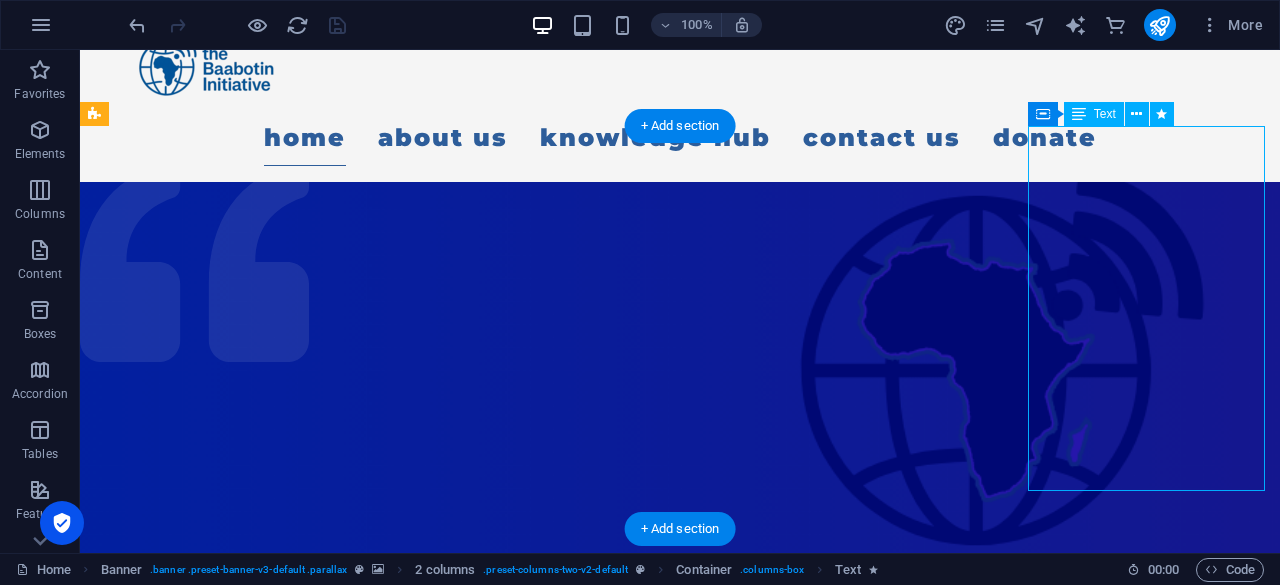 click on "The Baabotin Initiative  champions Internet Governance and Digital Rights by enhancing cybersecurity awareness and fighting cyber fraud. We prioritize digital inclusivity and e-governance, tackling cyberbullying and sextortion to create a safer online community. Join us!" at bounding box center (200, 1276) 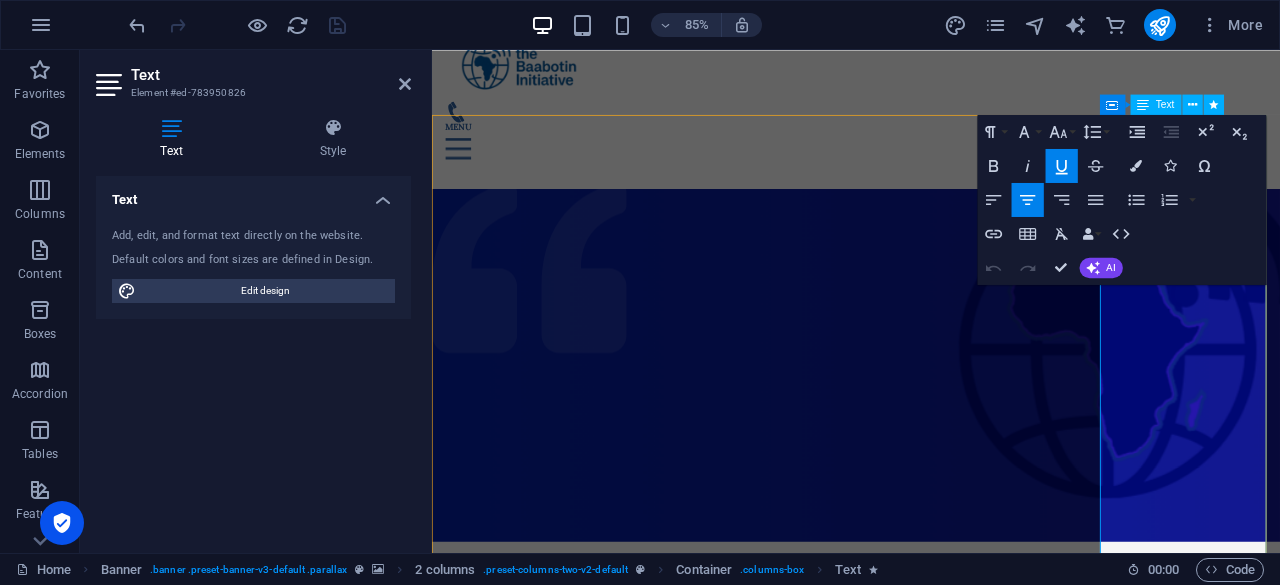 drag, startPoint x: 1239, startPoint y: 348, endPoint x: 1375, endPoint y: 398, distance: 144.89996 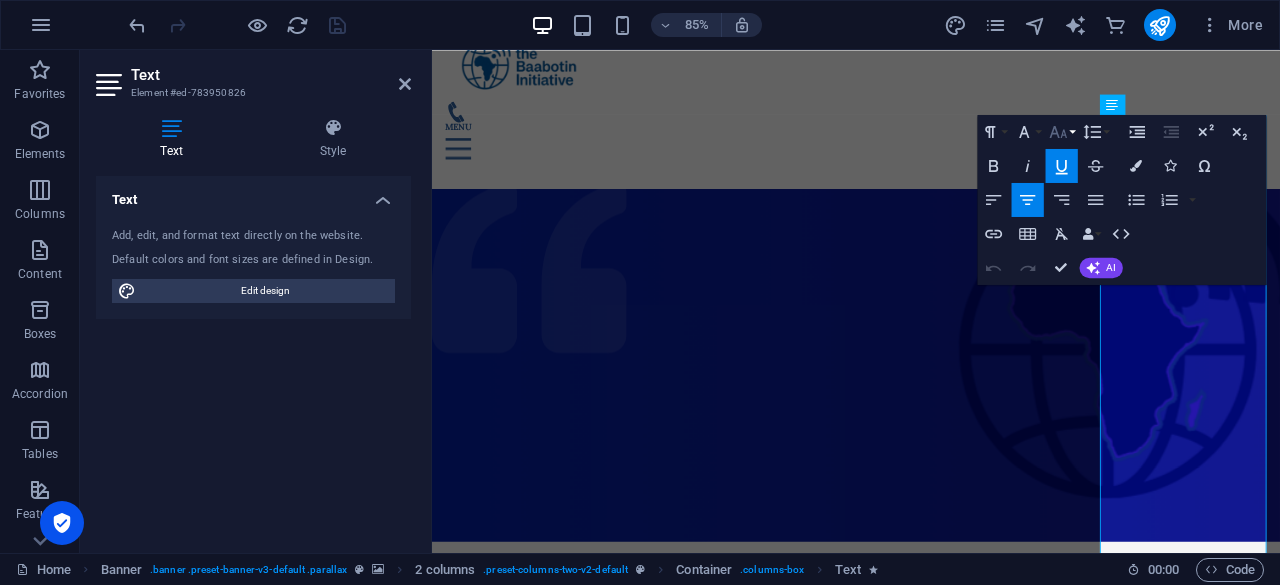 click 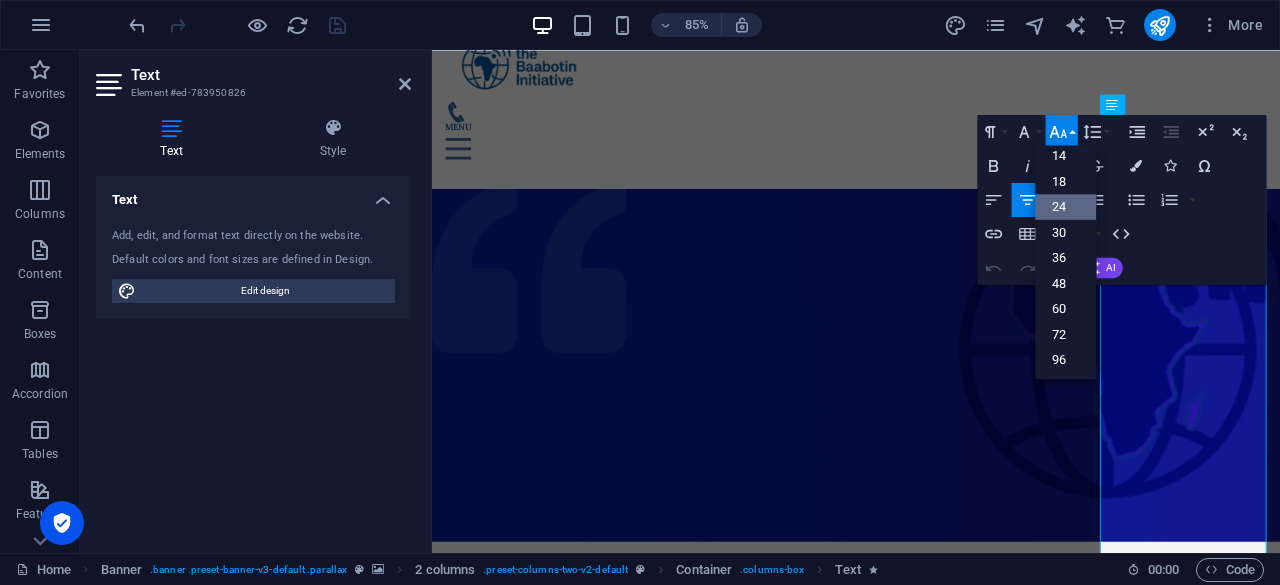 scroll, scrollTop: 160, scrollLeft: 0, axis: vertical 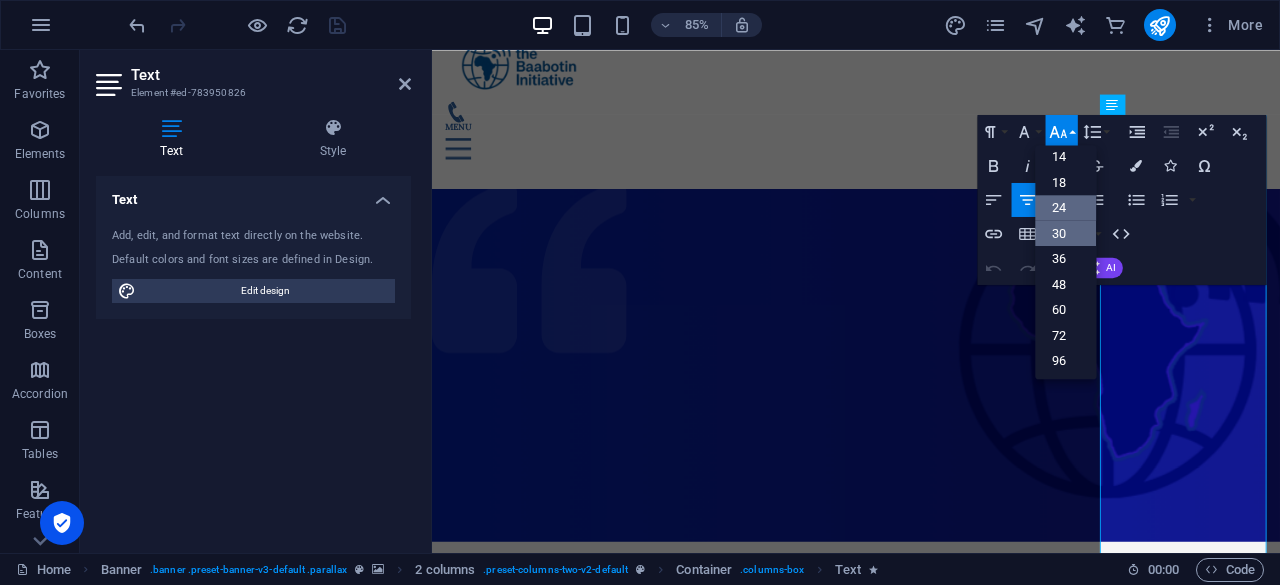 click on "30" at bounding box center (1065, 233) 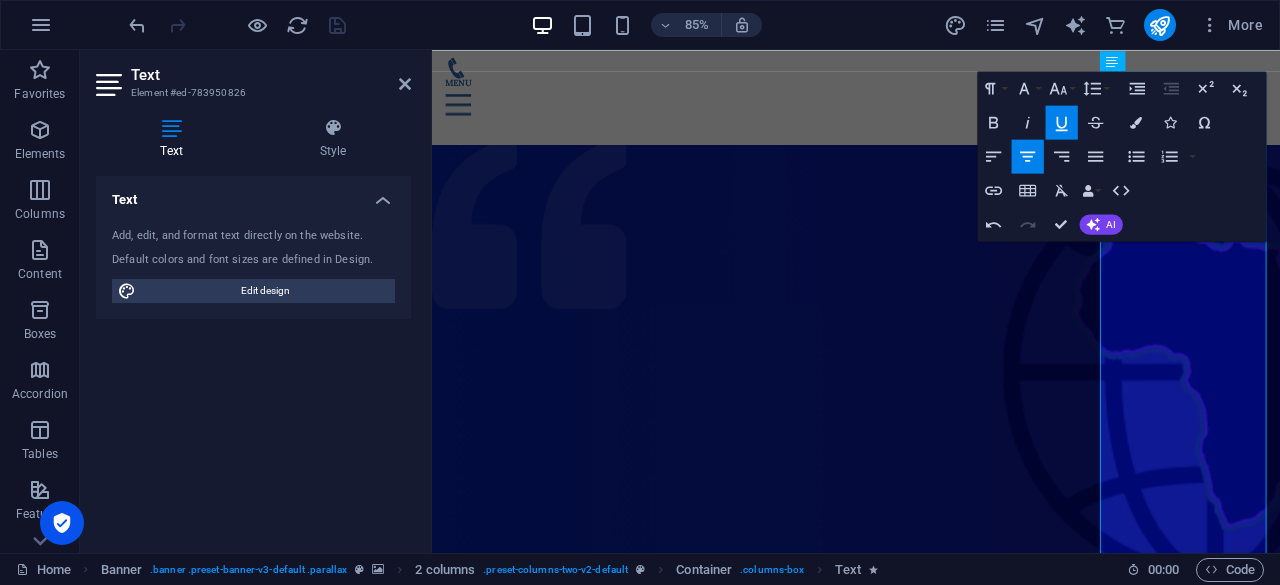 scroll, scrollTop: 0, scrollLeft: 0, axis: both 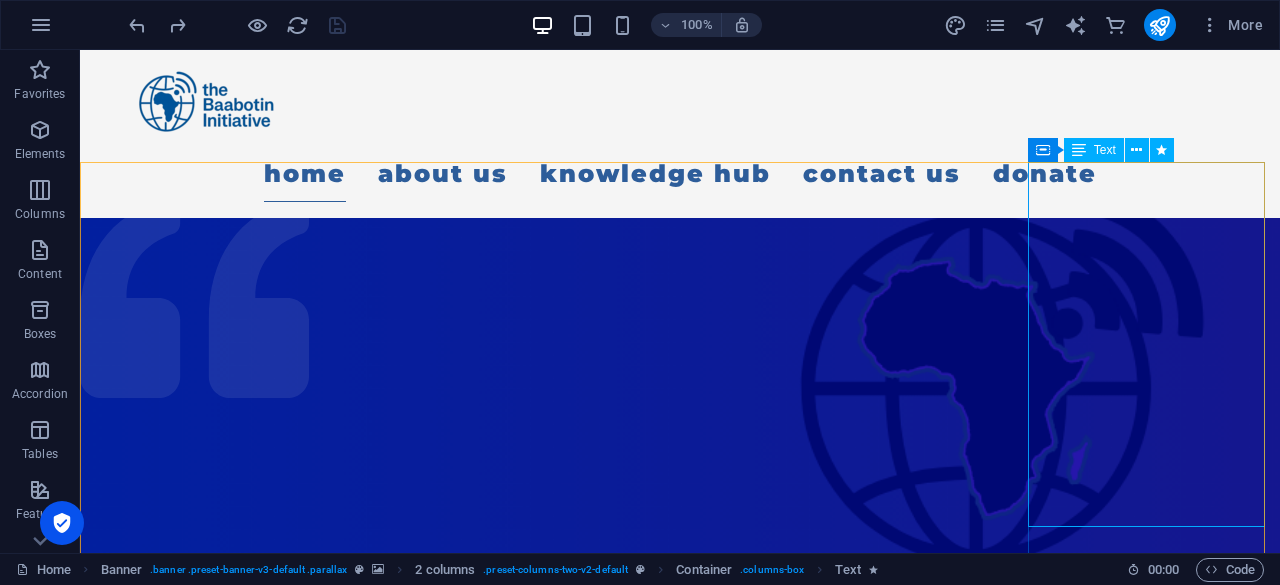 click on "Text" at bounding box center [1105, 150] 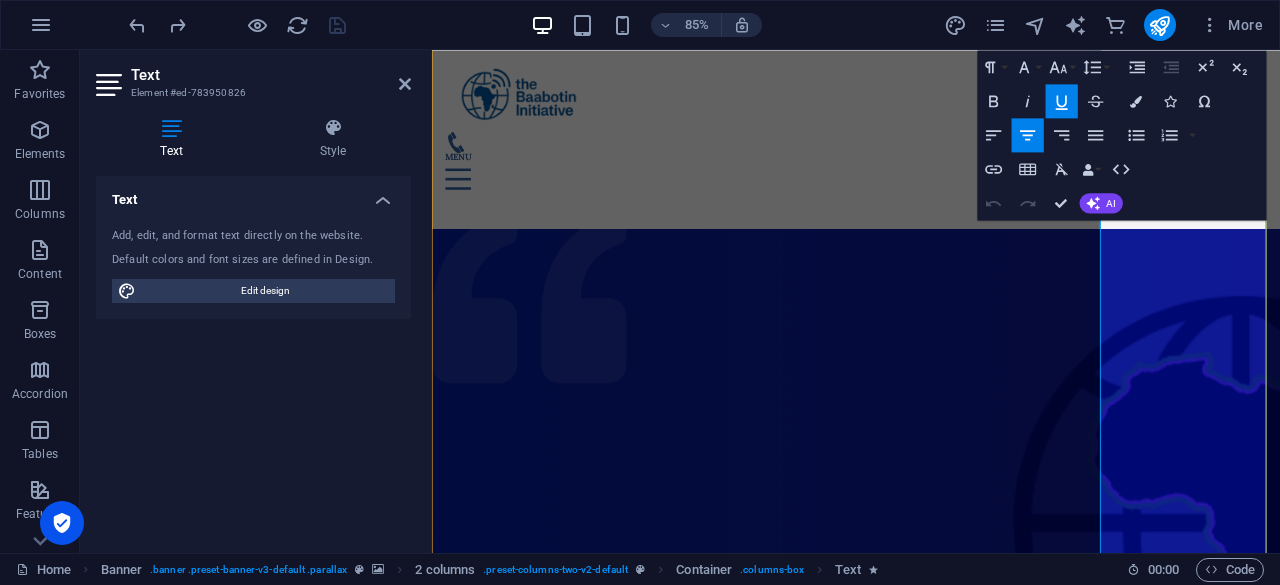 scroll, scrollTop: 196, scrollLeft: 0, axis: vertical 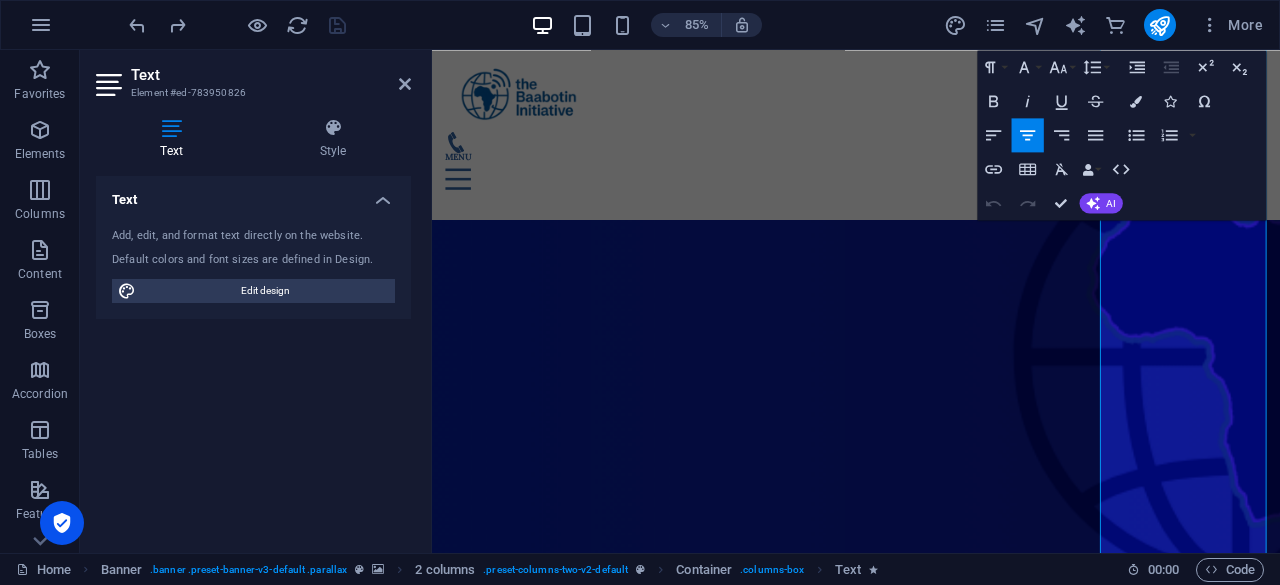 drag, startPoint x: 1337, startPoint y: 632, endPoint x: 1415, endPoint y: 636, distance: 78.10249 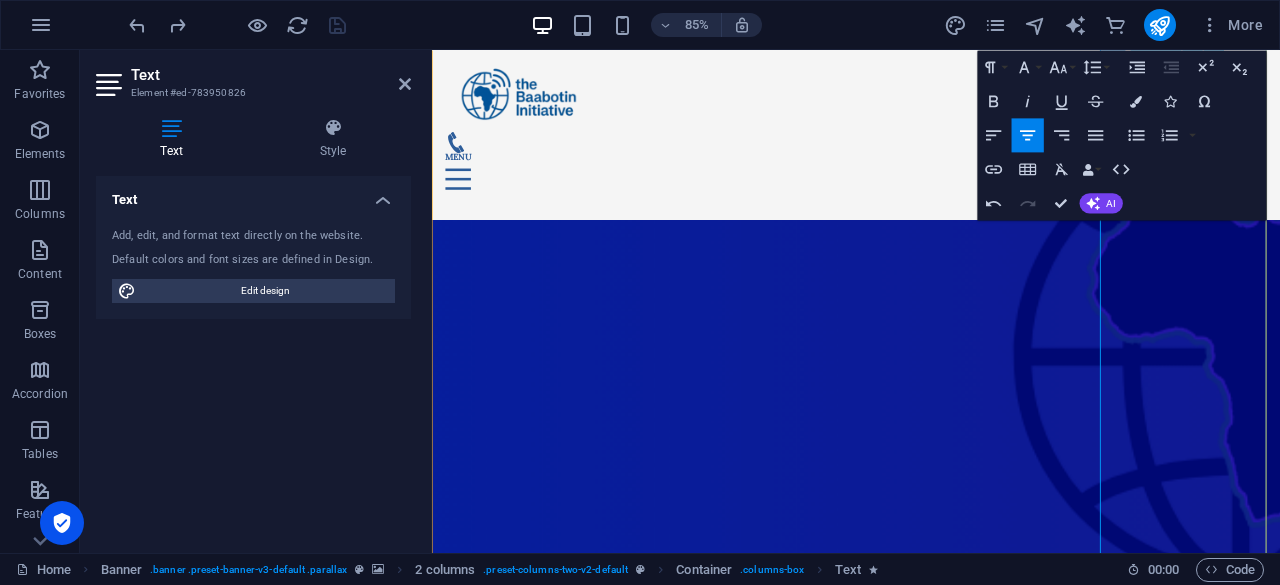 click on "champions Internet Governance and Digital Rights by enhancing cybersecurity awareness and fighting cyber fraud. We prioritize digital inclusivity and e-governance, tackling cyberbullying and sextortion to create a safer online community.  Join us!" at bounding box center (531, 1833) 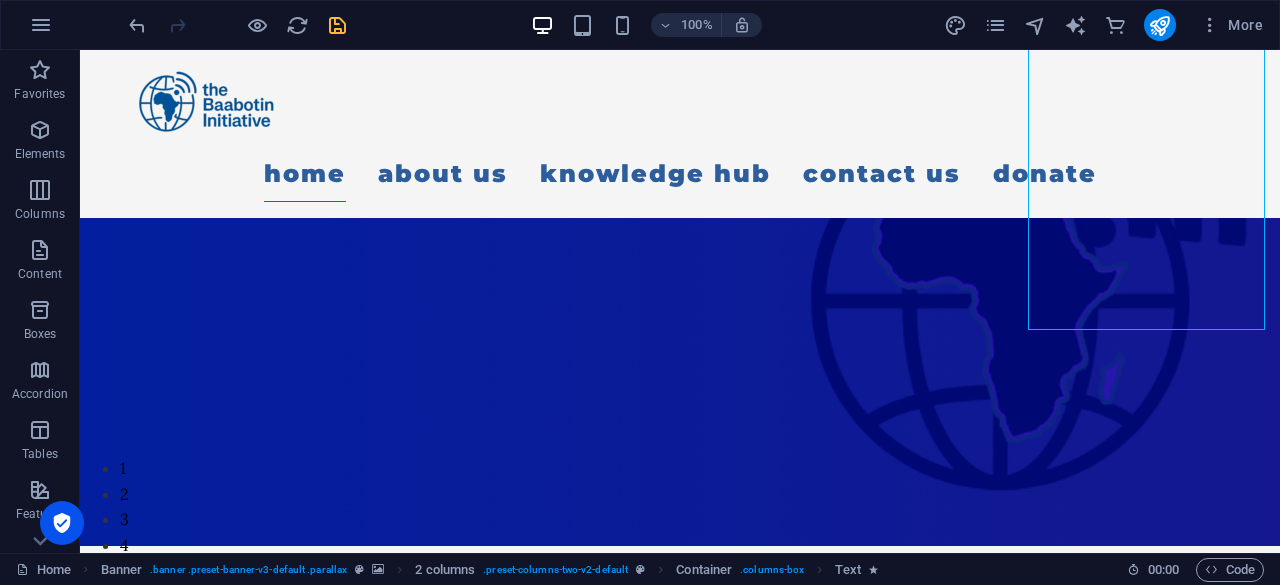 scroll, scrollTop: 0, scrollLeft: 0, axis: both 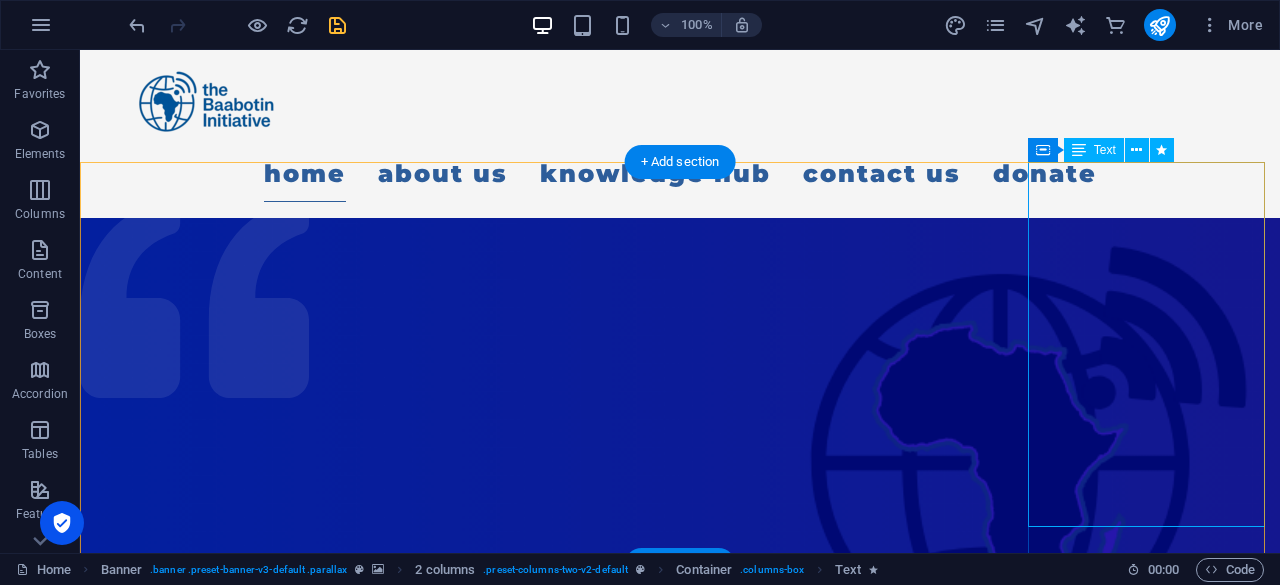 click on "The Baabotin Initiative  champions Internet Governance and Digital Rights by enhancing cybersecurity awareness and fighting cyber fraud. We prioritize digital inclusivity and e-governance, tackling cyberbullying and sextortion to create a safer online community.  Join us!" at bounding box center (200, 1311) 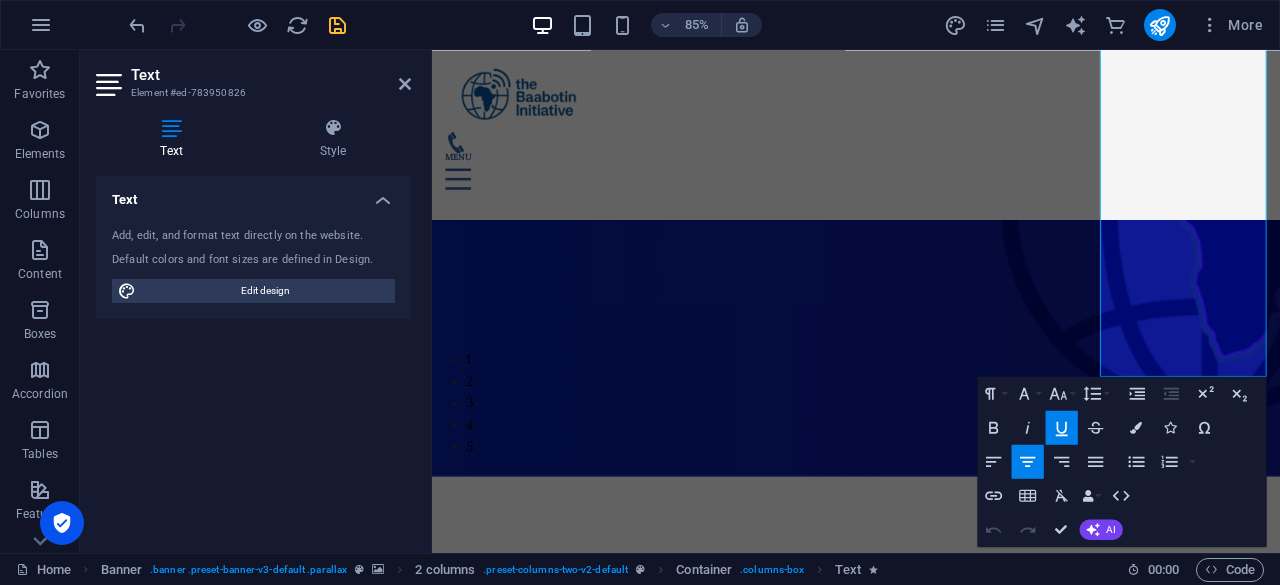 scroll, scrollTop: 412, scrollLeft: 0, axis: vertical 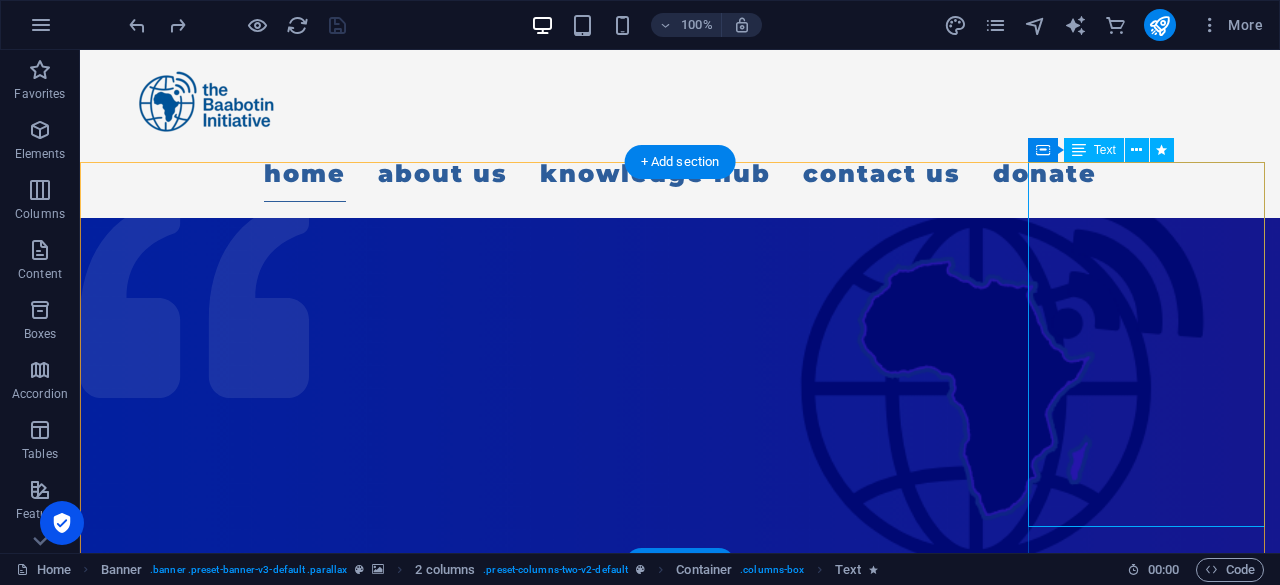 click on "The Baabotin Initiative  champions Internet Governance and Digital Rights by enhancing cybersecurity awareness and fighting cyber fraud. We prioritize digital inclusivity and e-governance, tackling cyberbullying and sextortion to create a safer online community. Join us!" at bounding box center (200, 1312) 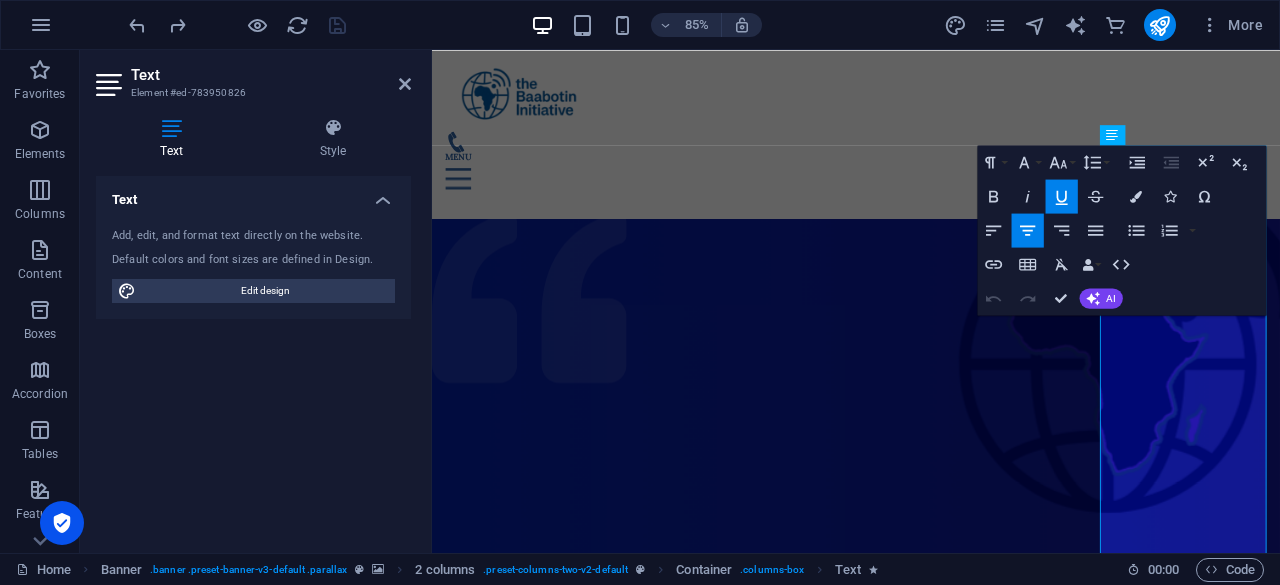 scroll, scrollTop: 404, scrollLeft: 0, axis: vertical 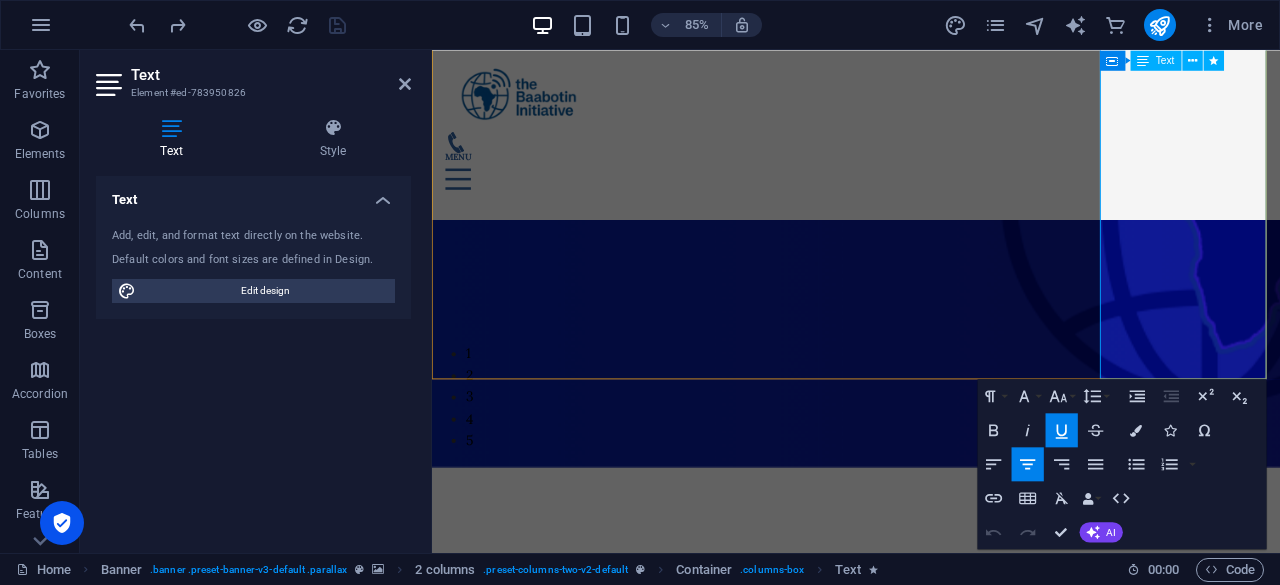 drag, startPoint x: 1337, startPoint y: 427, endPoint x: 1405, endPoint y: 422, distance: 68.18358 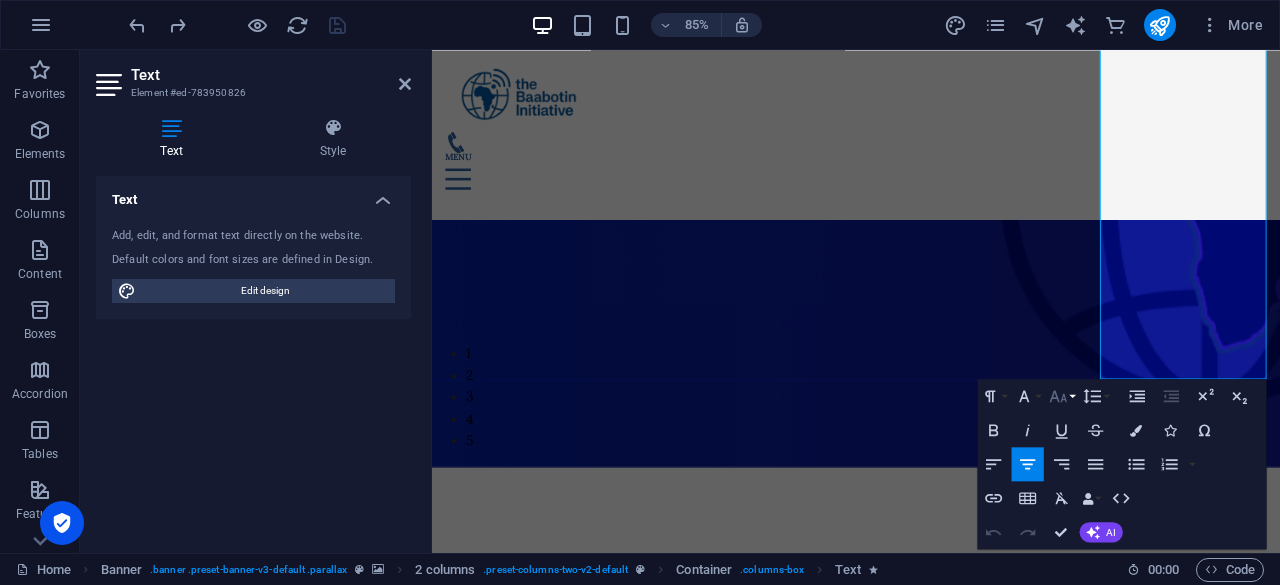 click on "Font Size" at bounding box center (1061, 396) 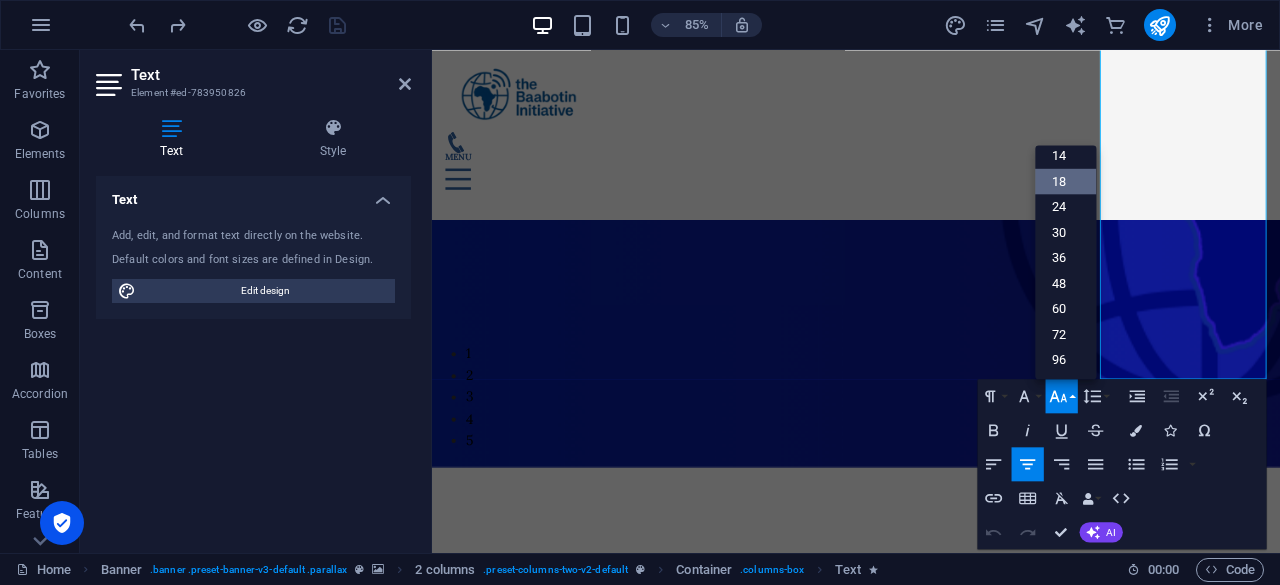 scroll, scrollTop: 160, scrollLeft: 0, axis: vertical 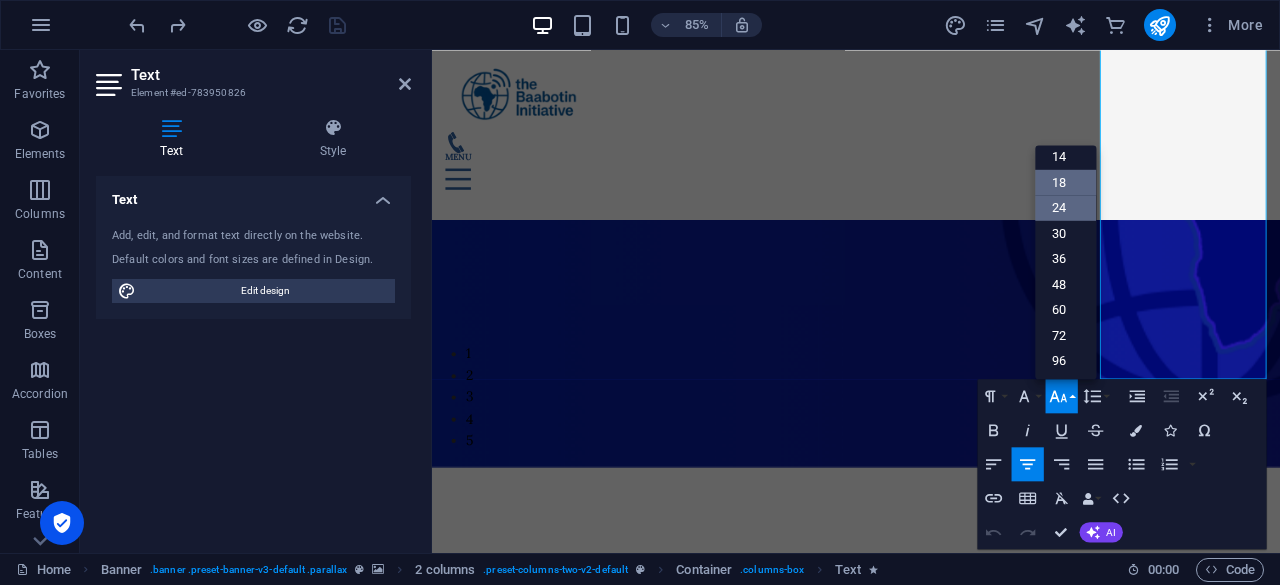 click on "24" at bounding box center (1065, 208) 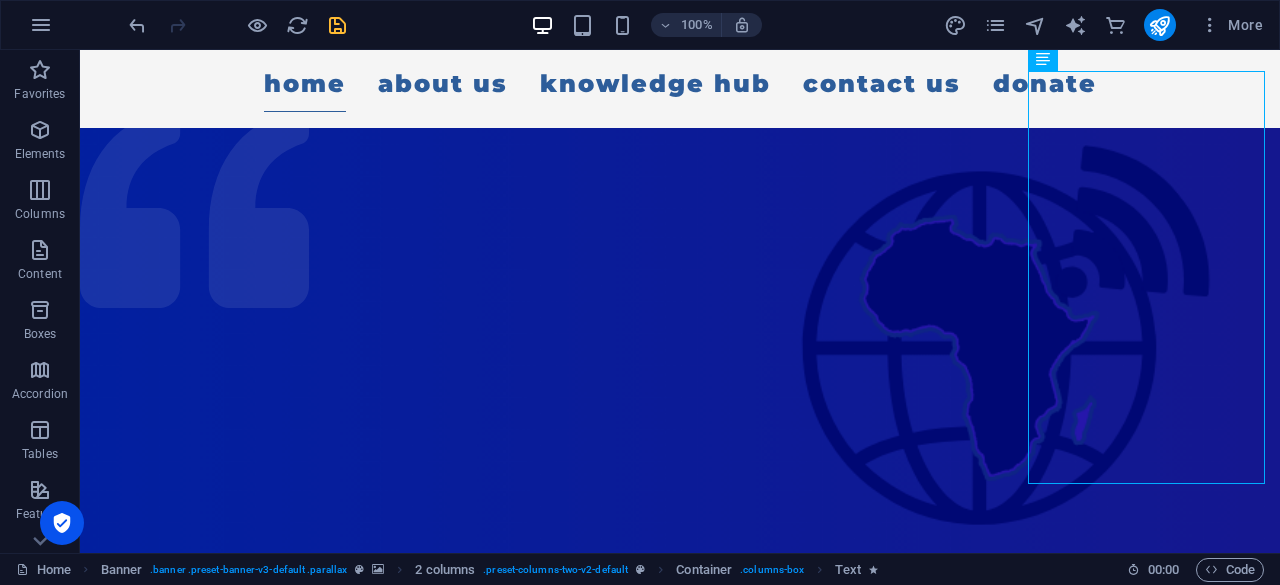 scroll, scrollTop: 98, scrollLeft: 0, axis: vertical 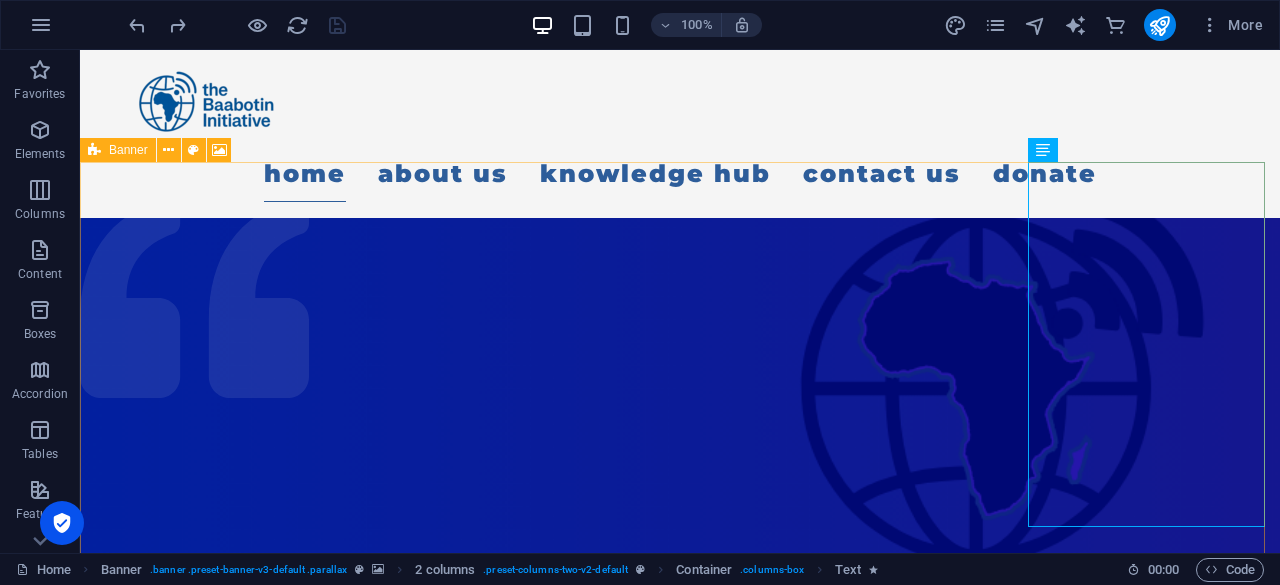 click at bounding box center [94, 150] 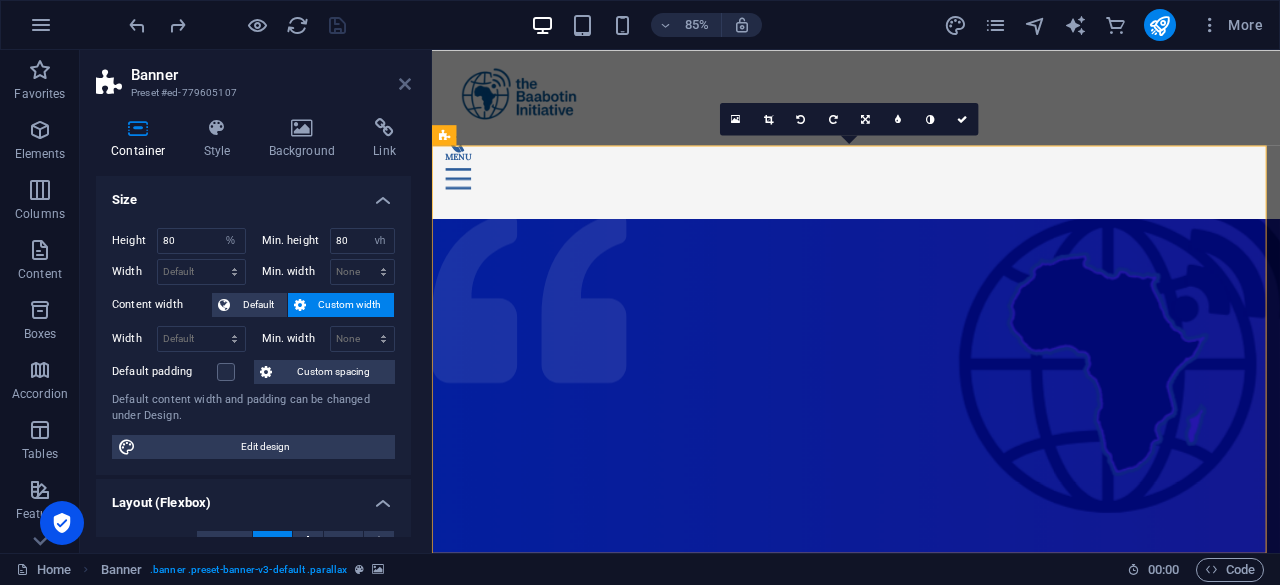 click at bounding box center (405, 84) 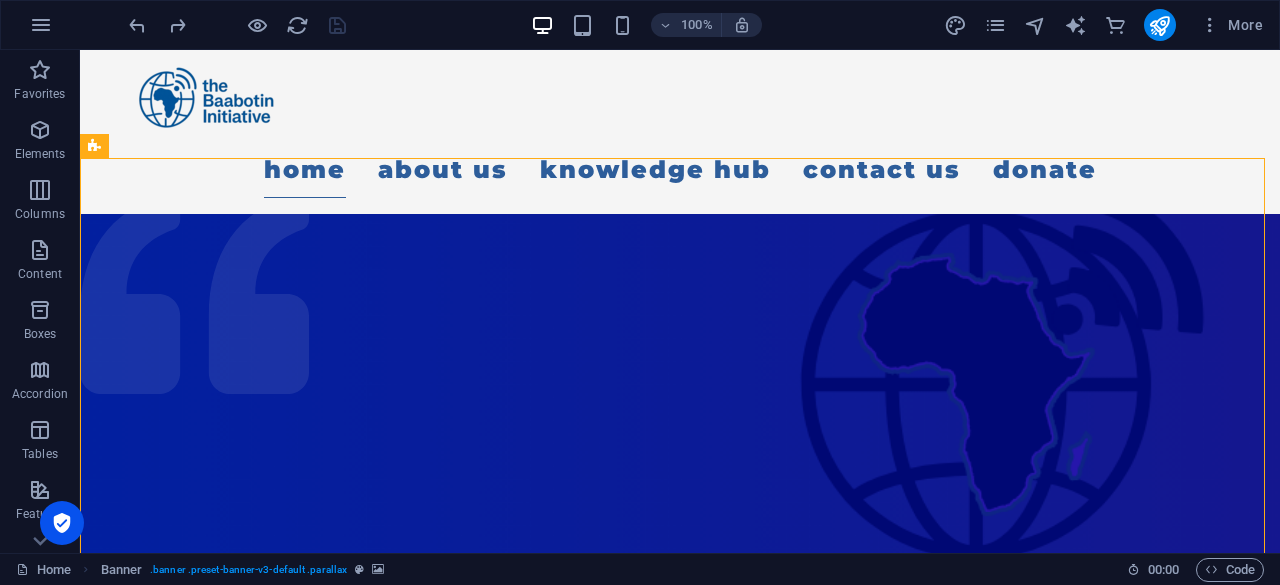 scroll, scrollTop: 0, scrollLeft: 0, axis: both 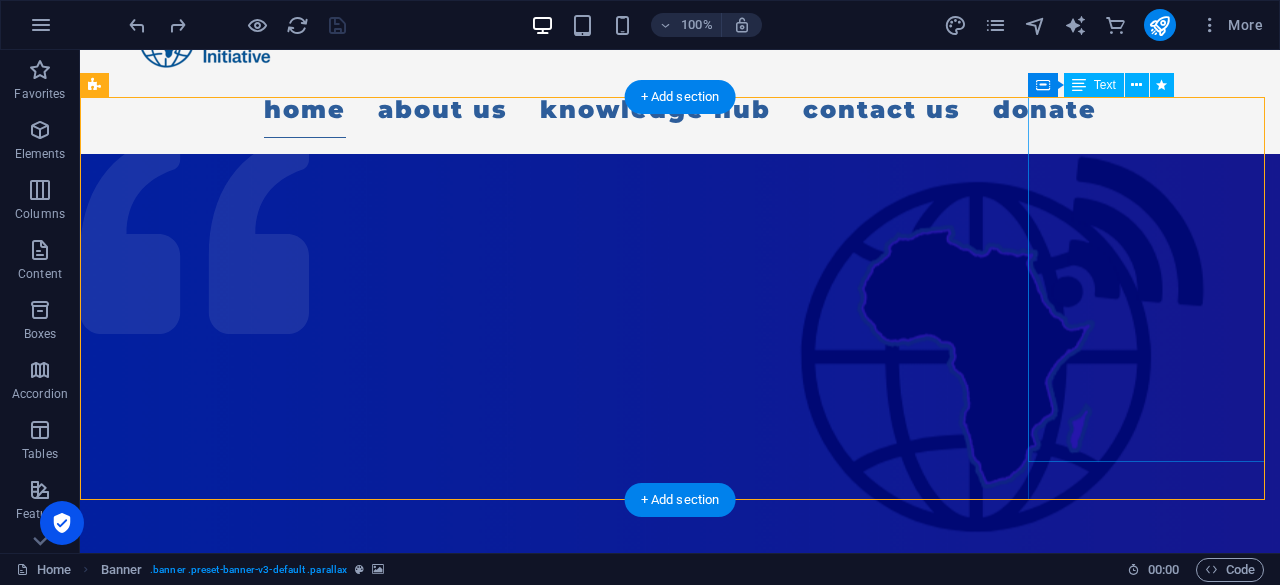 click on "The Baabotin Initiative  champions Internet Governance and Digital Rights by enhancing cybersecurity awareness and fighting cyber fraud. We prioritize digital inclusivity and e-governance, tackling cyberbullying and sextortion to create a safer online community. Join us!" at bounding box center [200, 1248] 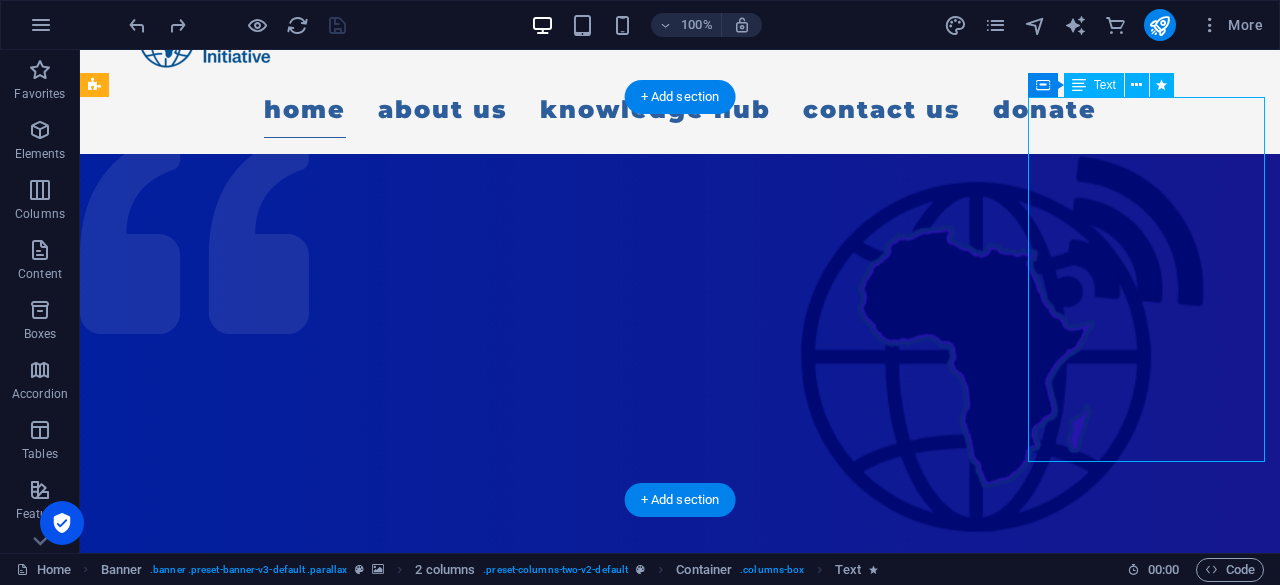 click on "The Baabotin Initiative  champions Internet Governance and Digital Rights by enhancing cybersecurity awareness and fighting cyber fraud. We prioritize digital inclusivity and e-governance, tackling cyberbullying and sextortion to create a safer online community. Join us!" at bounding box center (200, 1248) 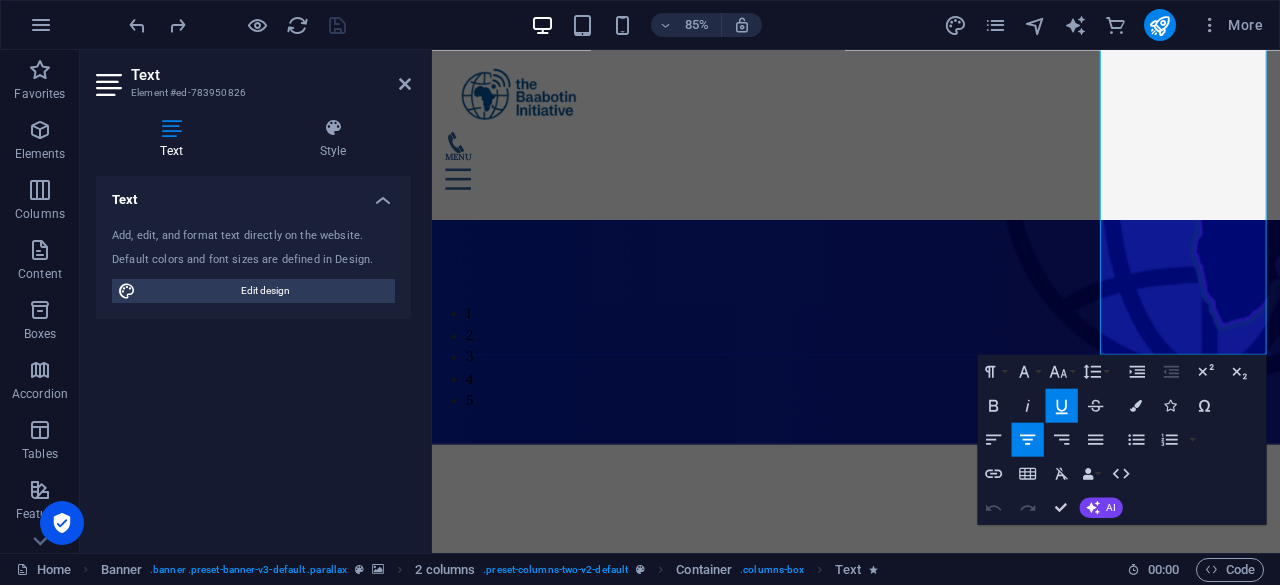 scroll, scrollTop: 452, scrollLeft: 0, axis: vertical 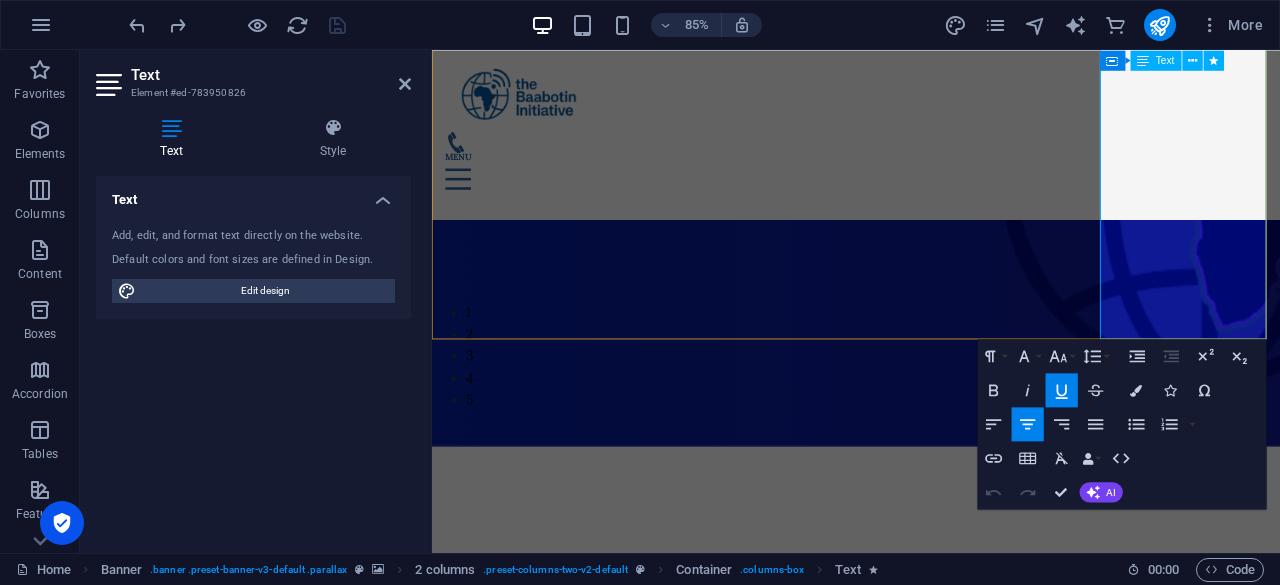 click on "champions Internet Governance and Digital Rights by enhancing cybersecurity awareness and fighting cyber fraud. We prioritize digital inclusivity and e-governance, tackling cyberbullying and sextortion to create a safer online community. Join us!" at bounding box center (531, 1521) 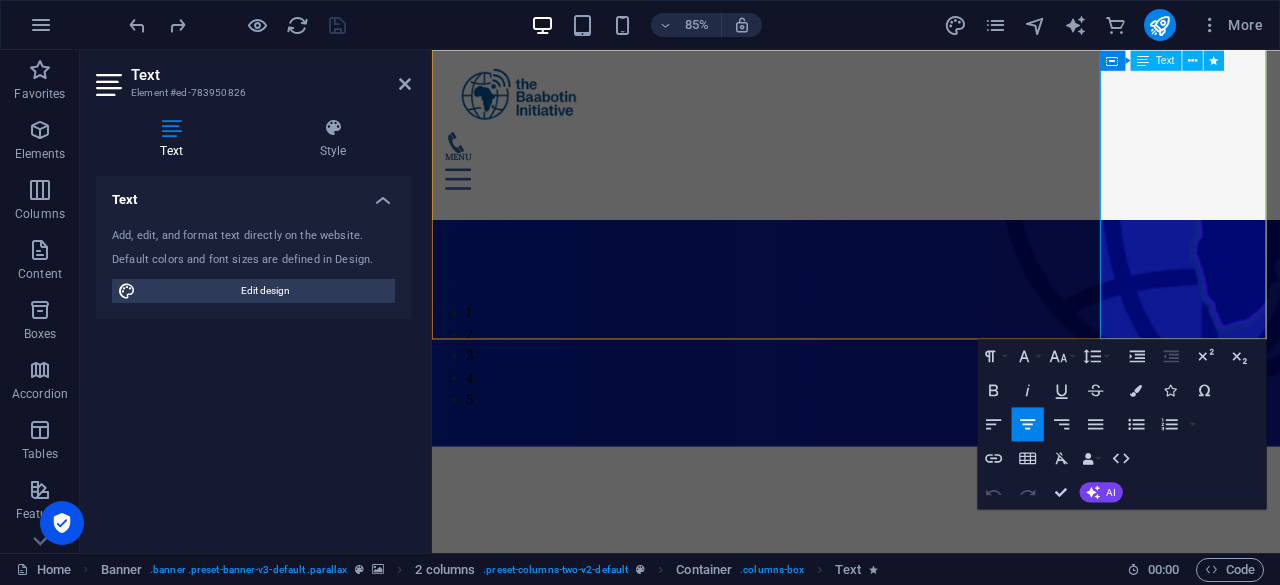click on "champions Internet Governance and Digital Rights by enhancing cybersecurity awareness and fighting cyber fraud. We prioritize digital inclusivity and e-governance, tackling cyberbullying and sextortion to create a safer online community. Join us!" at bounding box center [531, 1521] 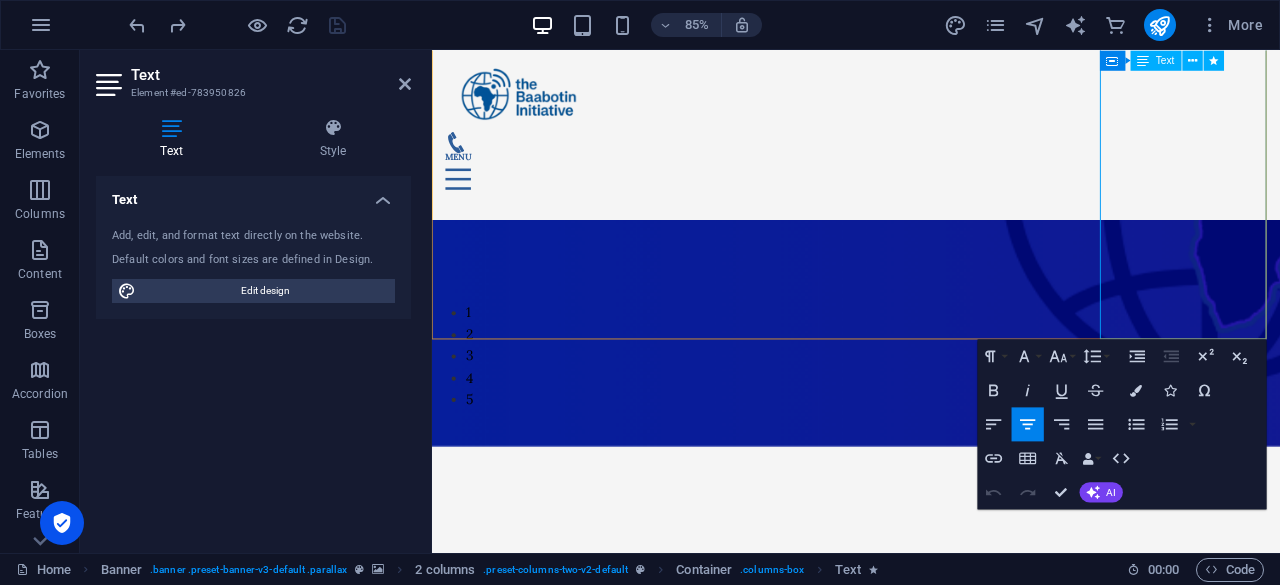 click on "The Baabotin Initiative  champions Internet Governance and Digital Rights by enhancing cybersecurity awareness and fighting cyber fraud. We prioritize digital inclusivity and e-governance, tackling cyberbullying and sextortion to create a safer online community. Join us!" at bounding box center [532, 1499] 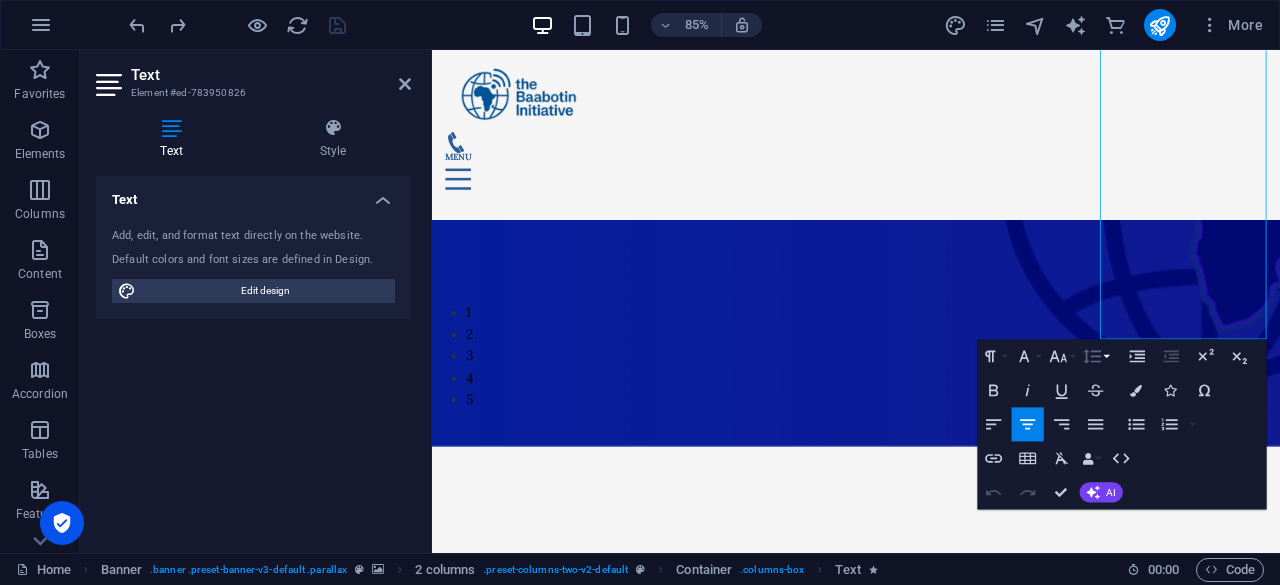 click 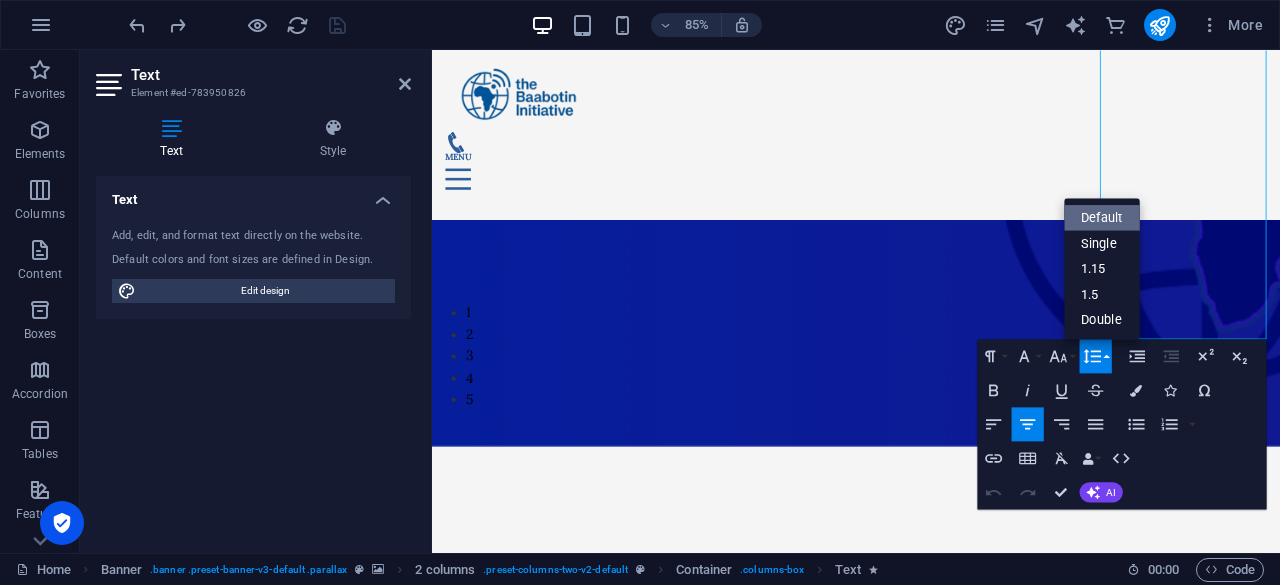 scroll, scrollTop: 0, scrollLeft: 0, axis: both 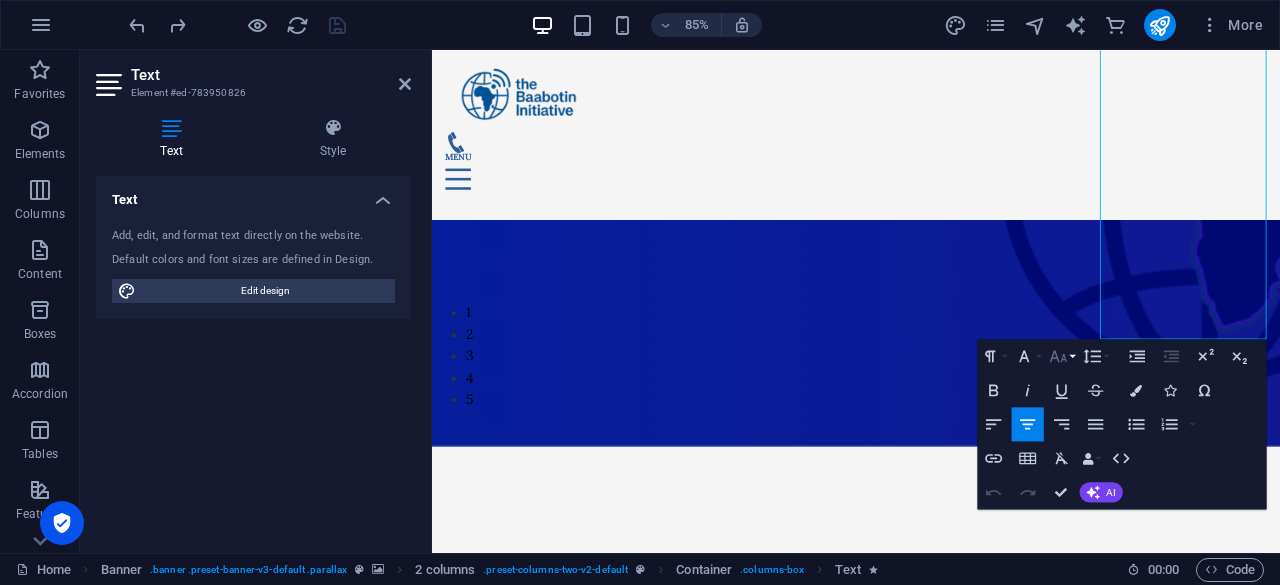 click 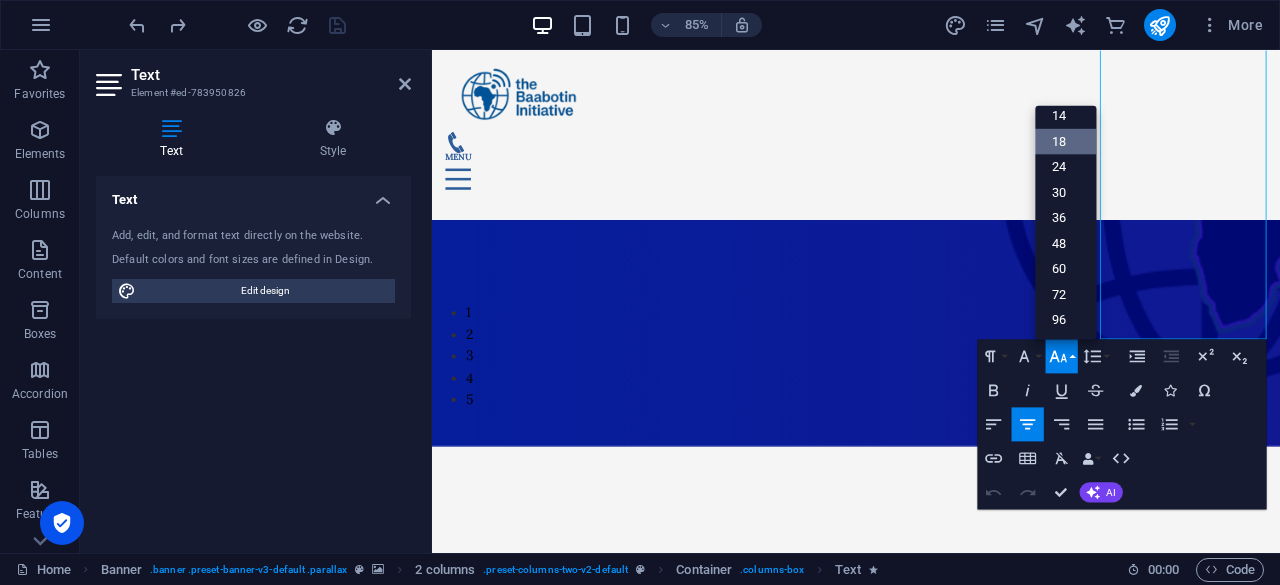 scroll, scrollTop: 160, scrollLeft: 0, axis: vertical 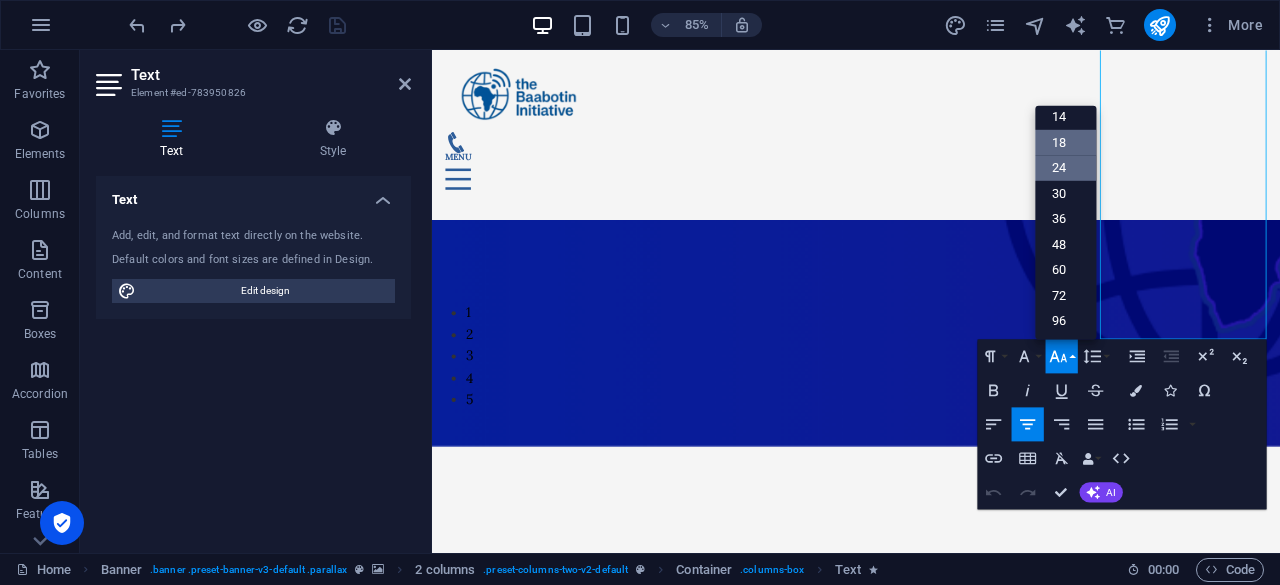 click on "24" at bounding box center (1065, 168) 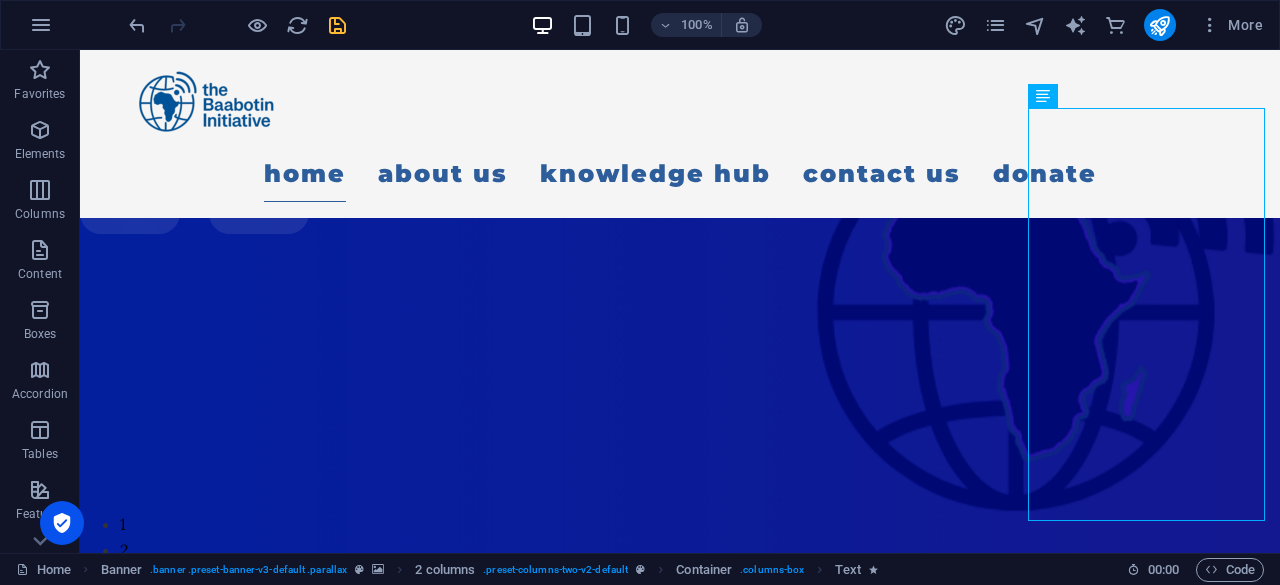 scroll, scrollTop: 168, scrollLeft: 0, axis: vertical 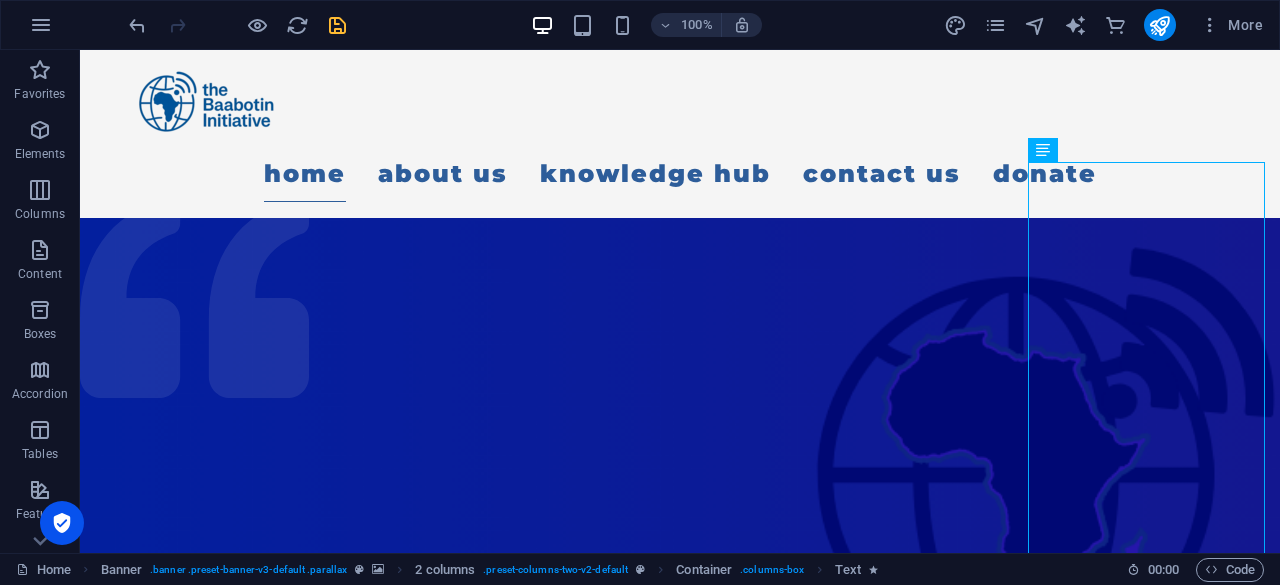 drag, startPoint x: 1275, startPoint y: 100, endPoint x: 1337, endPoint y: 95, distance: 62.201286 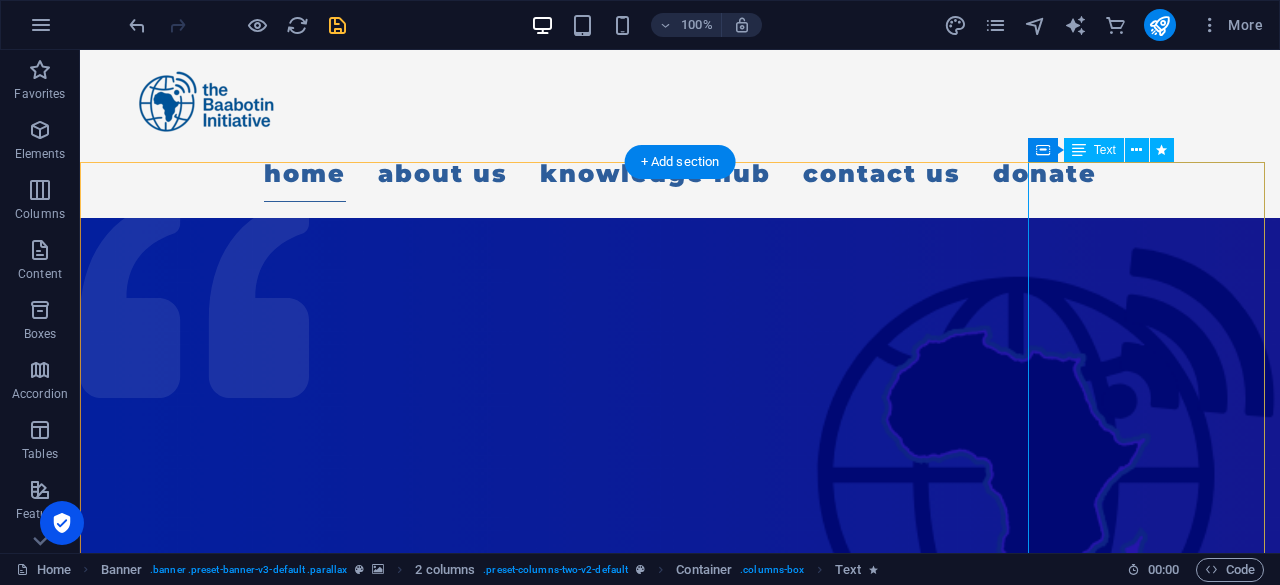 click on "The Baabotin Initiative  champions Internet Governance and Digital Rights by enhancing cybersecurity awareness and fighting cyber fraud. We prioritize digital inclusivity and e-governance, tackling cyberbullying and sextortion to create a safer online community.  Join us!" at bounding box center (200, 1407) 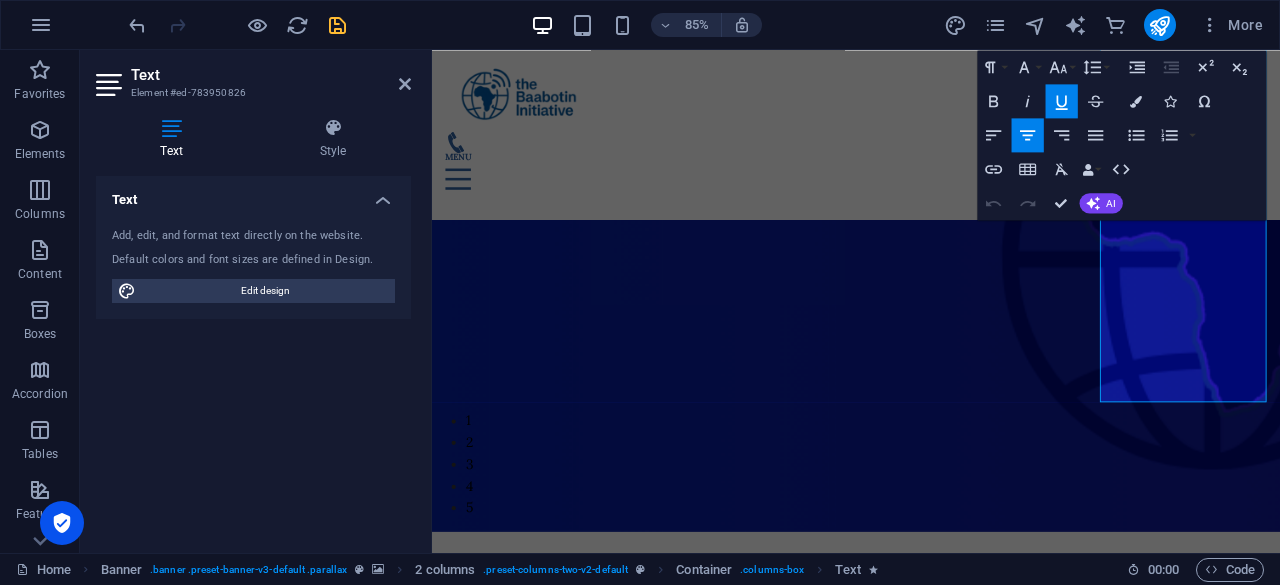 scroll, scrollTop: 402, scrollLeft: 0, axis: vertical 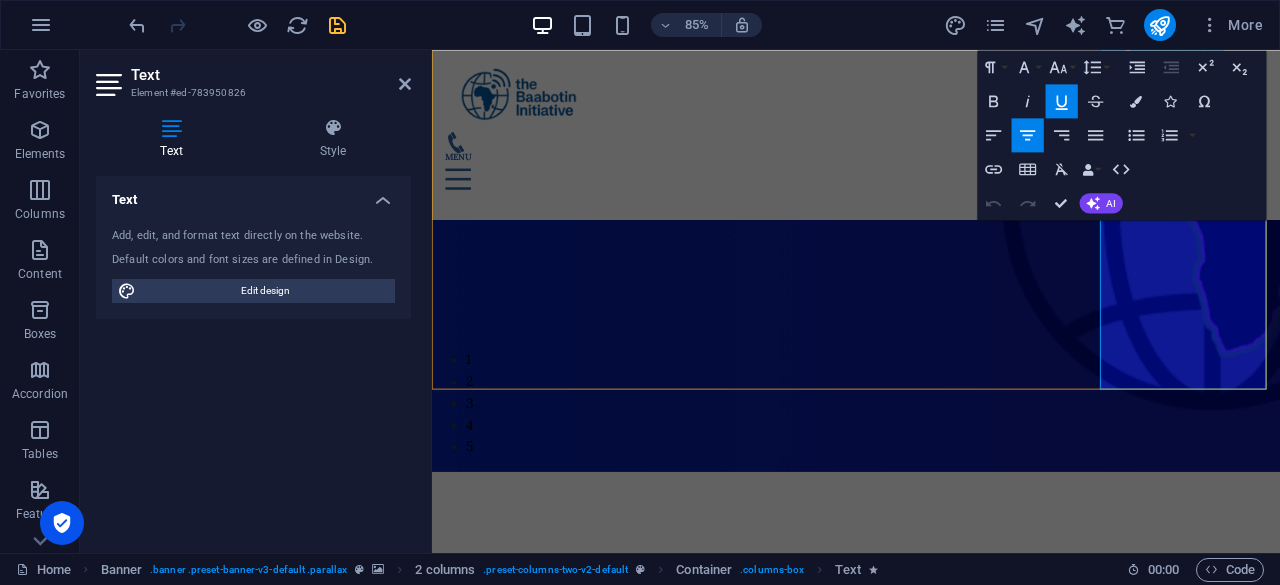 click on "Join us!" at bounding box center [582, 1778] 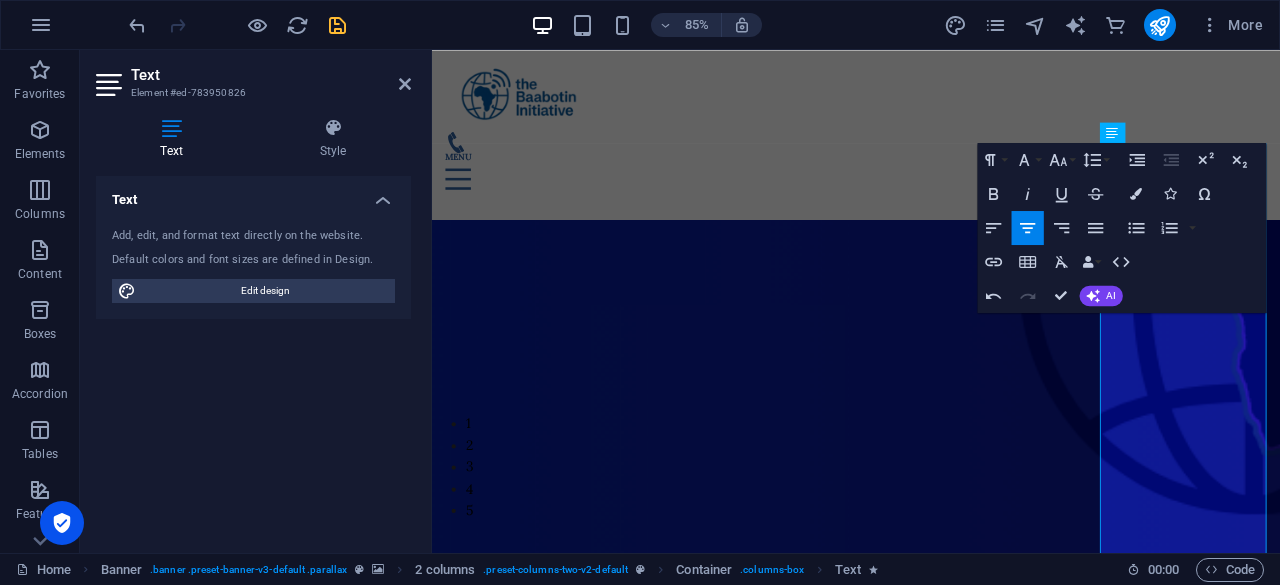 scroll, scrollTop: 0, scrollLeft: 0, axis: both 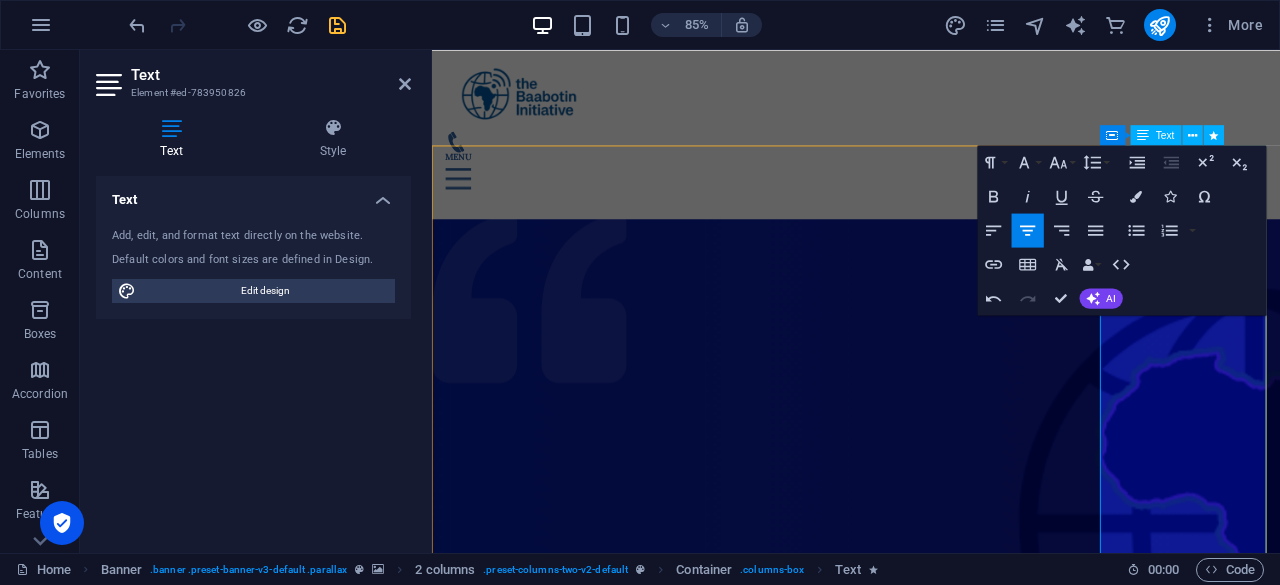 click on "The Baabotin Initiative  champions Internet Governance and Digital Rights by enhancing cybersecurity awareness and fighting cyber fraud. We prioritize digital inclusivity and e-governance, tackling cyberbullying and sextortion to create a safer online community.   Join us!" at bounding box center [532, 2189] 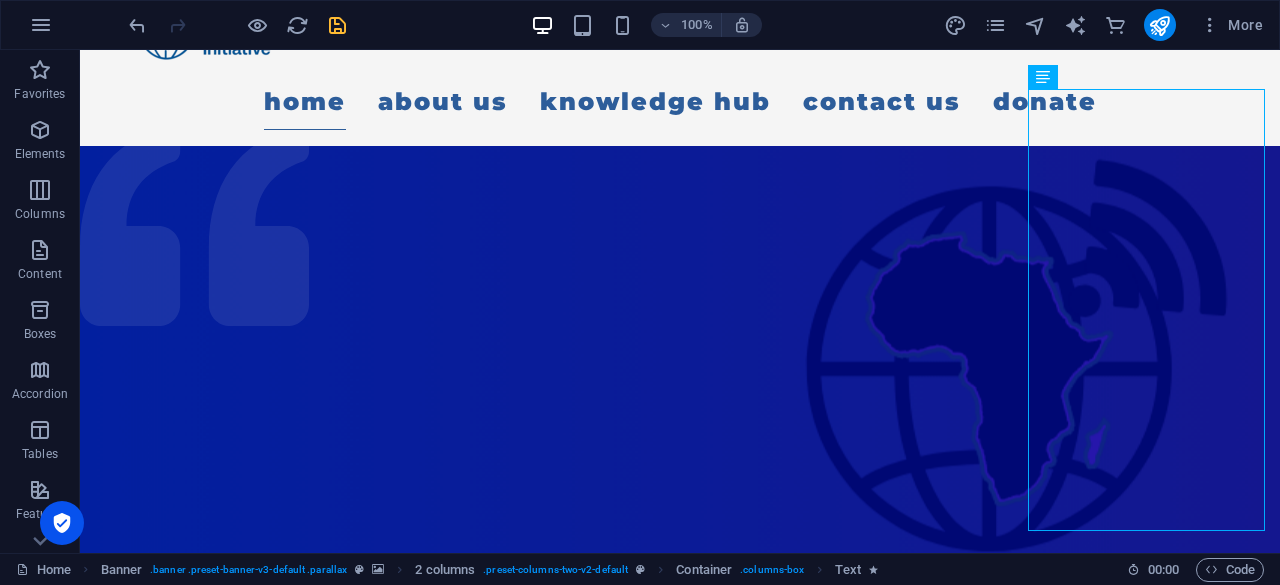 scroll, scrollTop: 84, scrollLeft: 0, axis: vertical 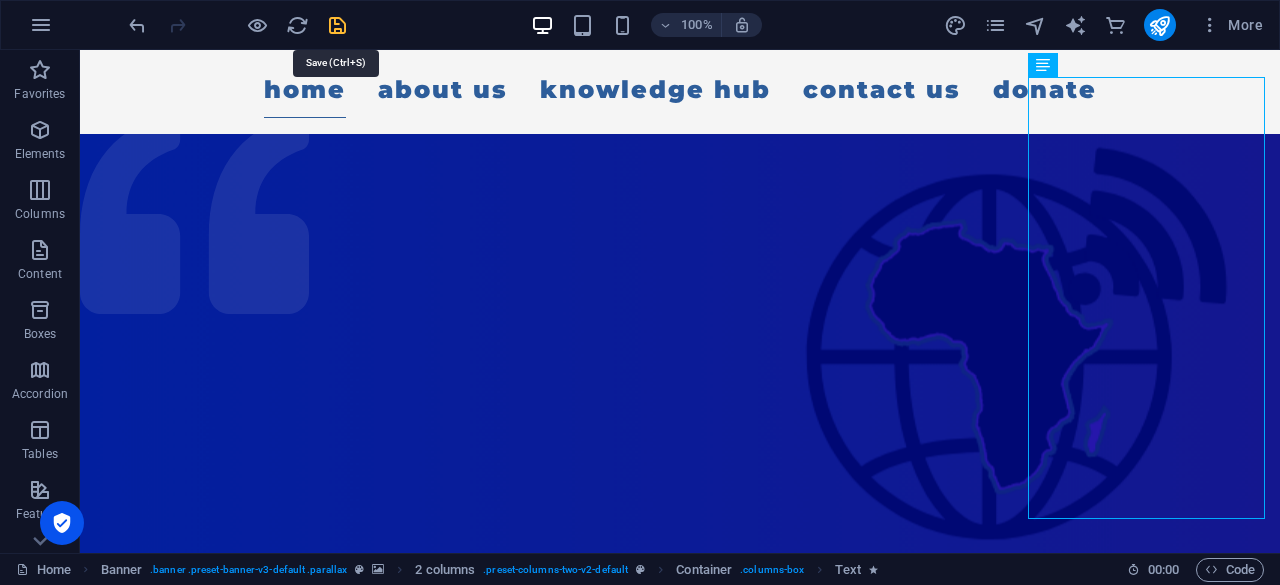 click at bounding box center (337, 25) 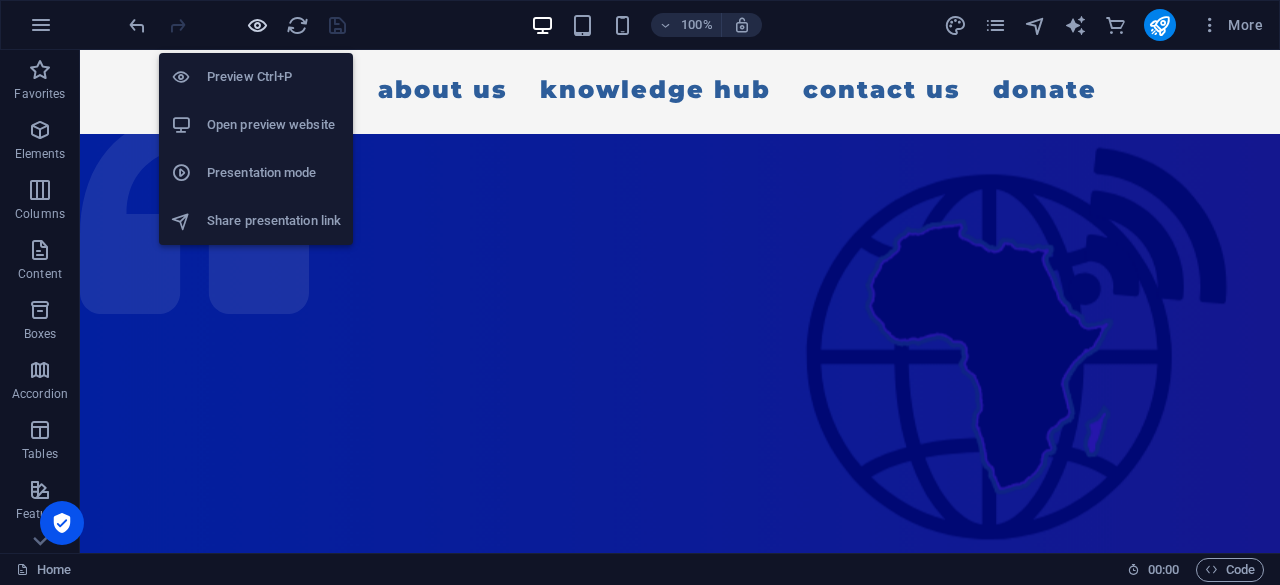 click at bounding box center (257, 25) 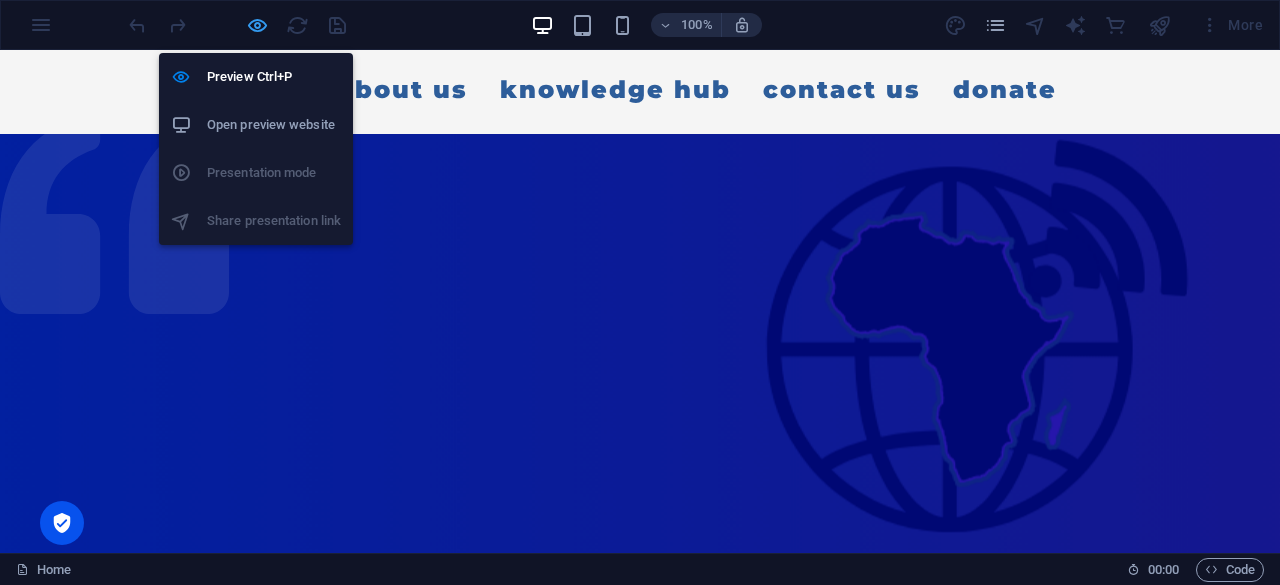 click at bounding box center [257, 25] 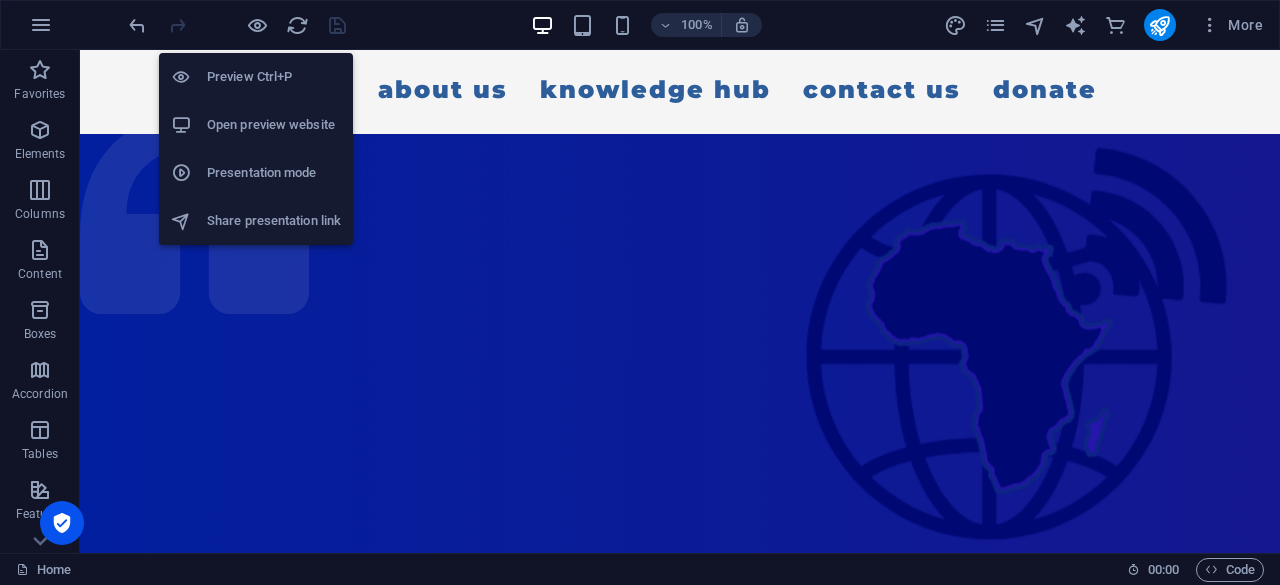 click on "Open preview website" at bounding box center (274, 125) 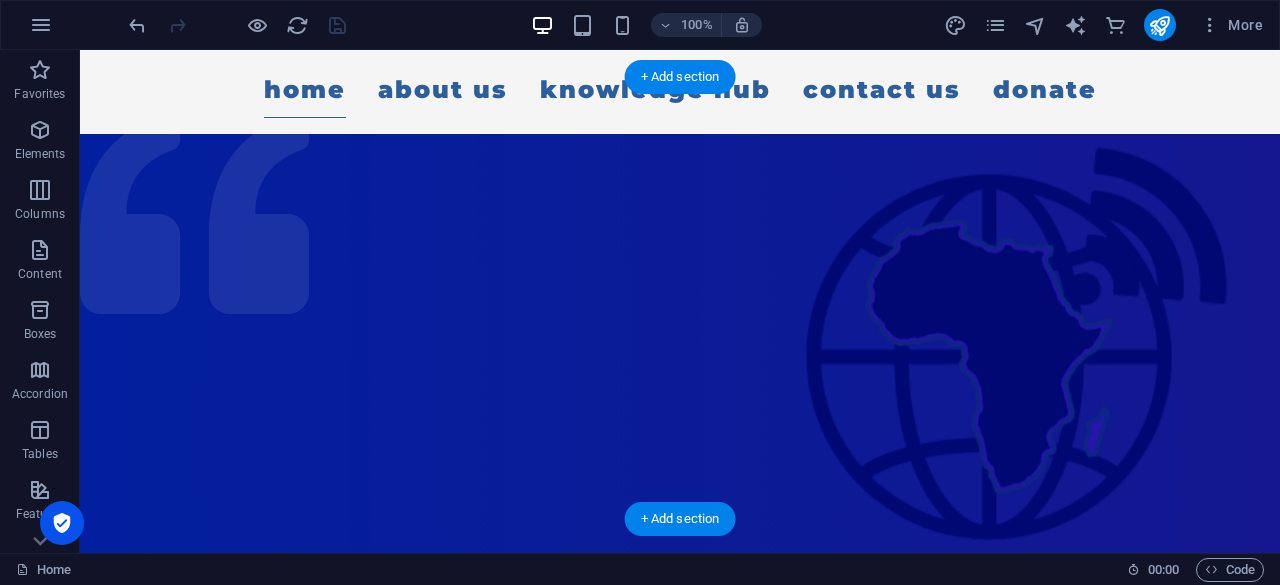 click at bounding box center (-1342, 607) 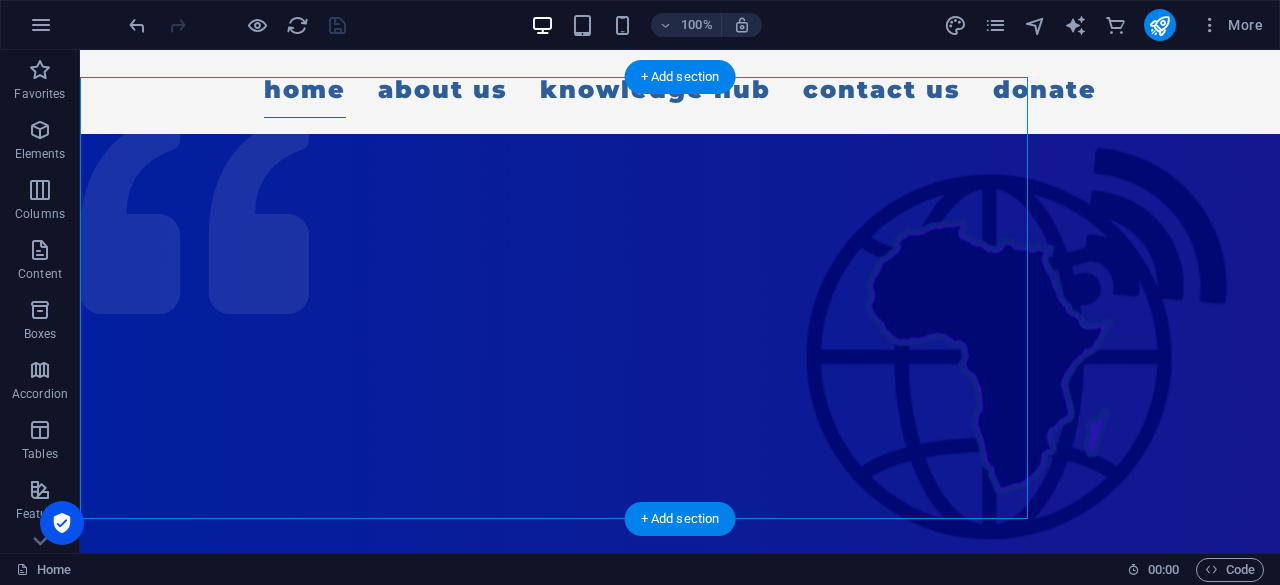 click at bounding box center [-1342, 607] 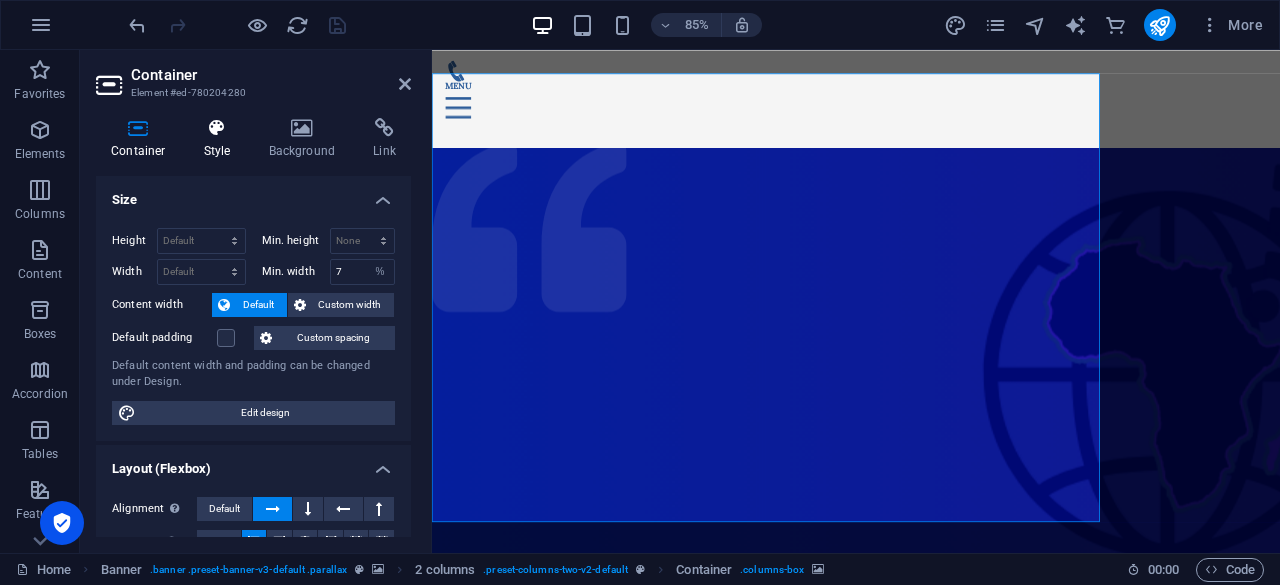 click at bounding box center (217, 128) 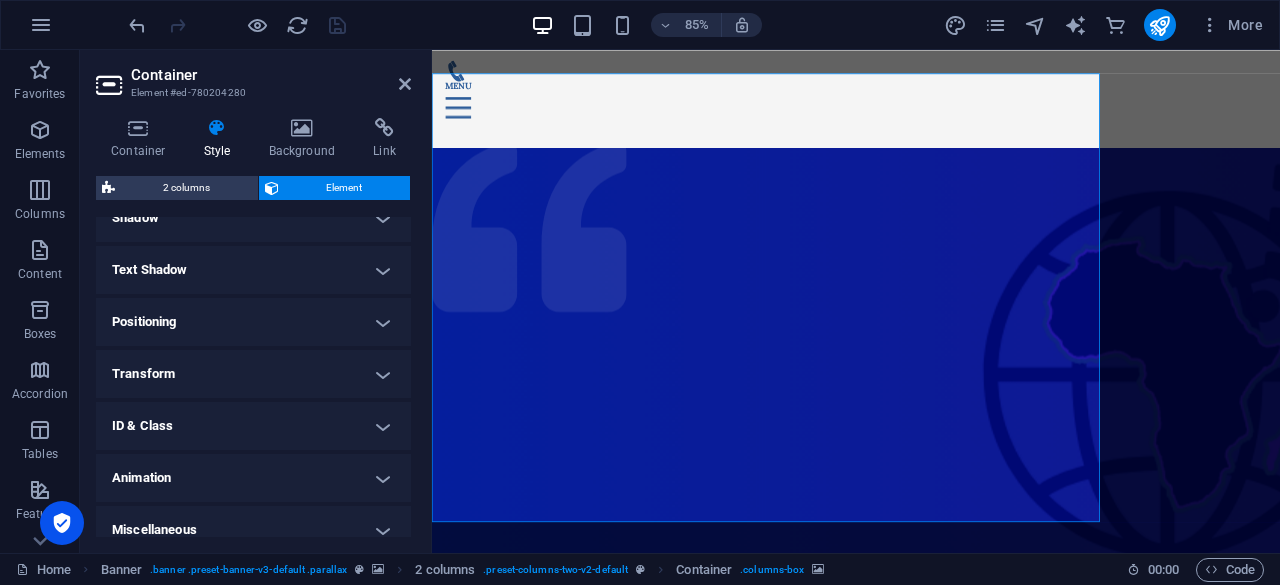 scroll, scrollTop: 524, scrollLeft: 0, axis: vertical 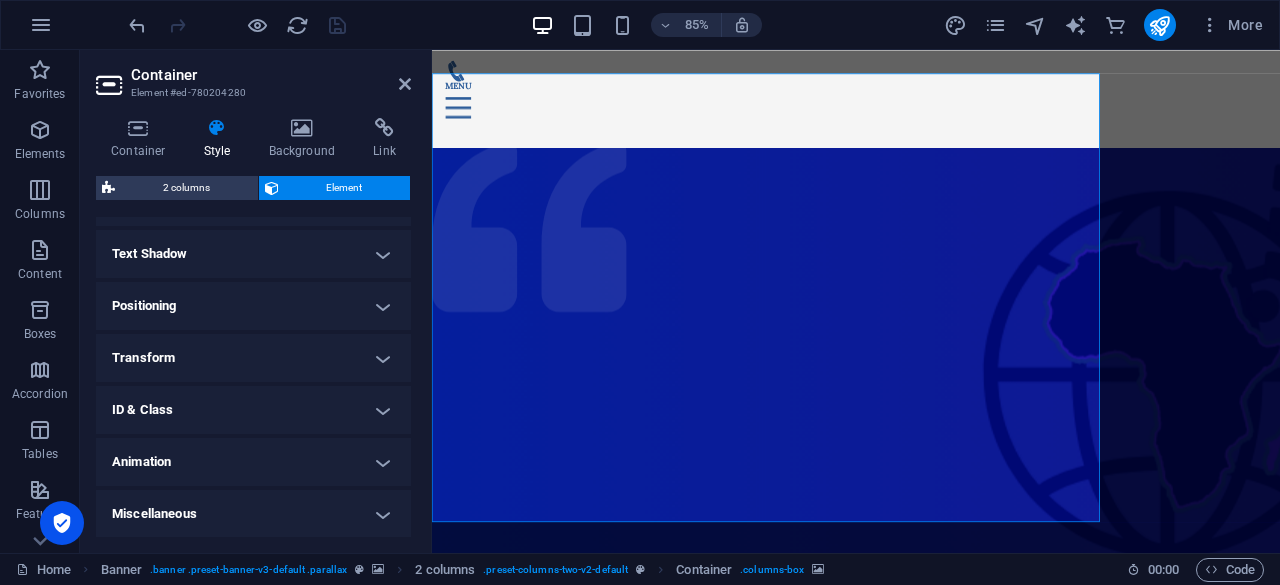 click on "Animation" at bounding box center (253, 462) 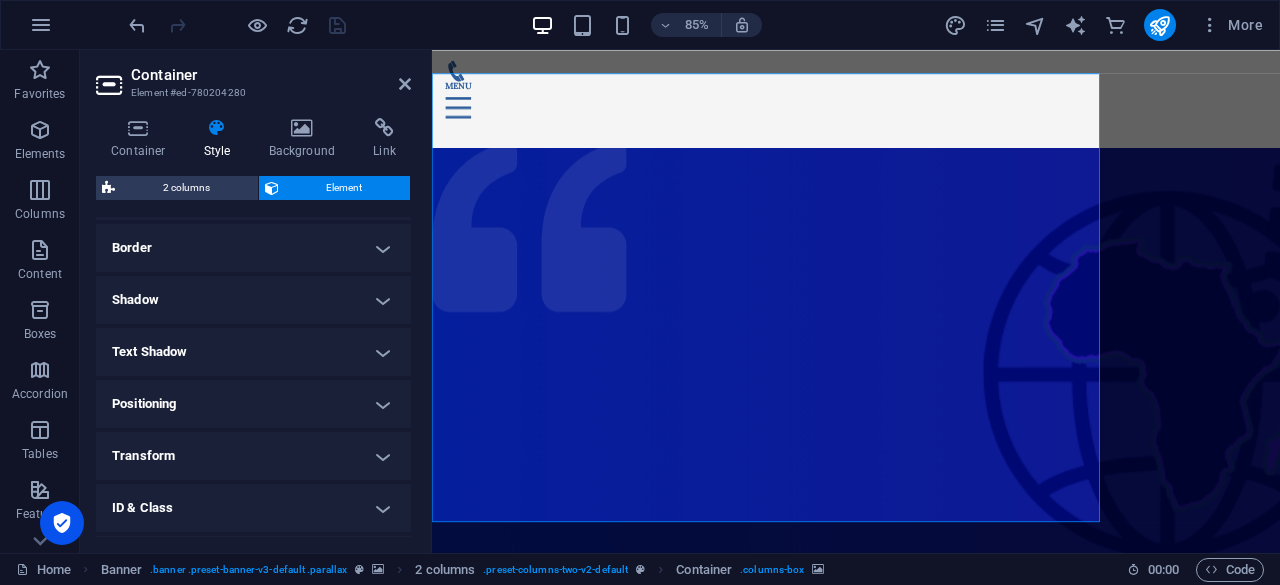 scroll, scrollTop: 427, scrollLeft: 0, axis: vertical 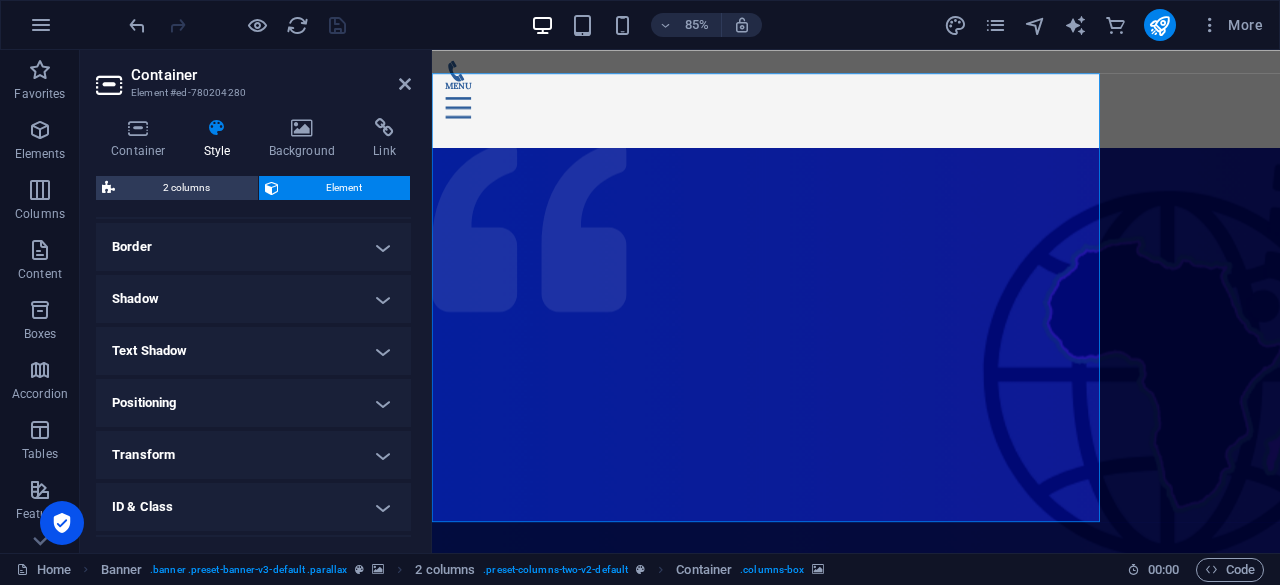 click on "Transform" at bounding box center [253, 455] 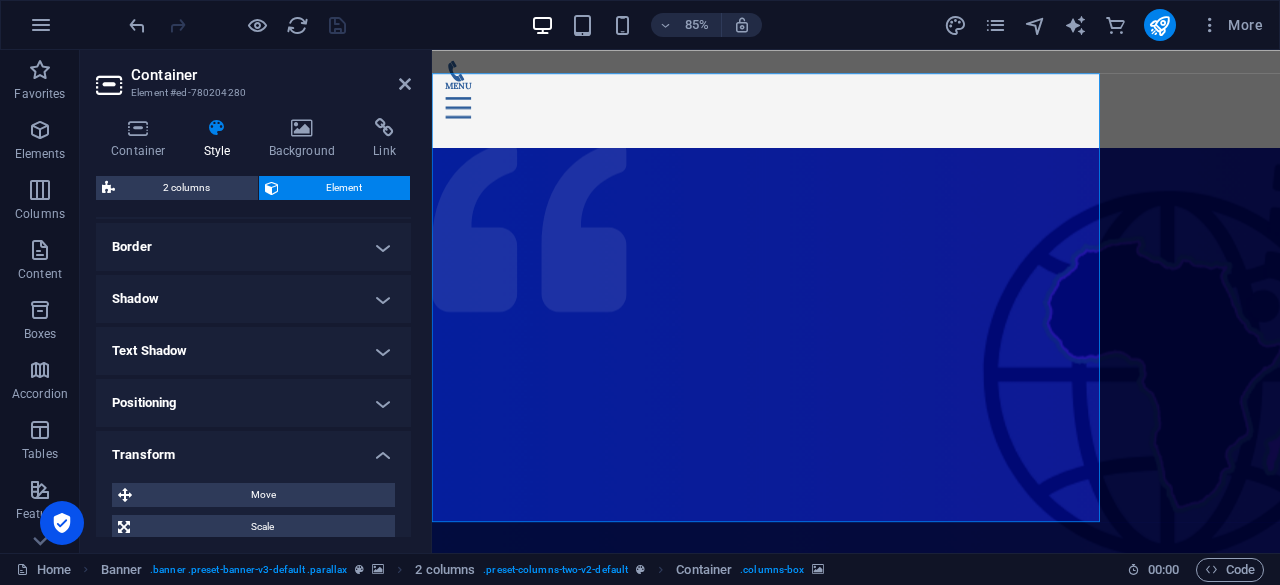 click on "Layout How this element expands within the layout (Flexbox). Size Default auto px % 1/1 1/2 1/3 1/4 1/5 1/6 1/7 1/8 1/9 1/10 Grow Shrink Order Container layout Visible Visible Opacity 100 % Overflow Spacing Margin Default auto px % rem vw vh Custom Custom auto px % rem vw vh auto px % rem vw vh auto px % rem vw vh auto px % rem vw vh Padding Default px rem % vh vw Custom Custom px rem % vh vw px rem % vh vw px rem % vh vw px rem % vh vw Border Style              - Width 1 auto px rem % vh vw Custom Custom 1 auto px rem % vh vw 1 auto px rem % vh vw 1 auto px rem % vh vw 1 auto px rem % vh vw  - Color Round corners For background overlay and background images, the overflow must be hidden so that the round corners are visible Default px rem % vh vw Custom Custom 0 px rem % vh vw 15 px rem % vh vw 0 px rem % vh vw 15 px rem % vh vw Shadow Default None Outside Inside Color X offset 0 px rem vh vw Y offset 0 px rem vh vw Blur 0 px rem % vh vw Spread 0 px rem vh vw Text Shadow Default None Outside Color 0" at bounding box center [253, 377] 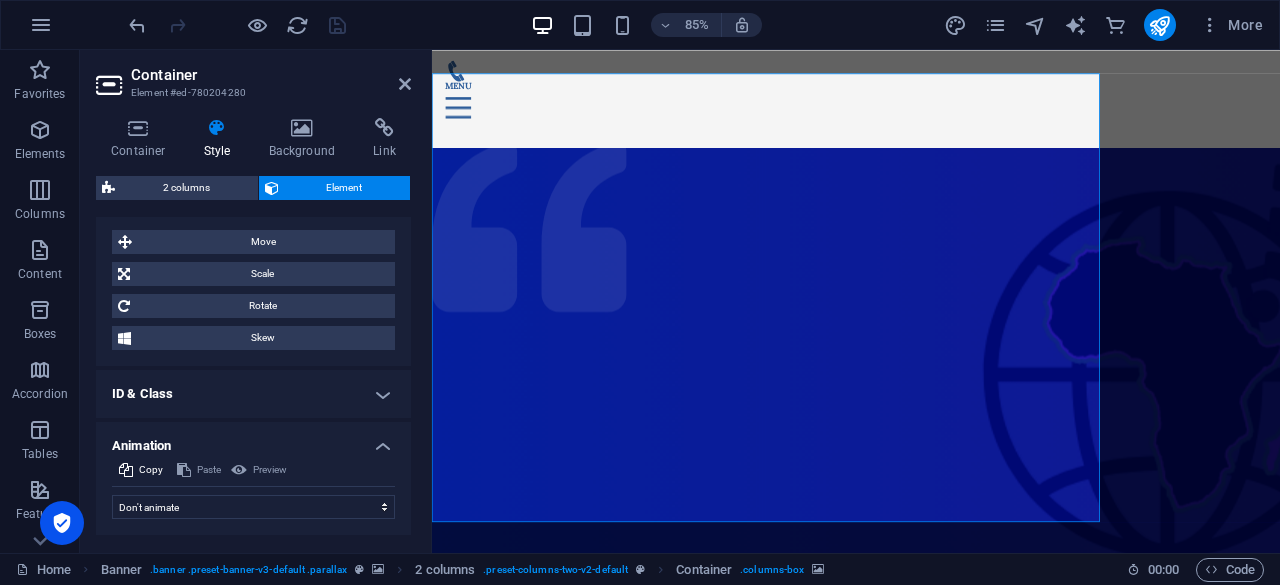 scroll, scrollTop: 728, scrollLeft: 0, axis: vertical 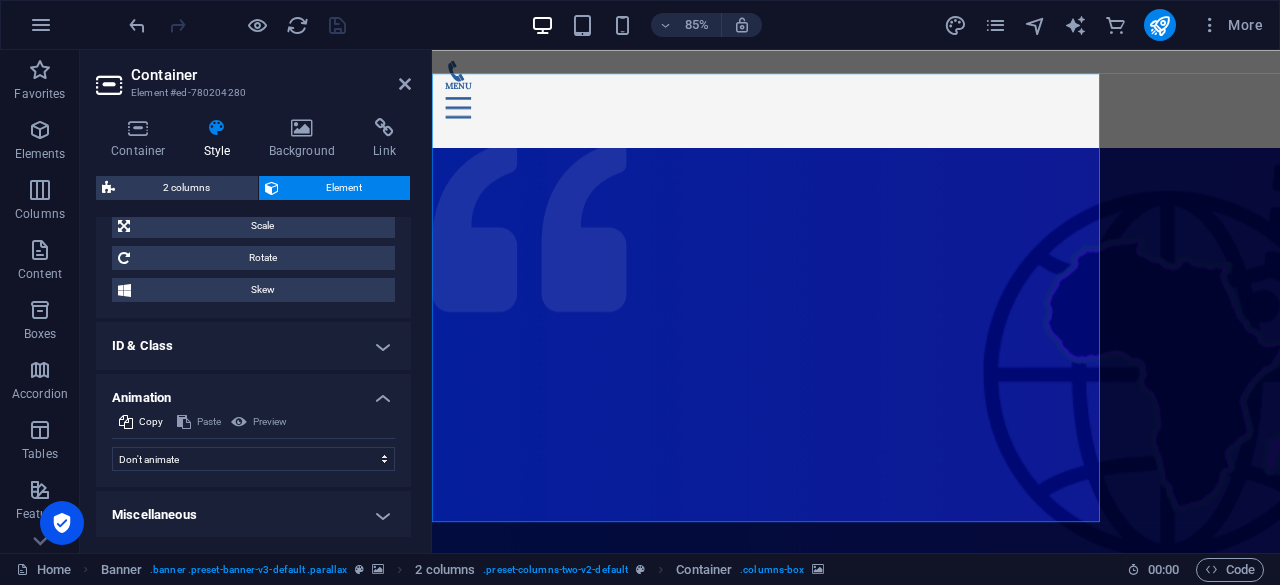 click on "Miscellaneous" at bounding box center [253, 515] 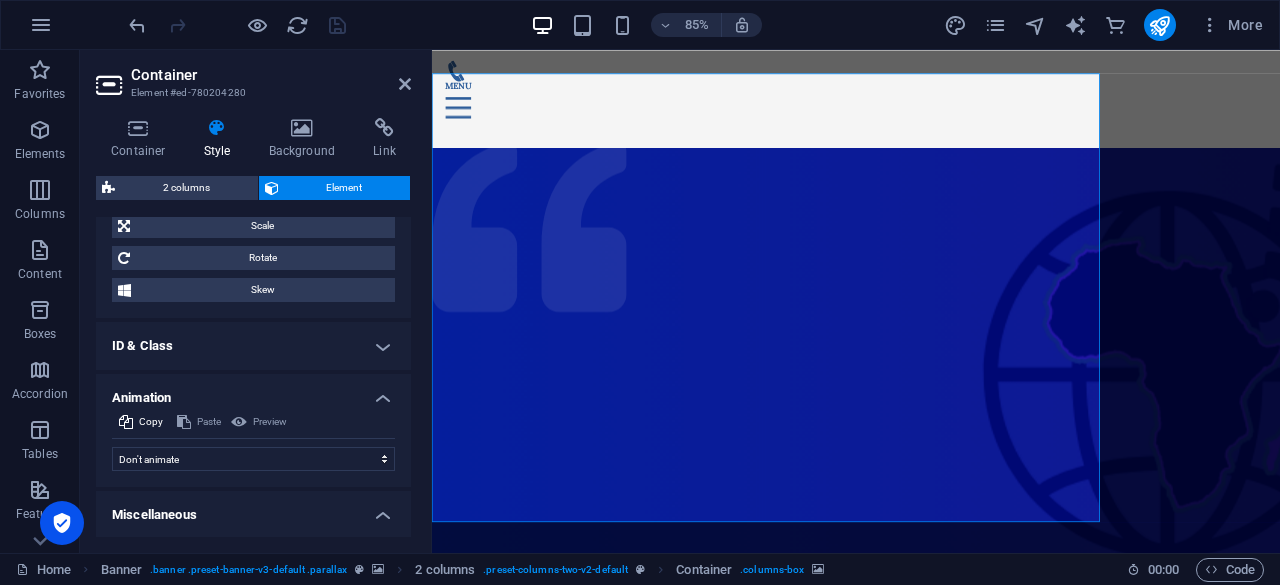 drag, startPoint x: 404, startPoint y: 466, endPoint x: 414, endPoint y: 505, distance: 40.261642 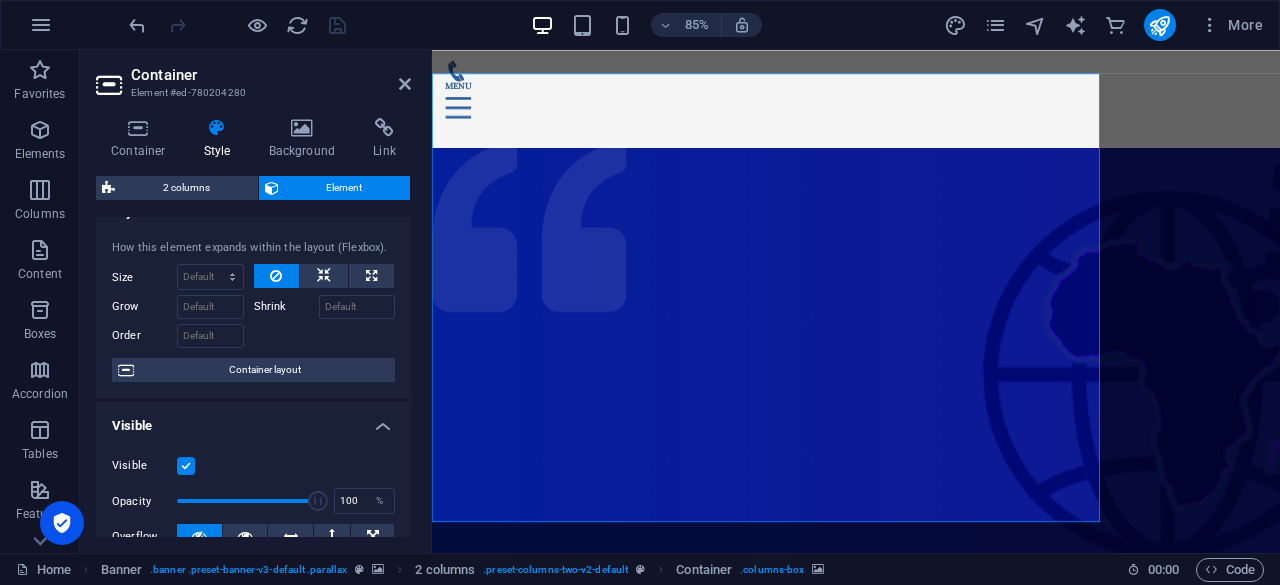 scroll, scrollTop: 0, scrollLeft: 0, axis: both 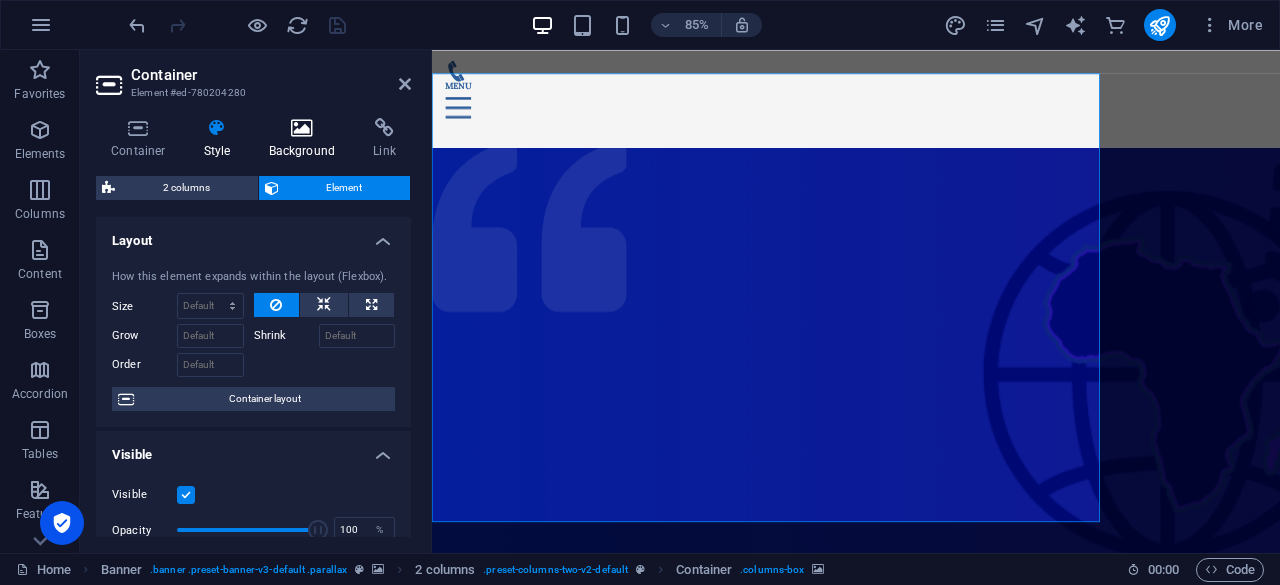 click at bounding box center (302, 128) 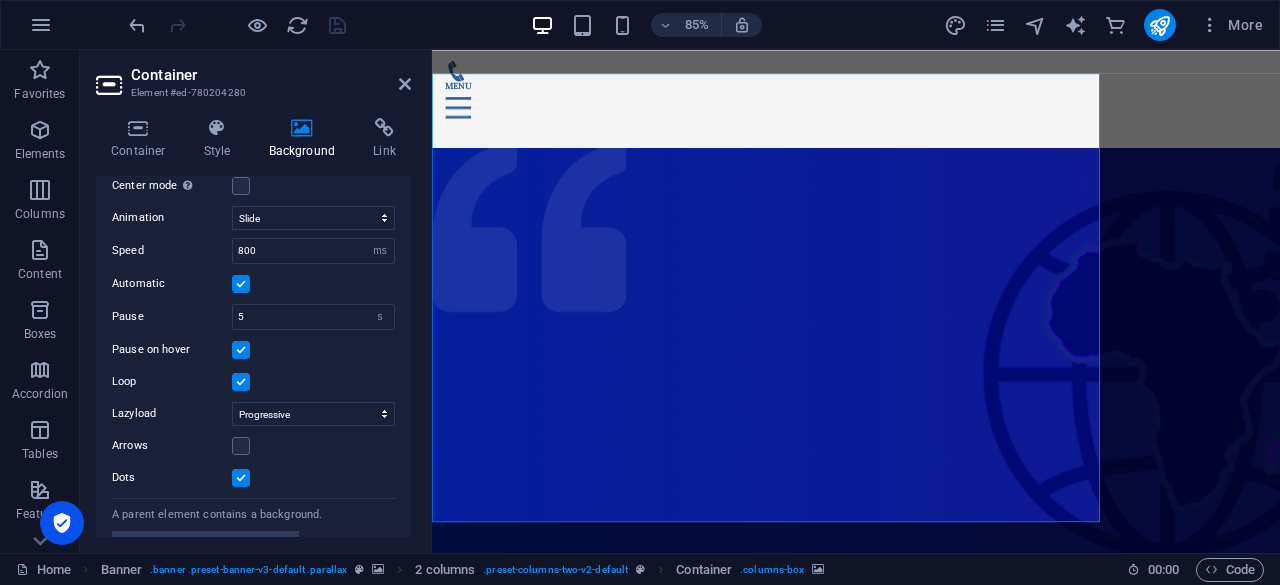 scroll, scrollTop: 848, scrollLeft: 0, axis: vertical 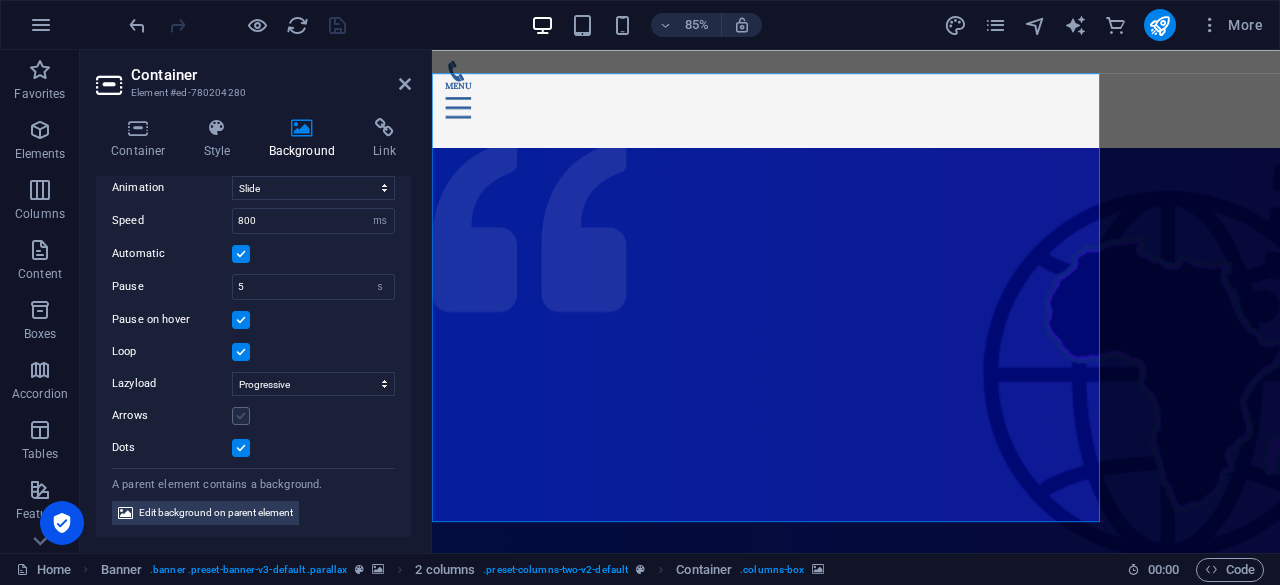 click at bounding box center [241, 416] 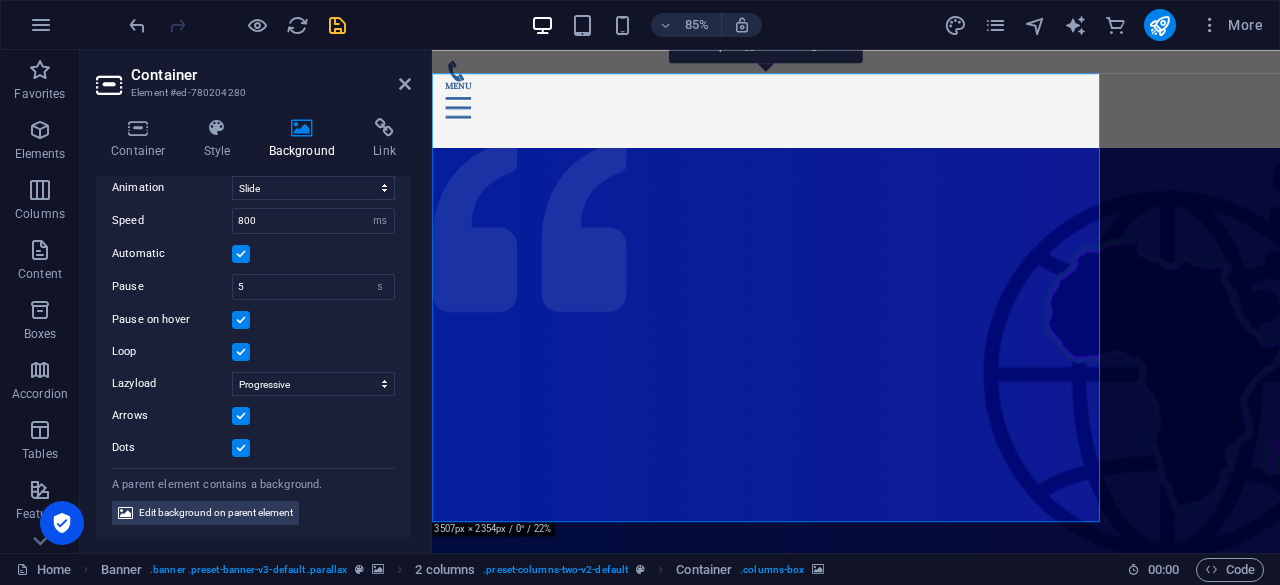 click at bounding box center (241, 448) 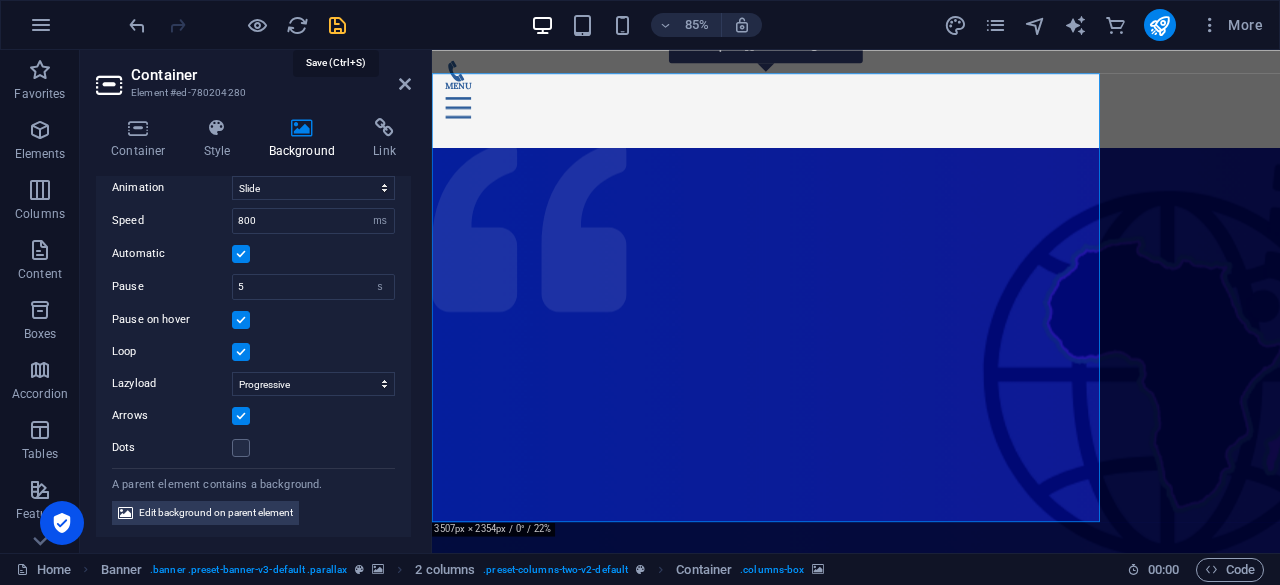 click at bounding box center (337, 25) 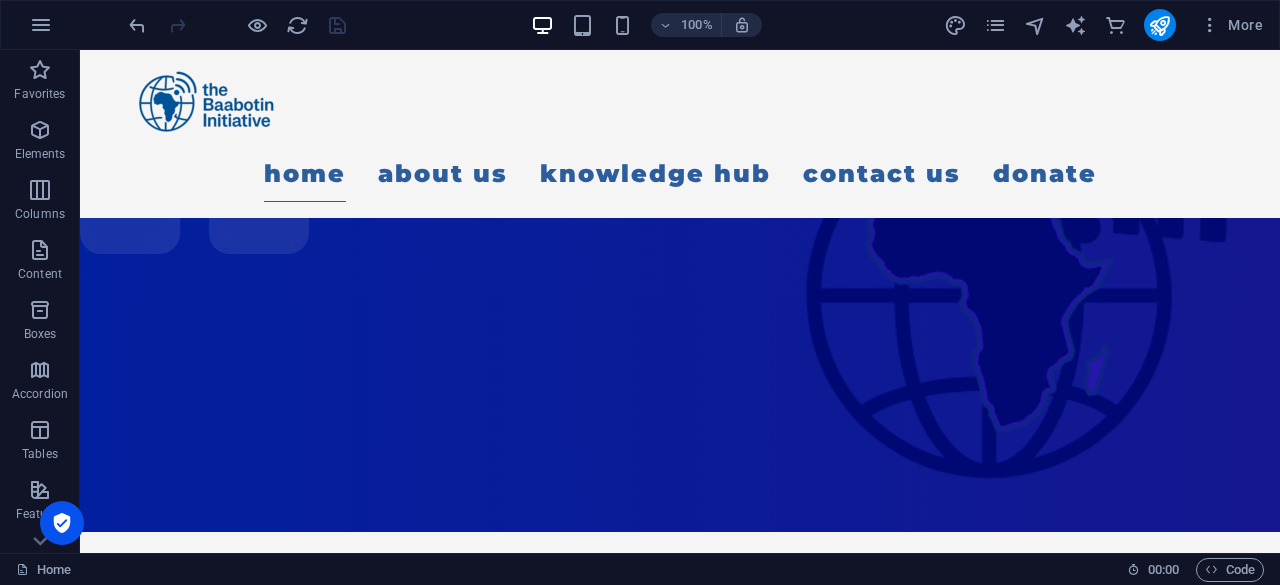 scroll, scrollTop: 98, scrollLeft: 0, axis: vertical 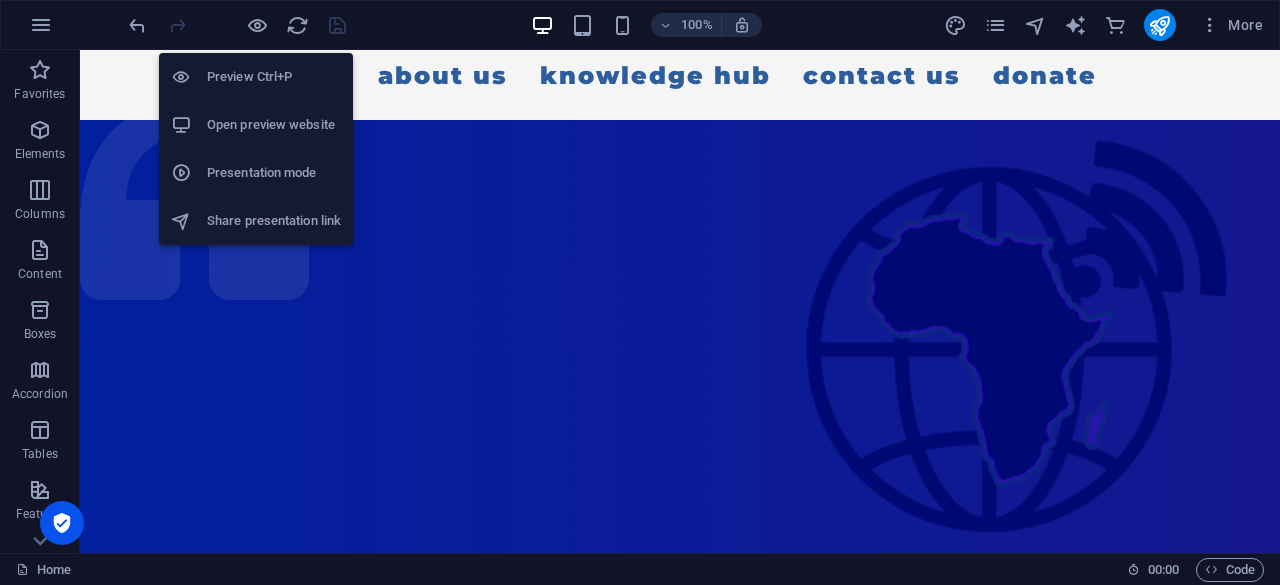 click on "Open preview website" at bounding box center (274, 125) 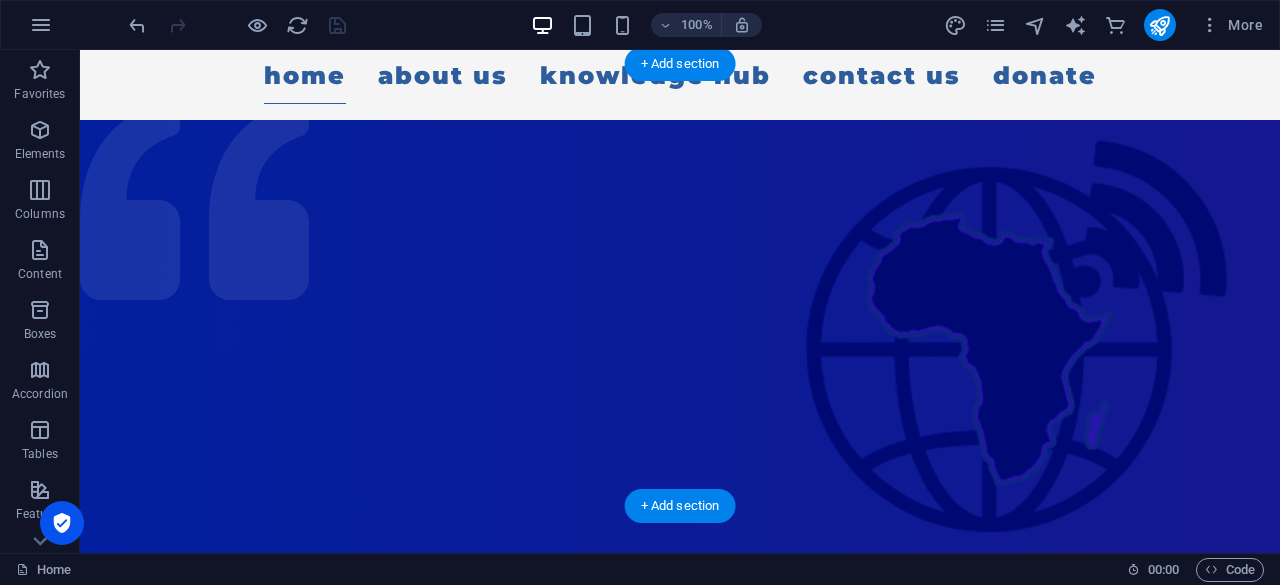 click at bounding box center (-1342, 619) 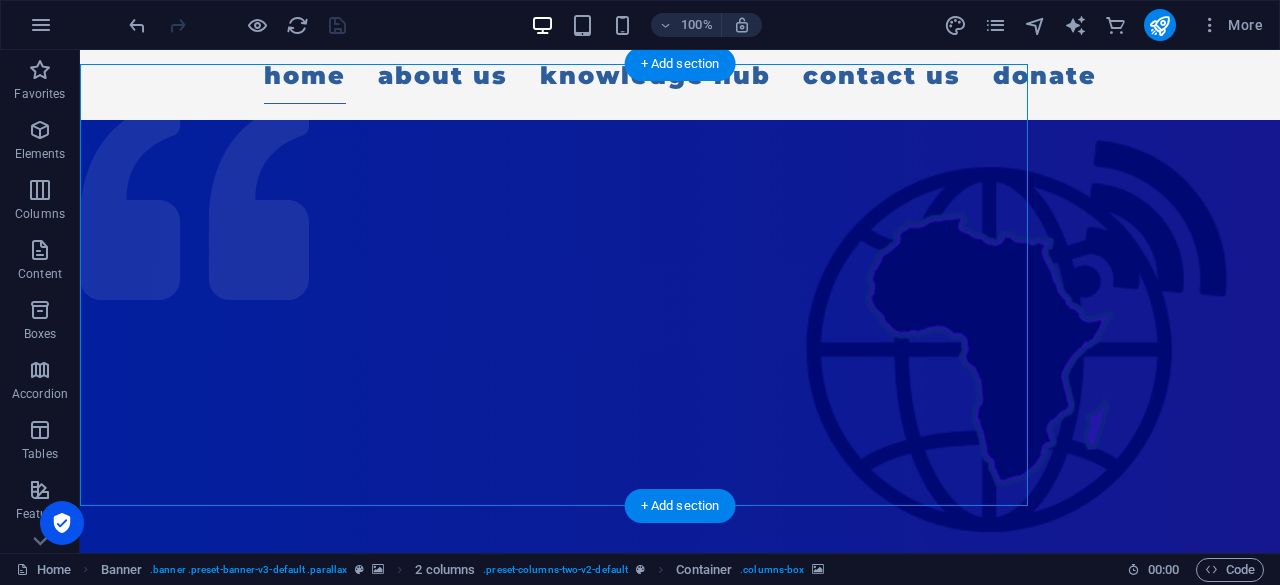 click at bounding box center [-1342, 619] 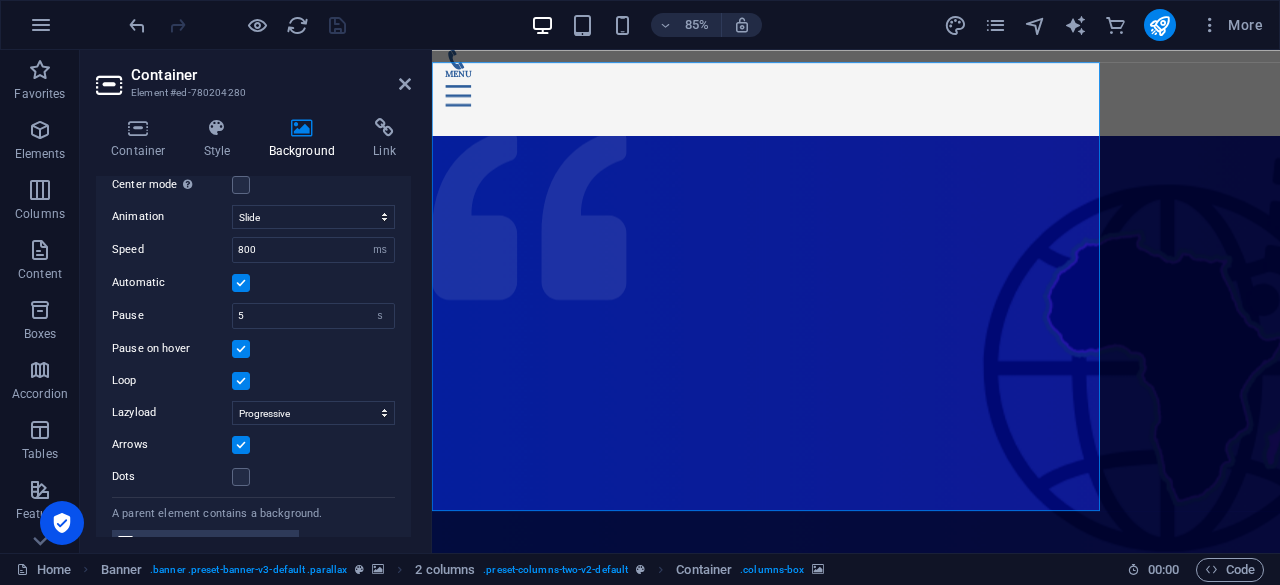 scroll, scrollTop: 848, scrollLeft: 0, axis: vertical 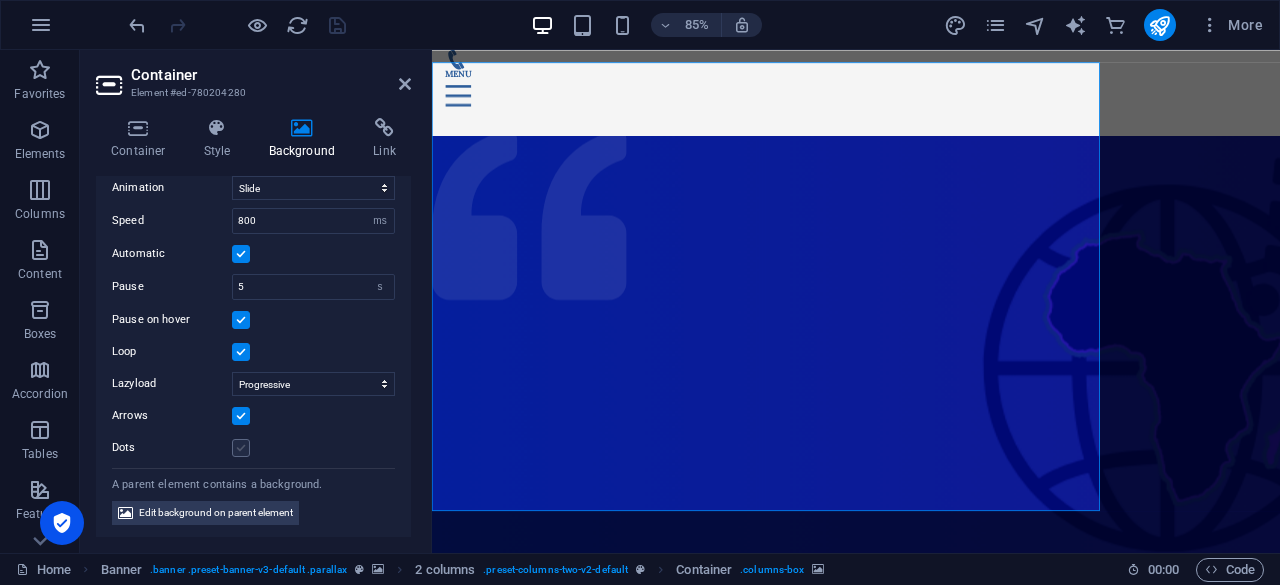 click at bounding box center (241, 448) 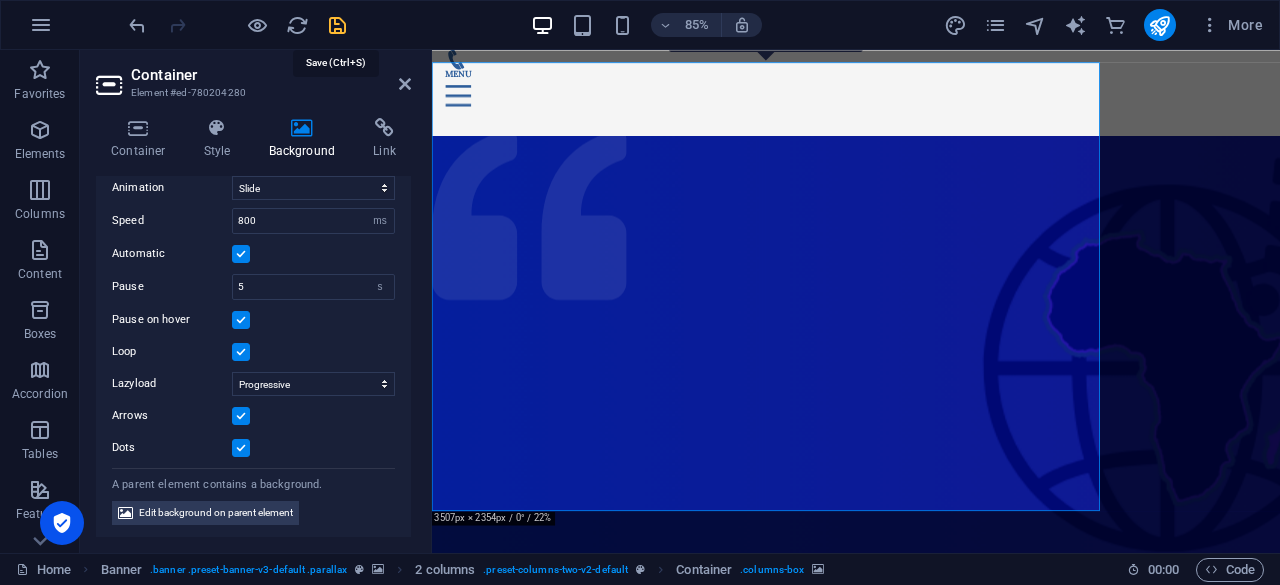 click at bounding box center [337, 25] 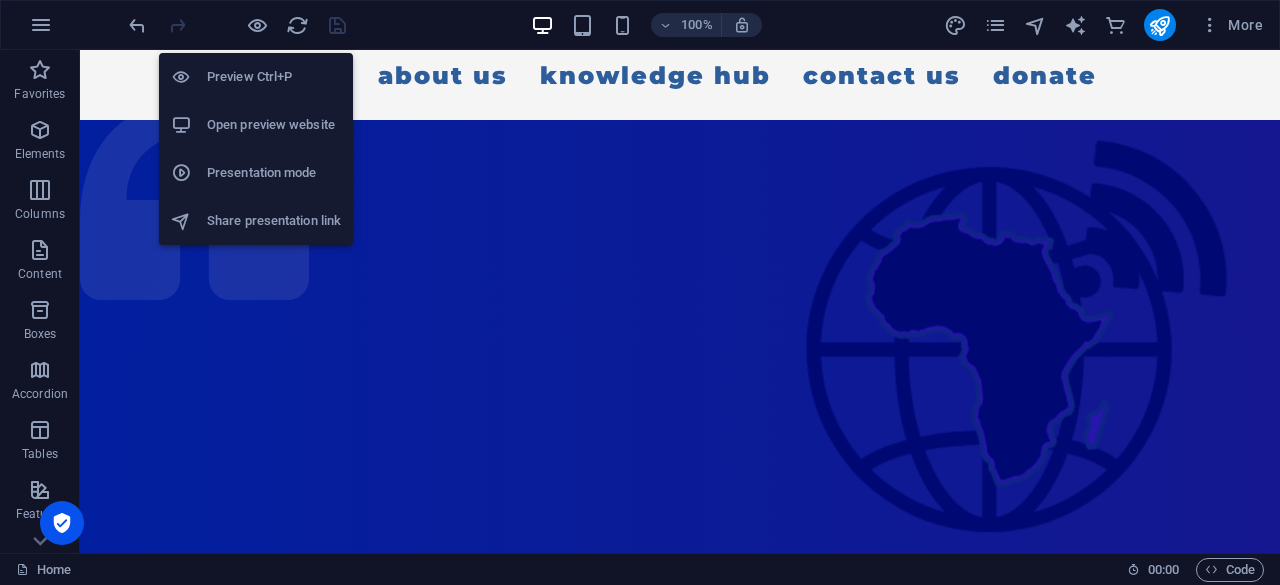 click on "Open preview website" at bounding box center (274, 125) 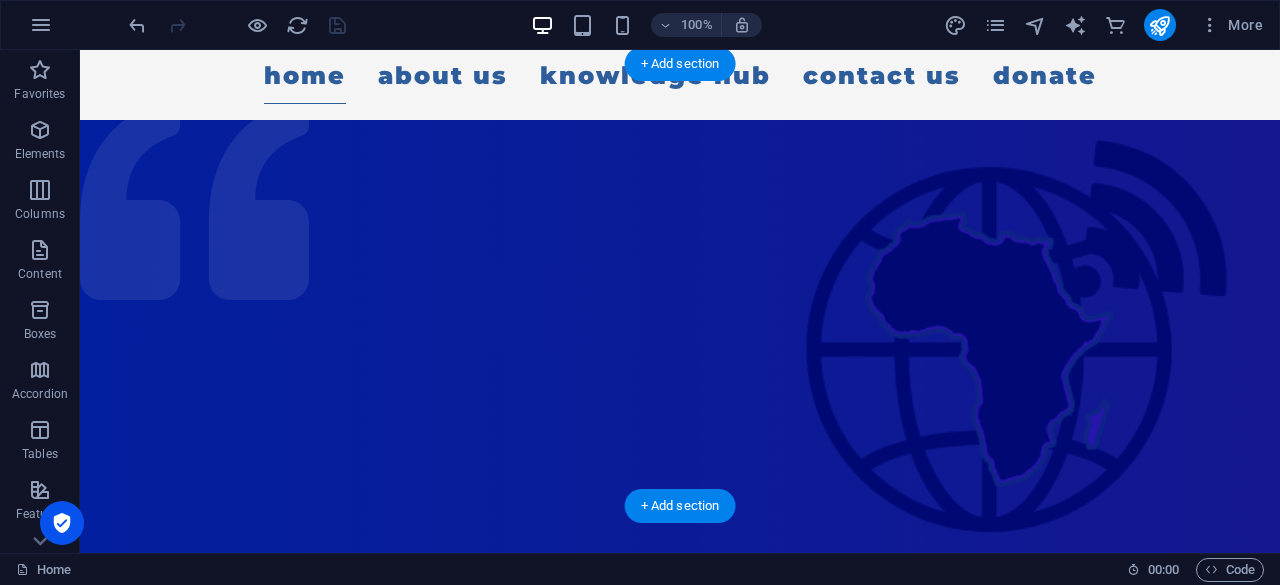 click at bounding box center [-1342, 619] 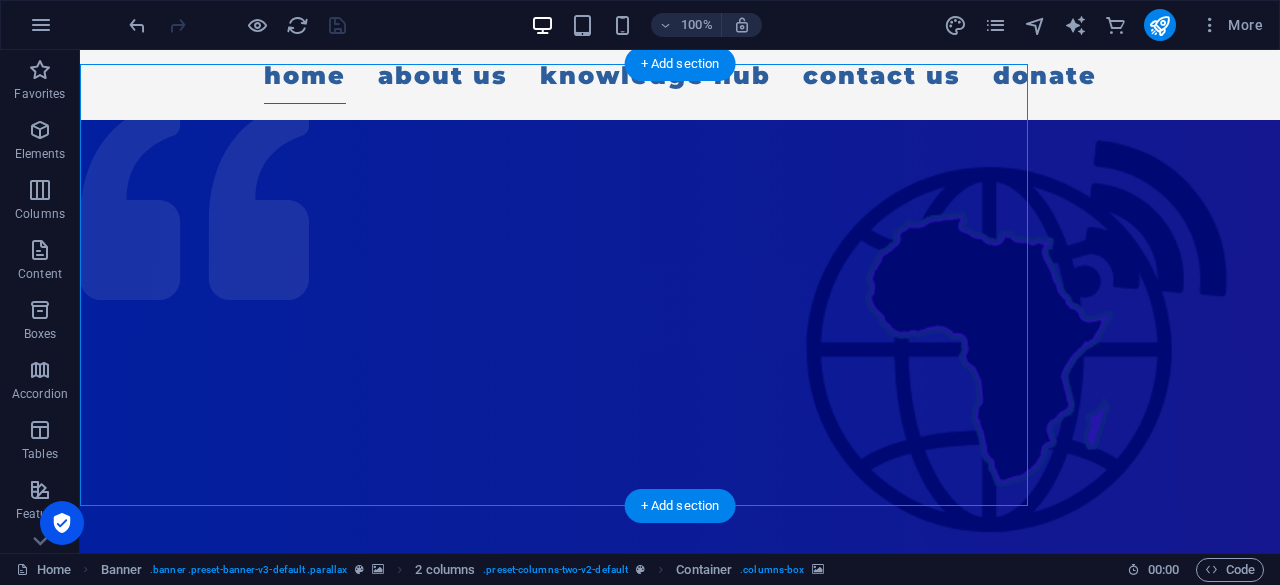 click at bounding box center [-1342, 619] 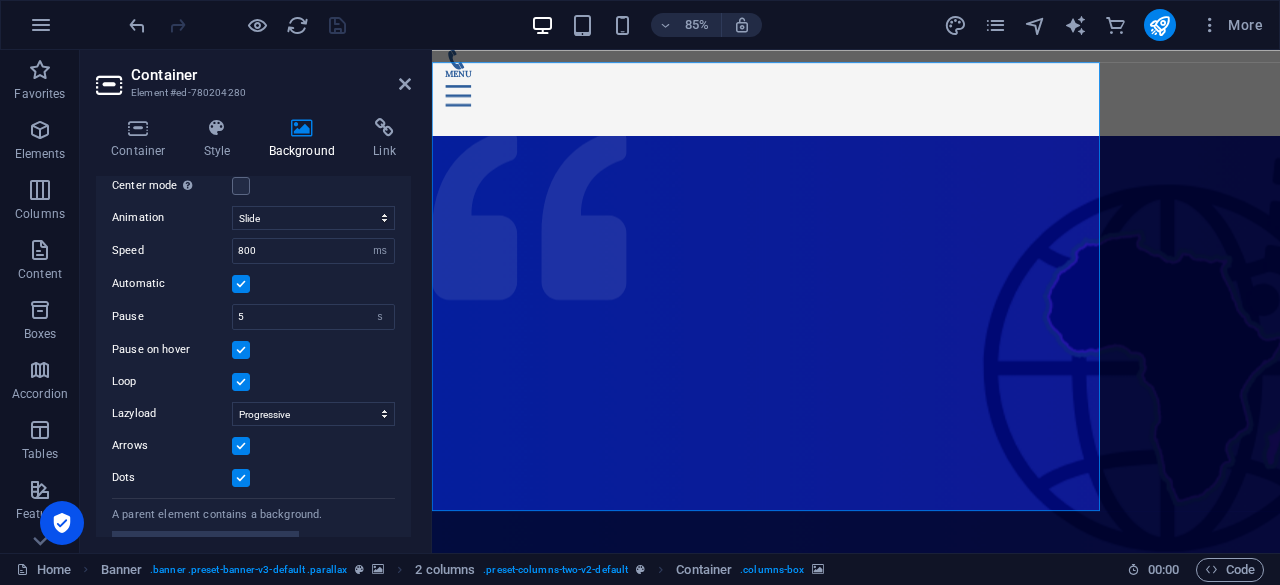 scroll, scrollTop: 848, scrollLeft: 0, axis: vertical 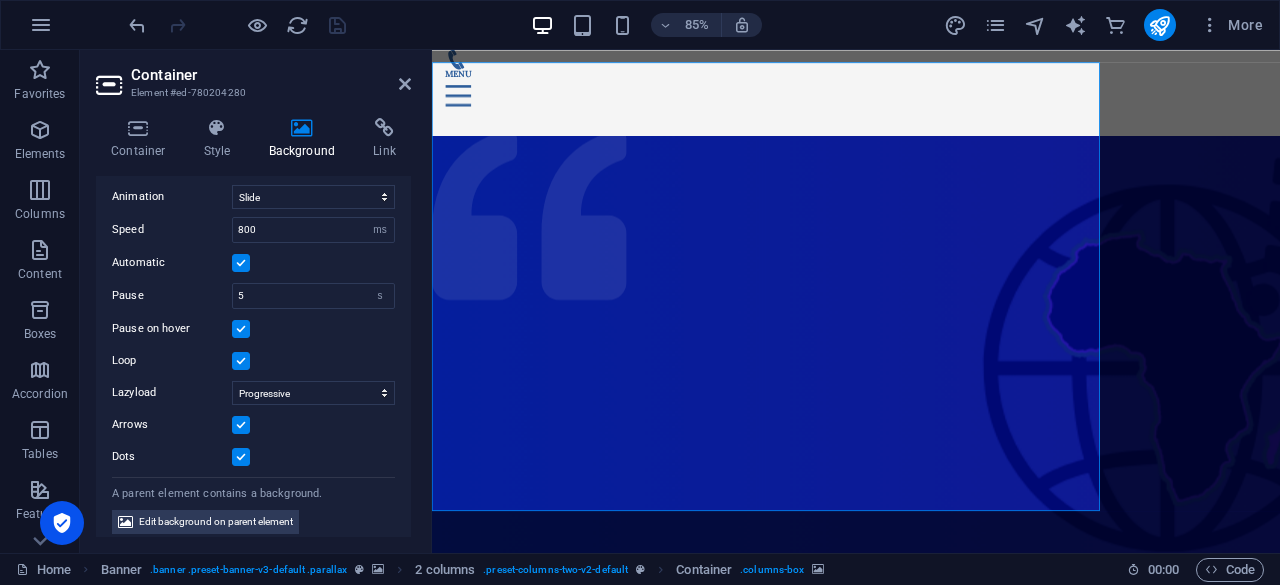 drag, startPoint x: 412, startPoint y: 488, endPoint x: 408, endPoint y: 457, distance: 31.257 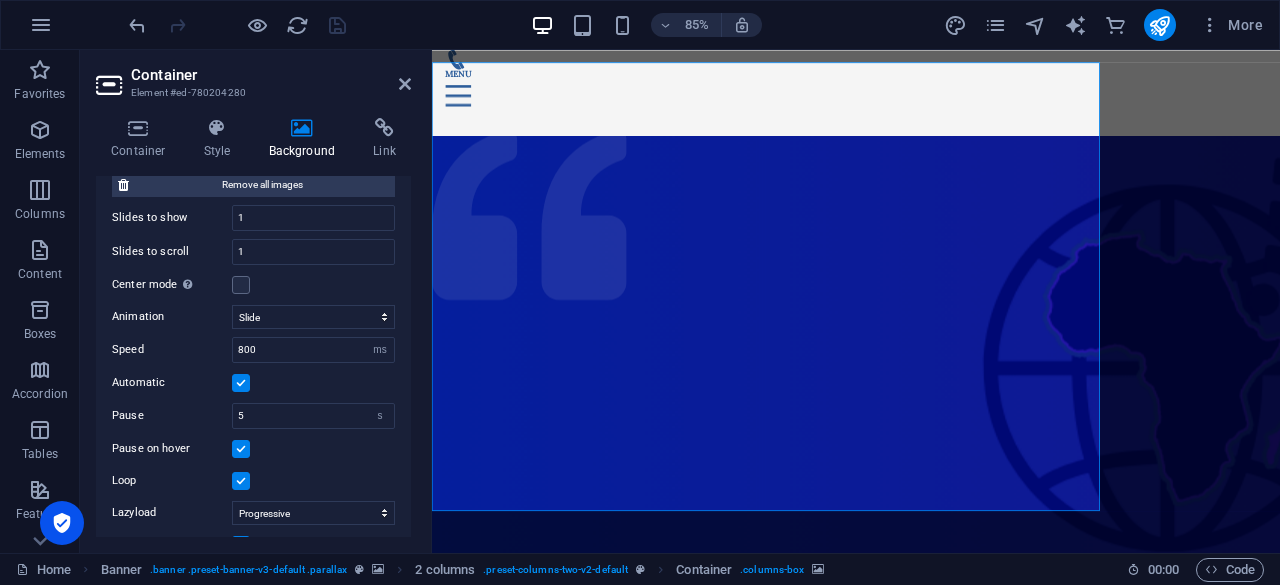 scroll, scrollTop: 716, scrollLeft: 0, axis: vertical 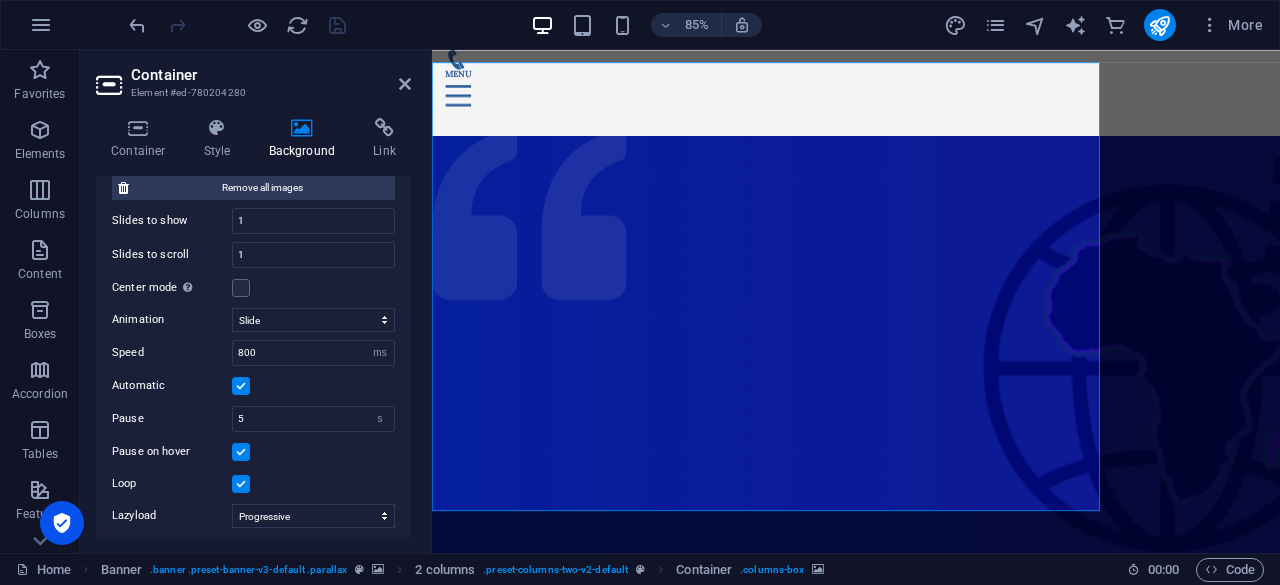 drag, startPoint x: 406, startPoint y: 428, endPoint x: 407, endPoint y: 399, distance: 29.017237 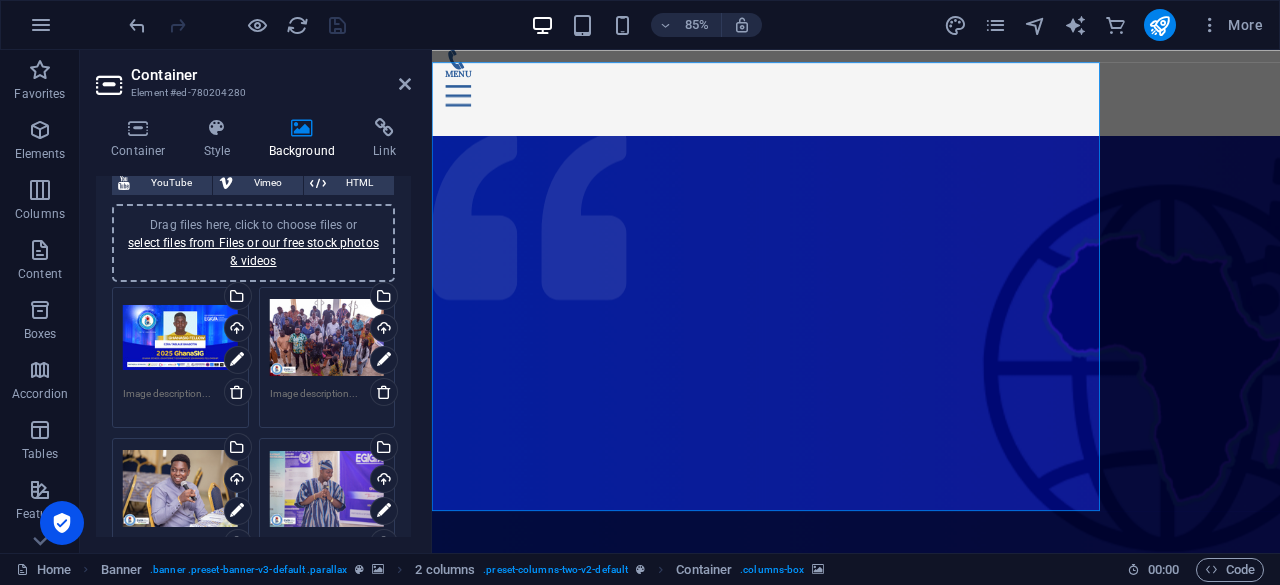 scroll, scrollTop: 0, scrollLeft: 0, axis: both 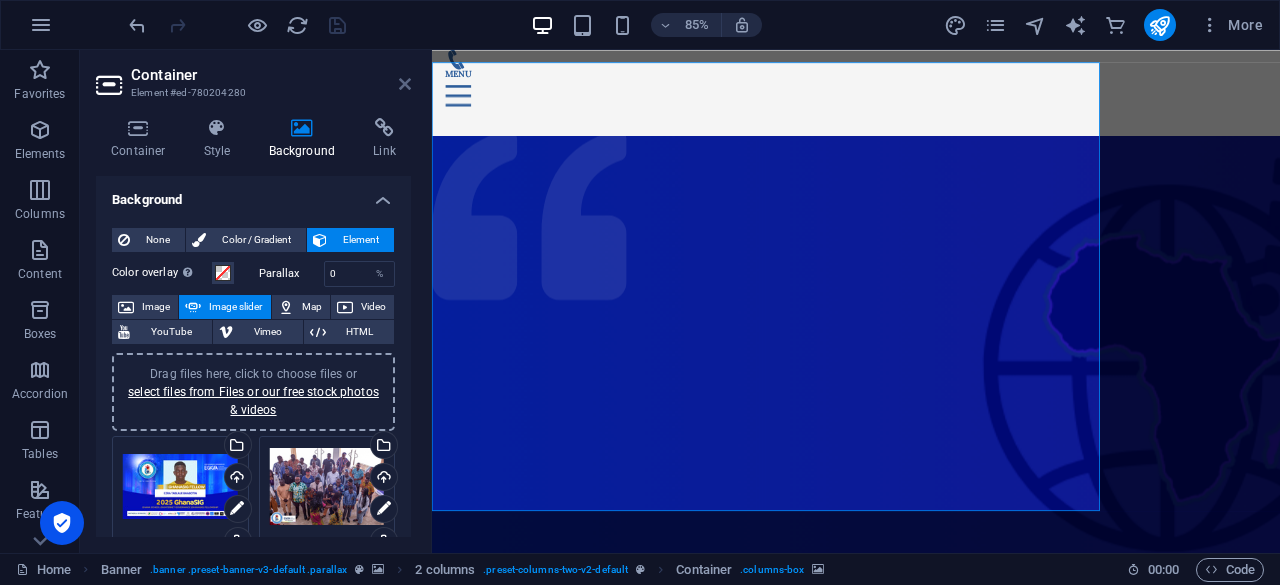 click at bounding box center (405, 84) 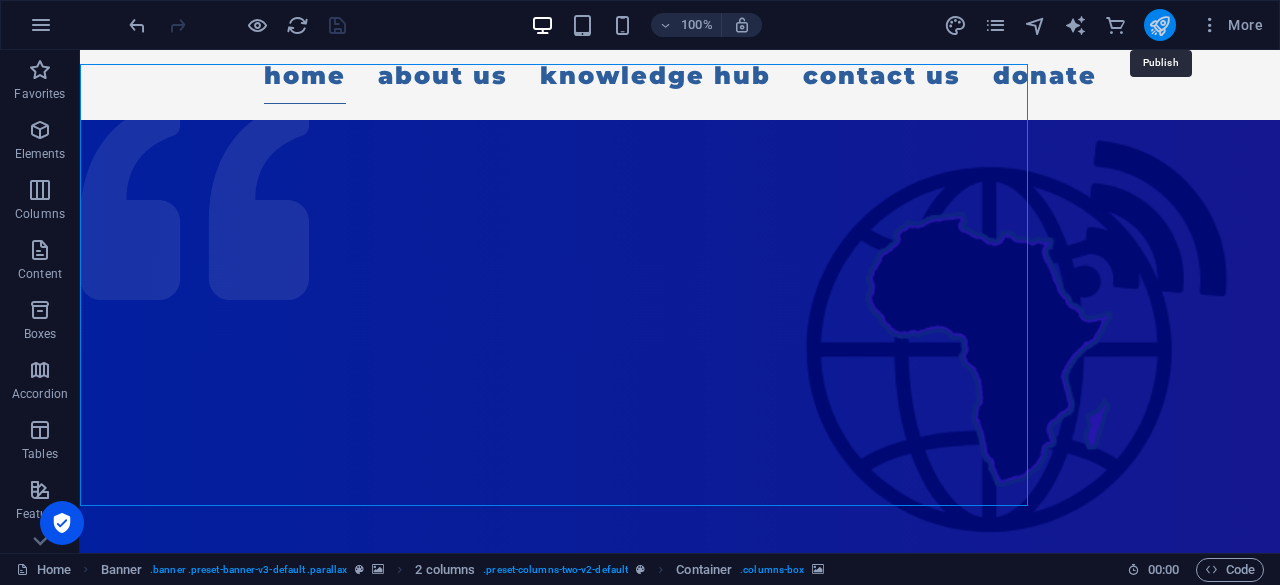 click at bounding box center (1159, 25) 